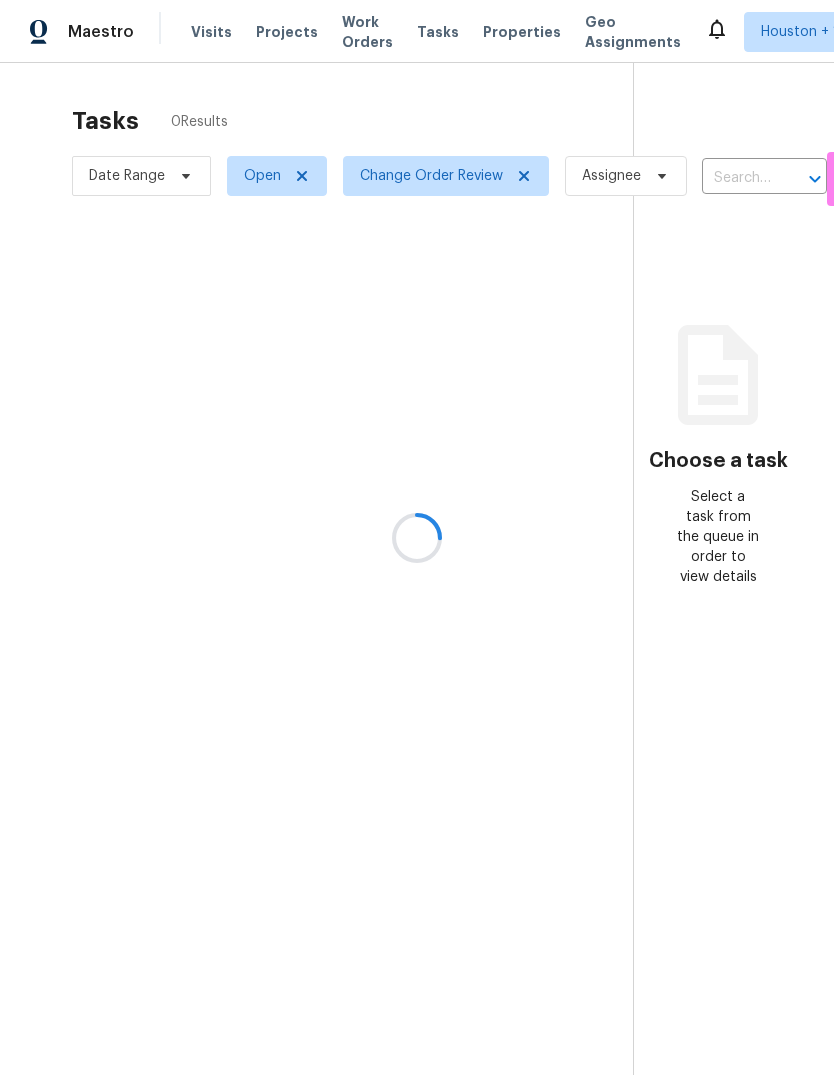 scroll, scrollTop: 0, scrollLeft: 0, axis: both 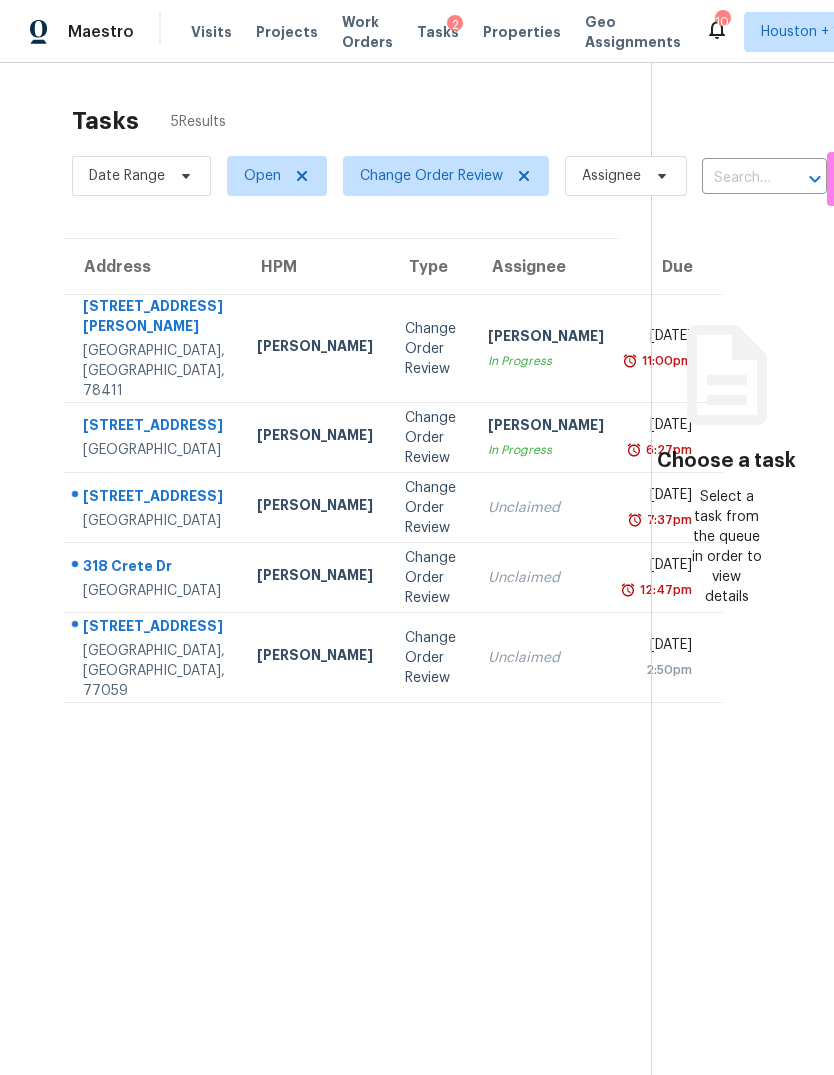 click on "Steven Rosas In Progress" at bounding box center (546, 349) 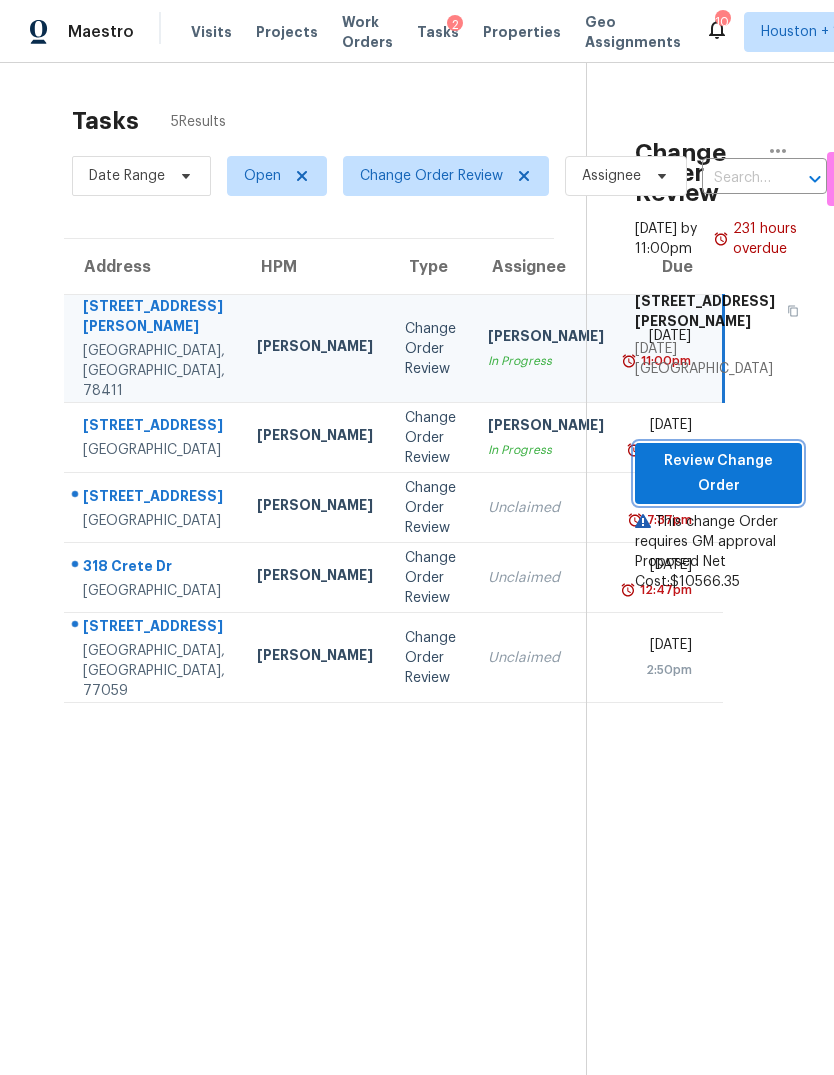 click on "Review Change Order" at bounding box center [718, 473] 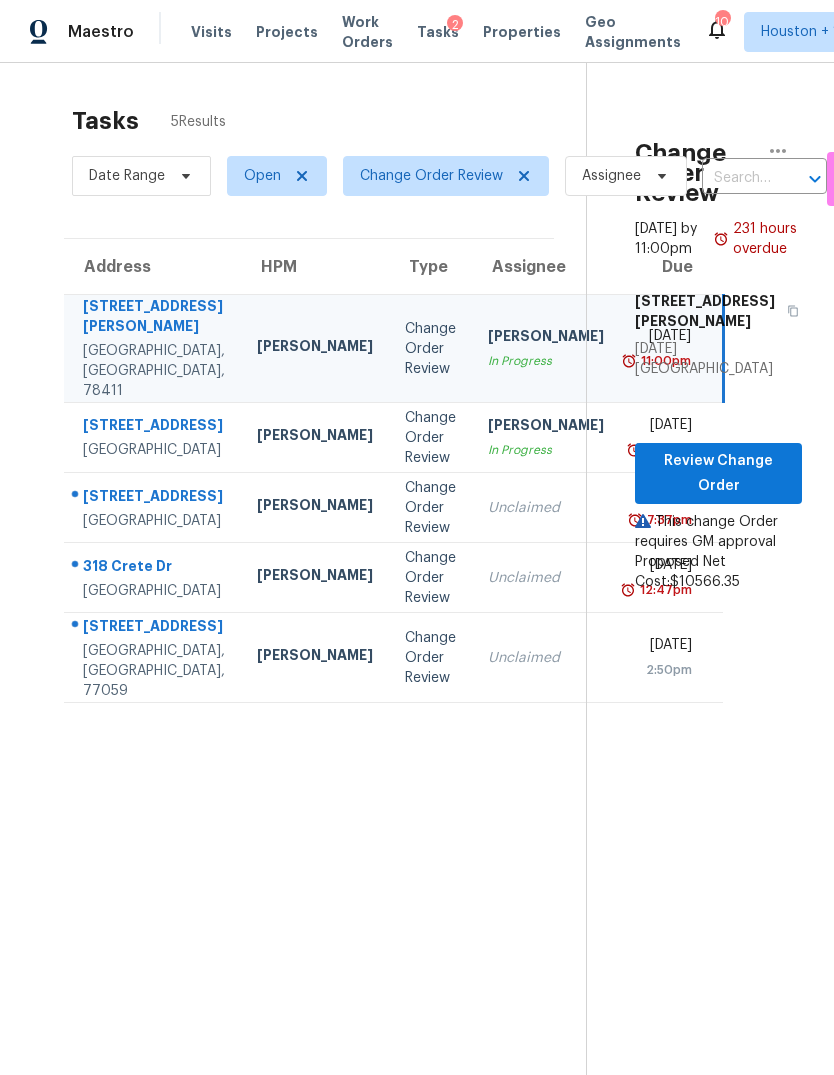 click on "In Progress" at bounding box center (546, 450) 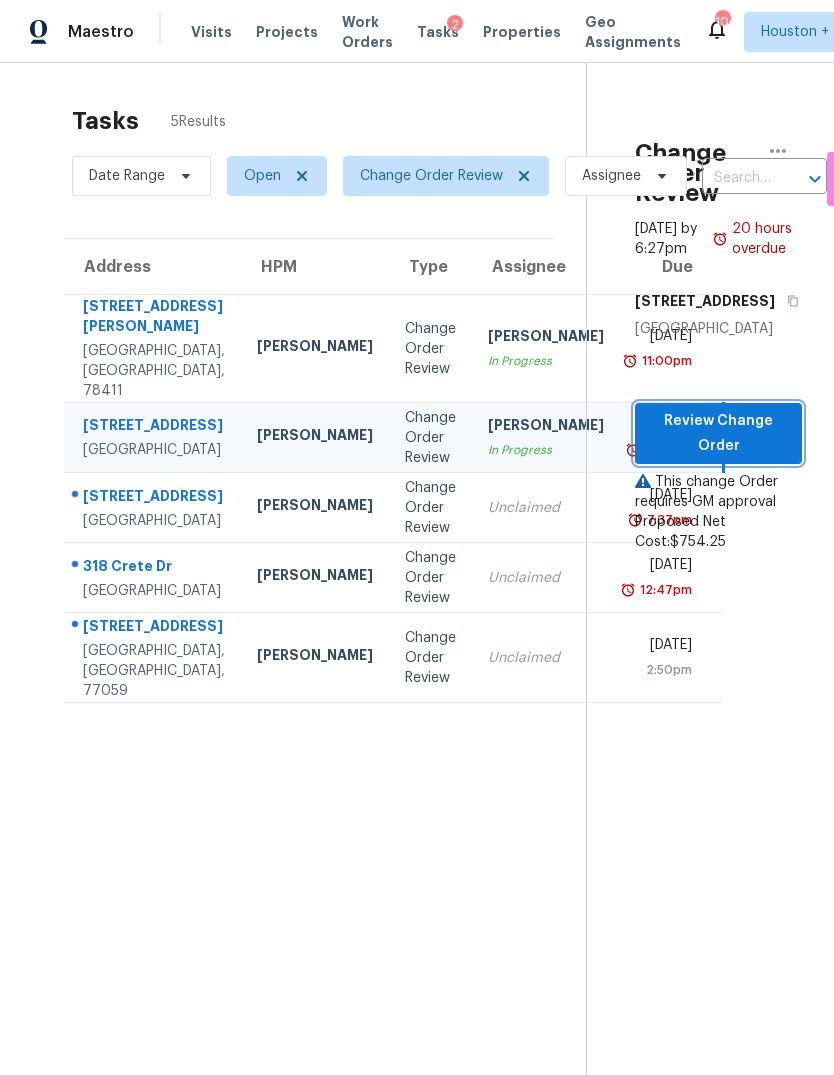 click on "Review Change Order" at bounding box center [718, 433] 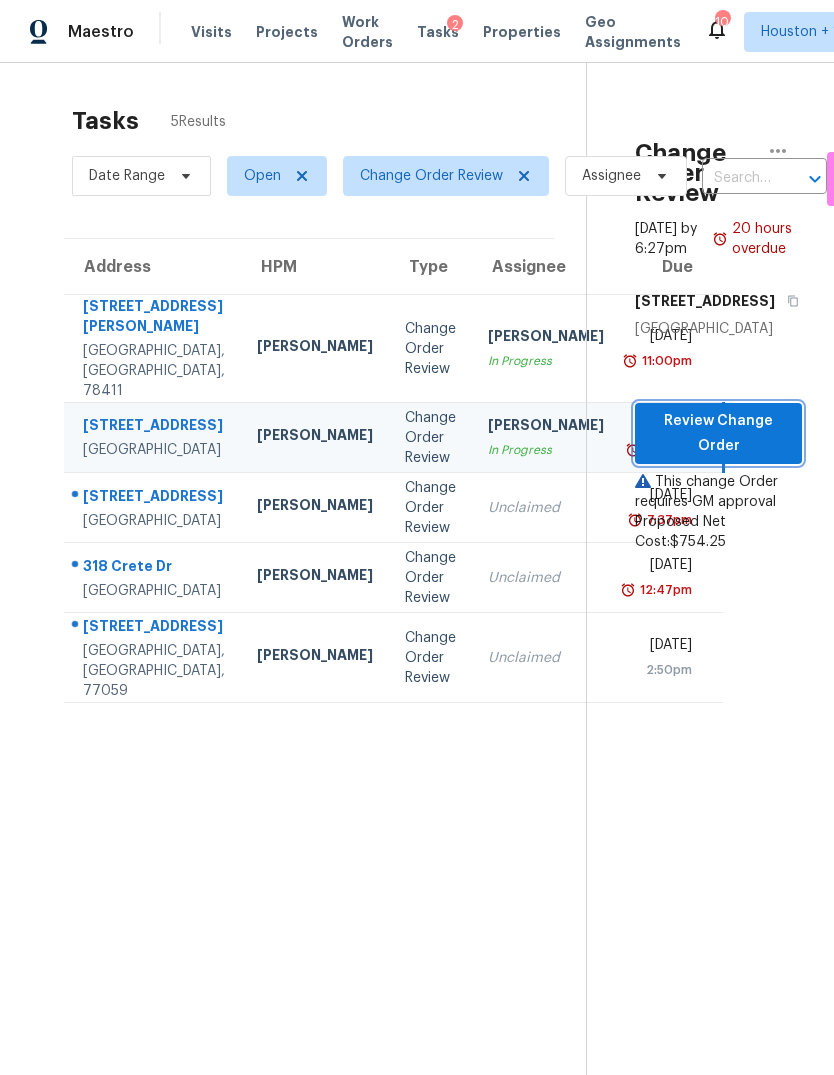 click on "Unclaimed" at bounding box center [546, 508] 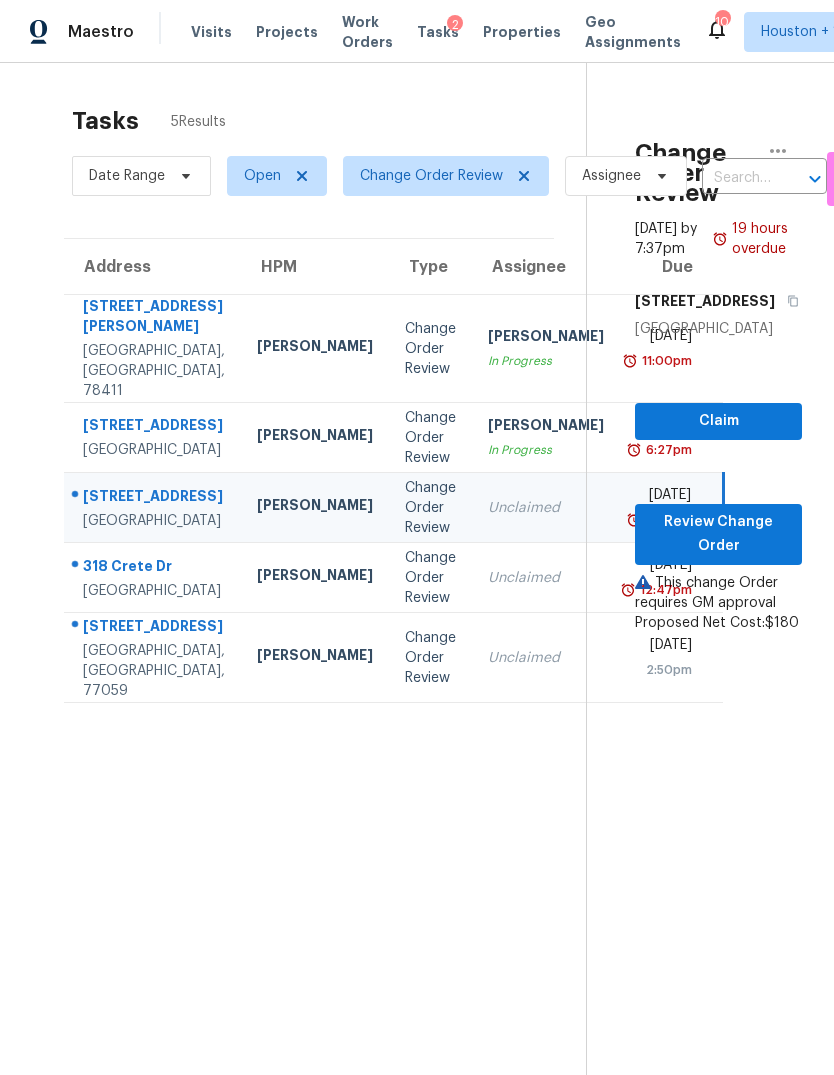 click on "Review Change Order" at bounding box center [718, 534] 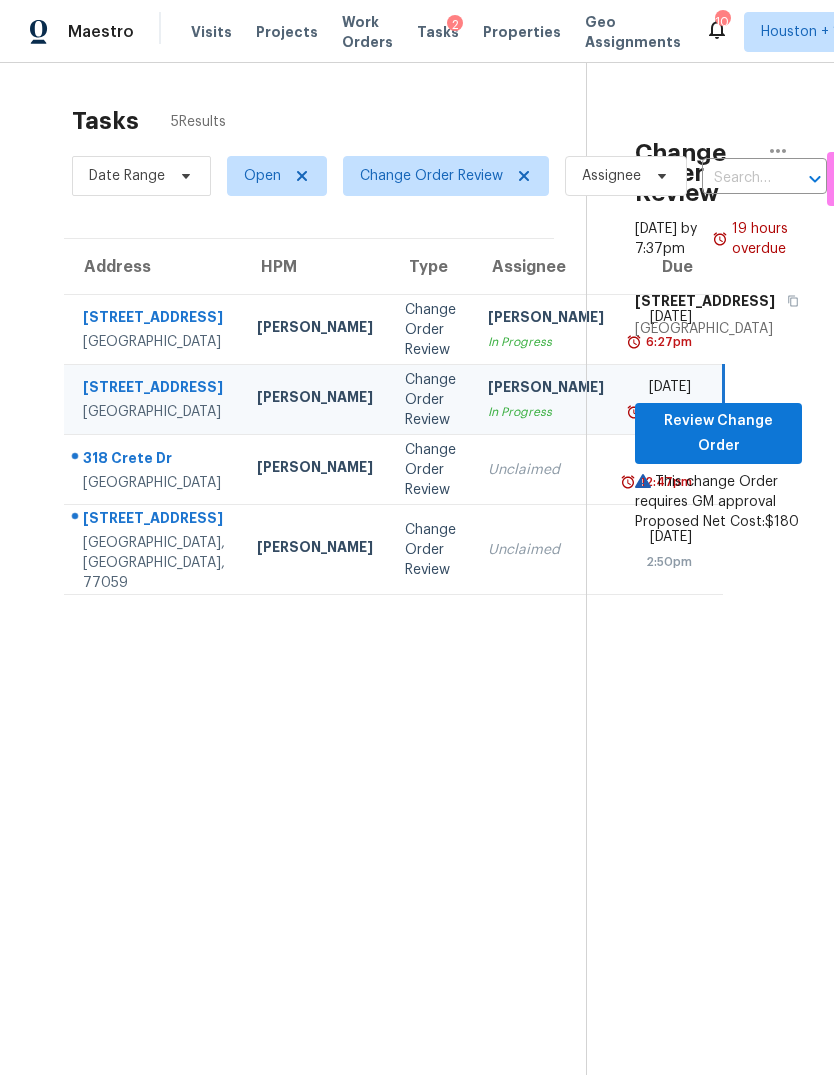 click on "Unclaimed" at bounding box center [546, 470] 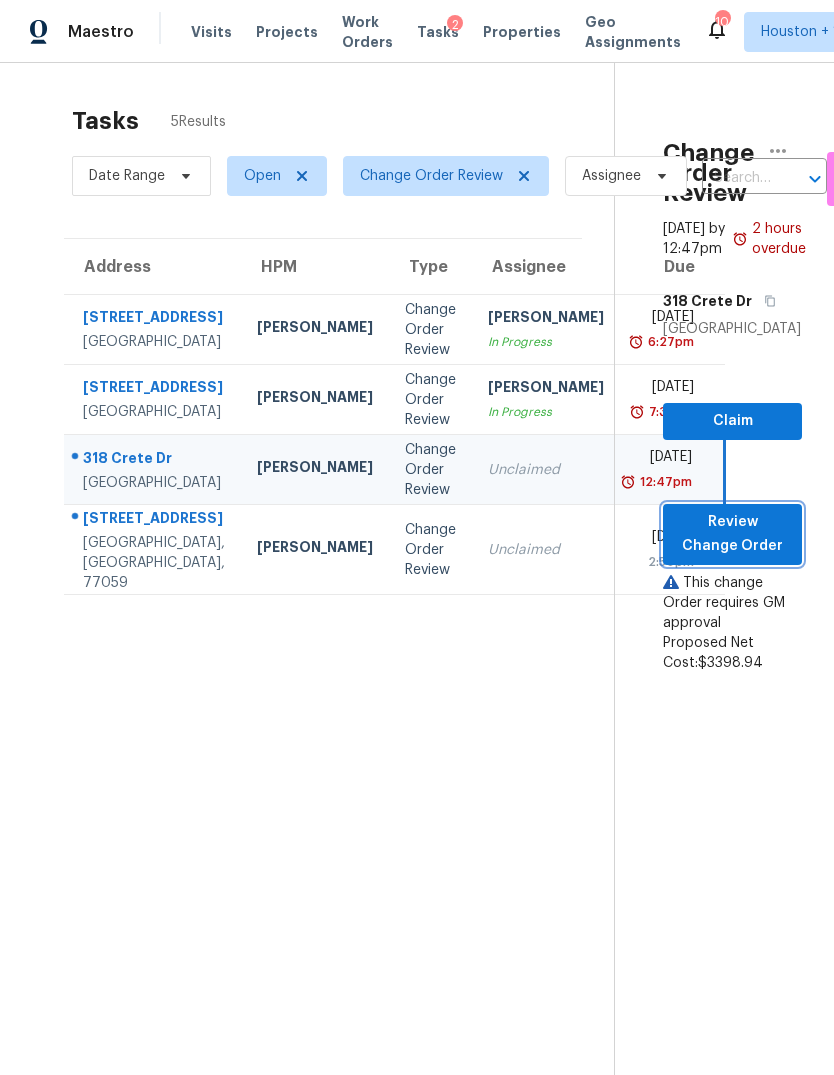 click on "Review Change Order" at bounding box center (732, 534) 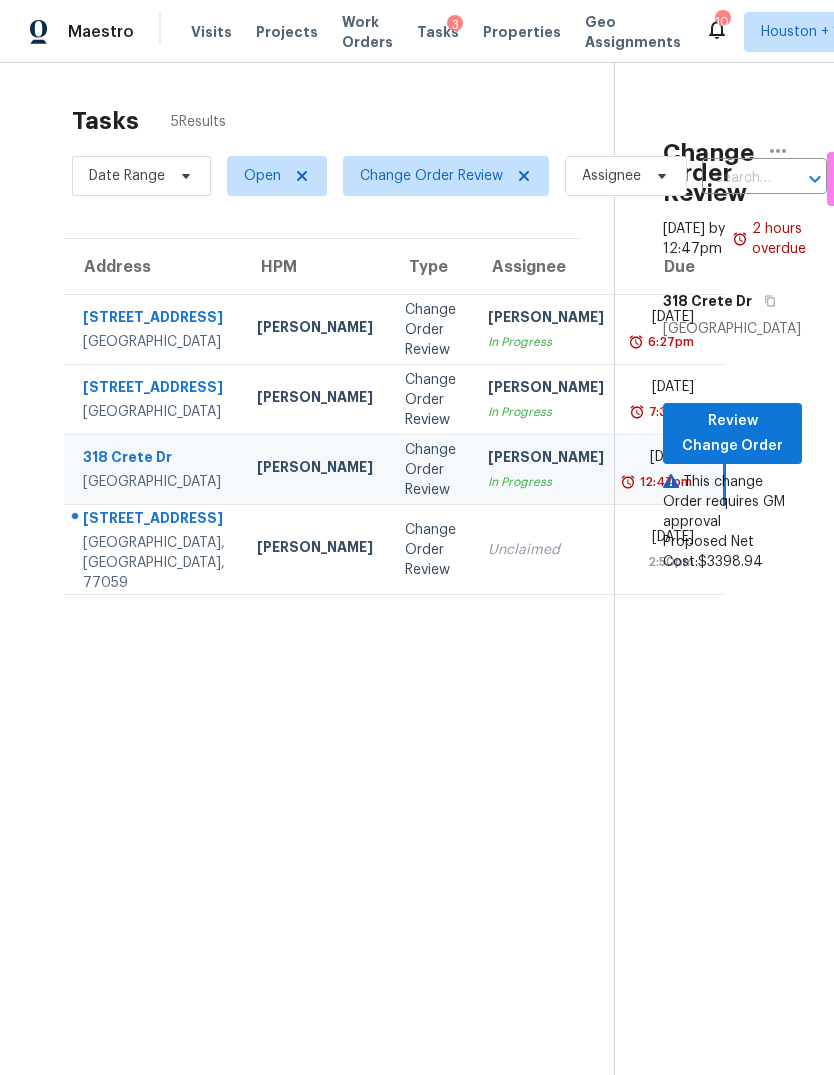 click on "Unclaimed" at bounding box center [546, 550] 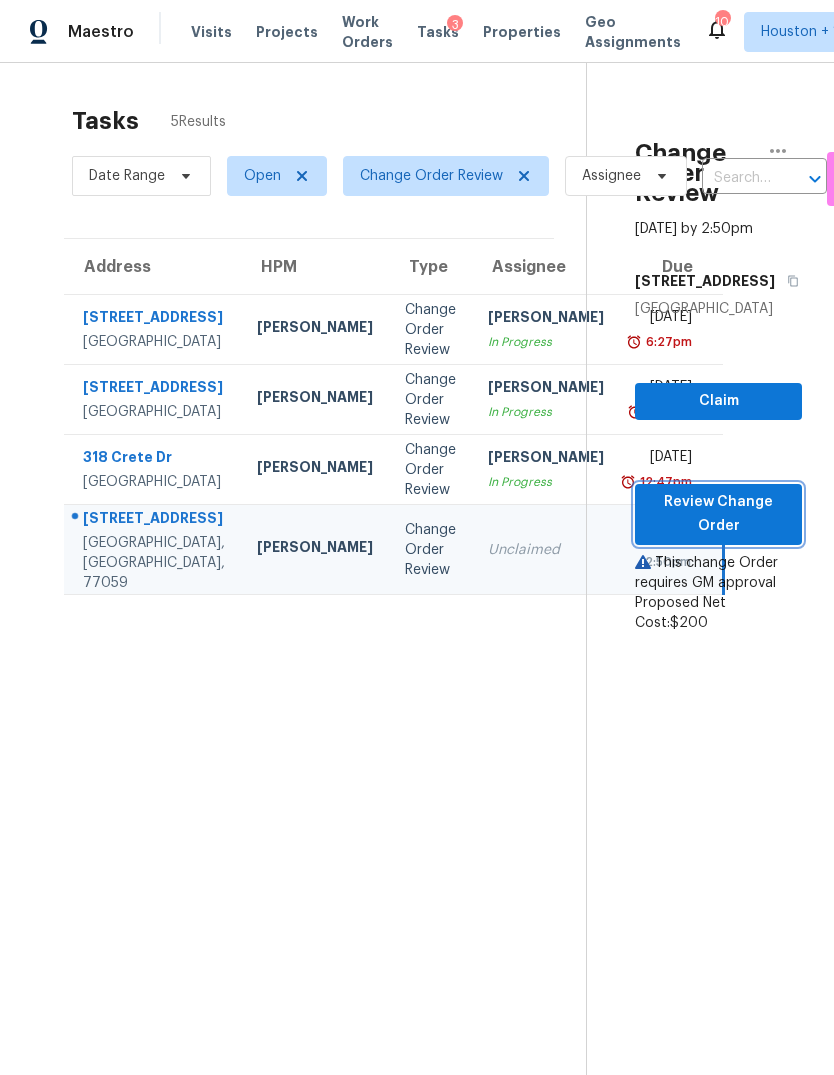 click on "Review Change Order" at bounding box center [718, 514] 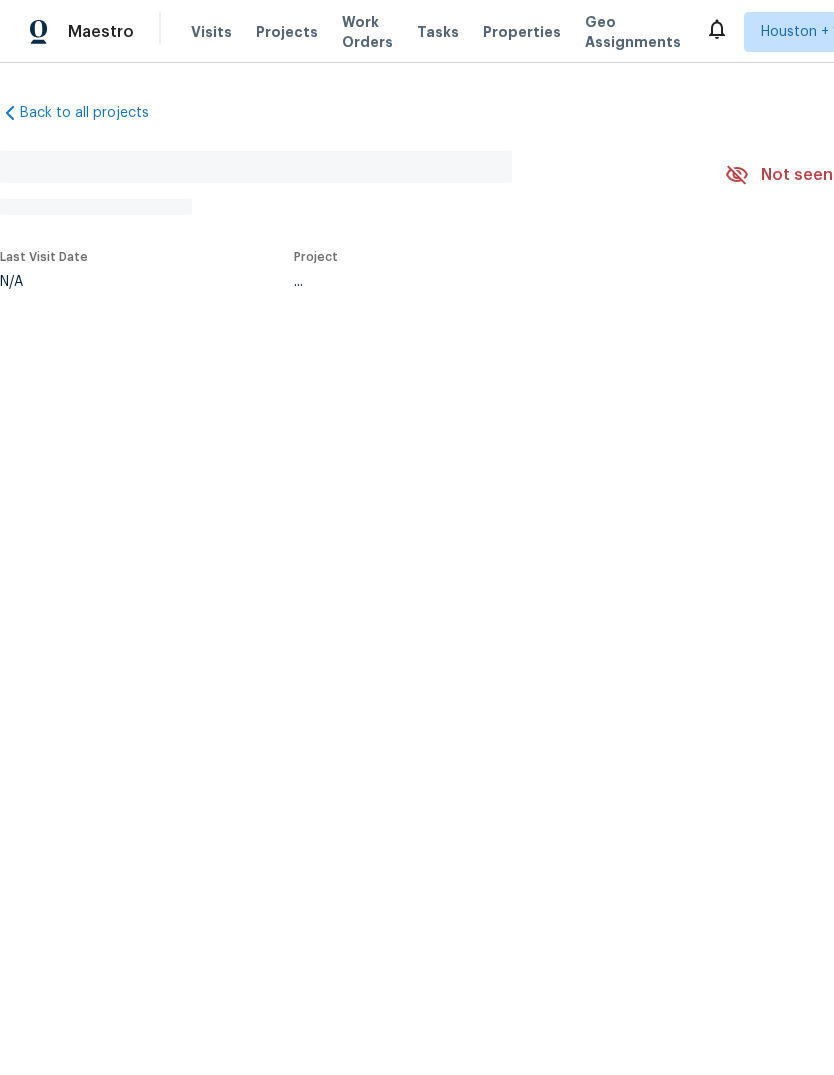 scroll, scrollTop: 0, scrollLeft: 0, axis: both 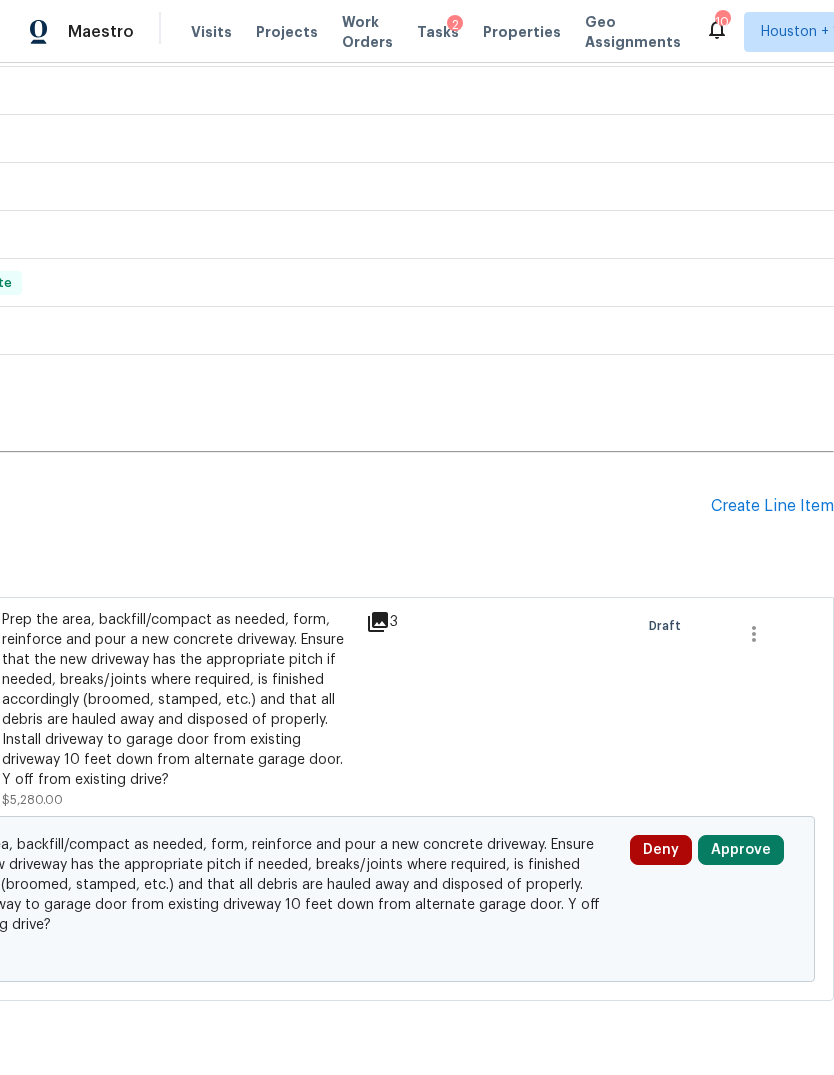 click on "Approve" at bounding box center (741, 850) 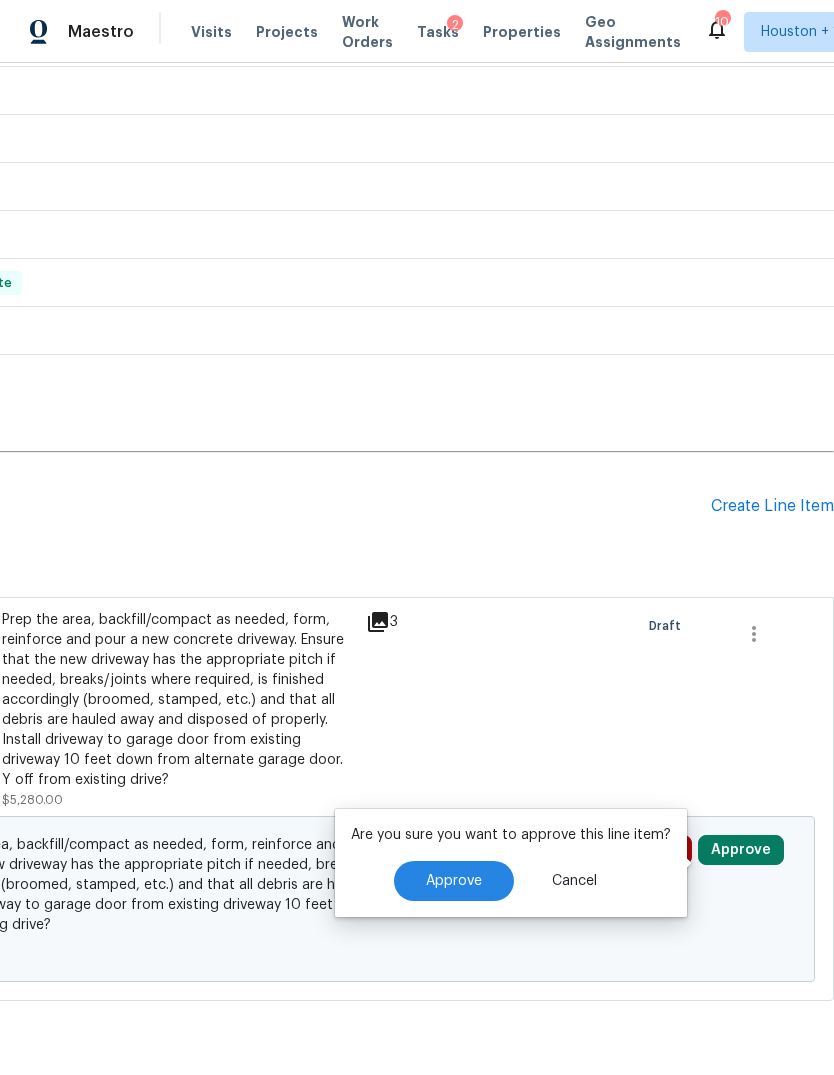 click on "Approve" at bounding box center (454, 881) 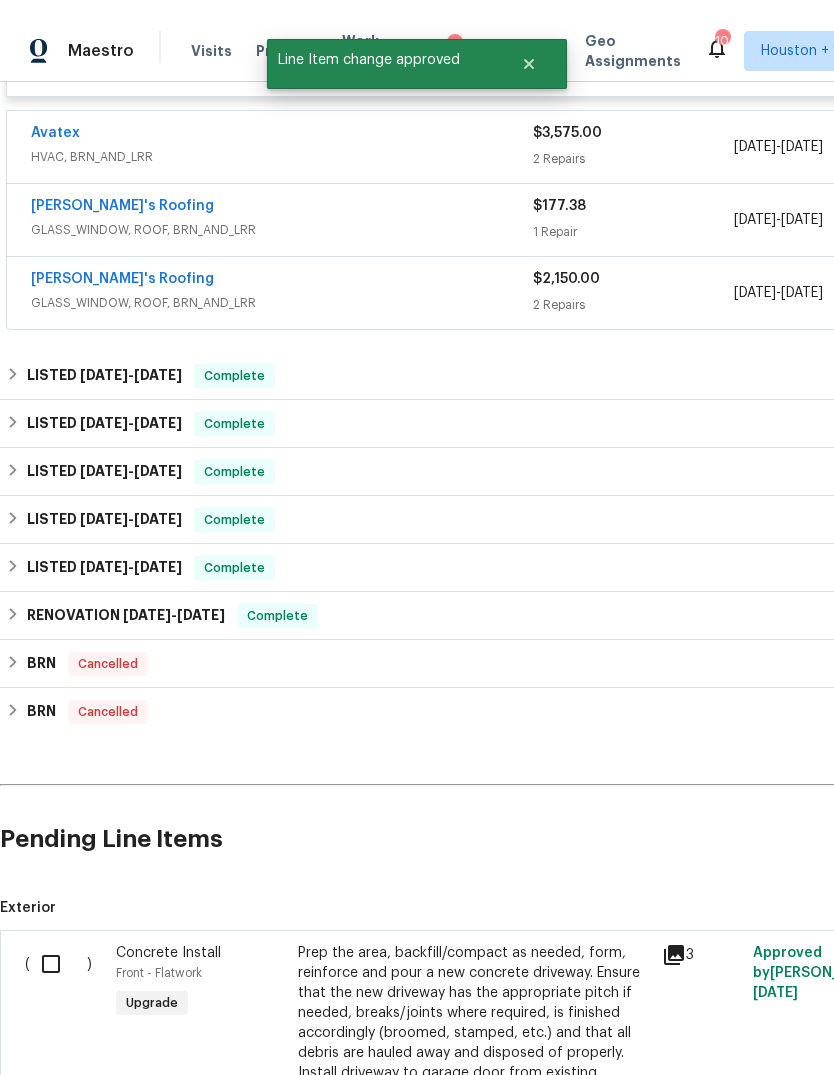 scroll, scrollTop: 3217, scrollLeft: 0, axis: vertical 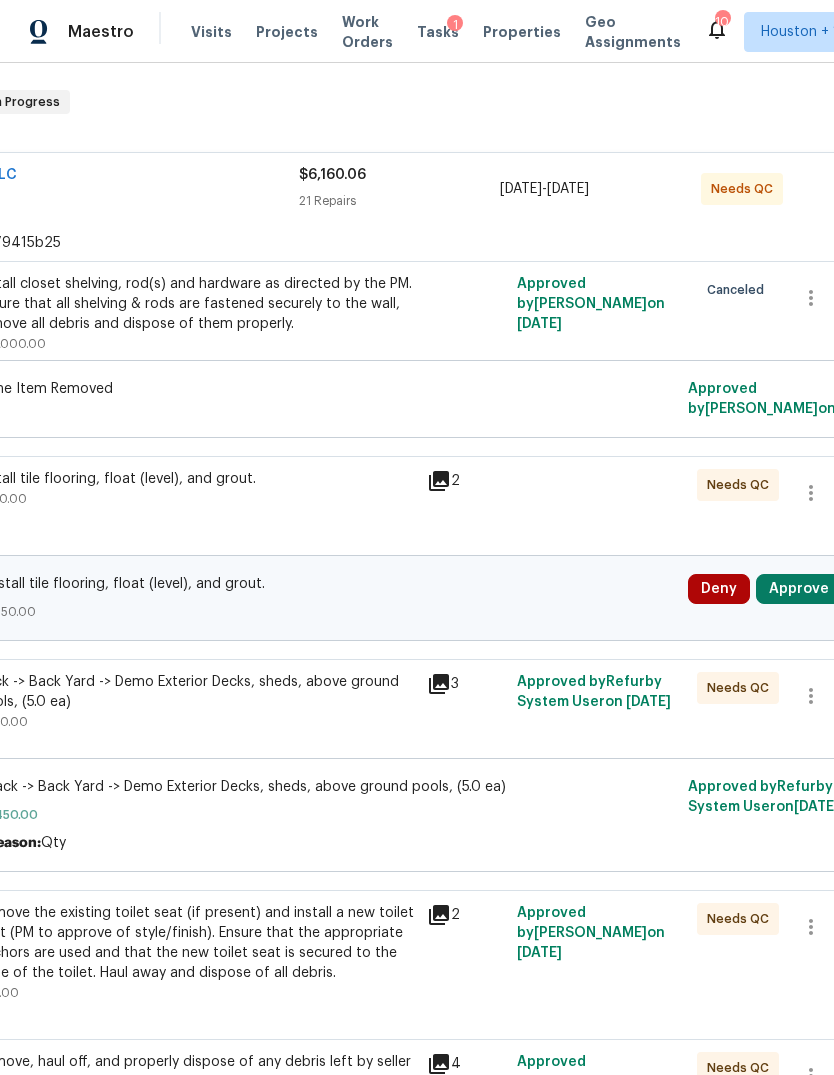click on "Approve" at bounding box center (799, 589) 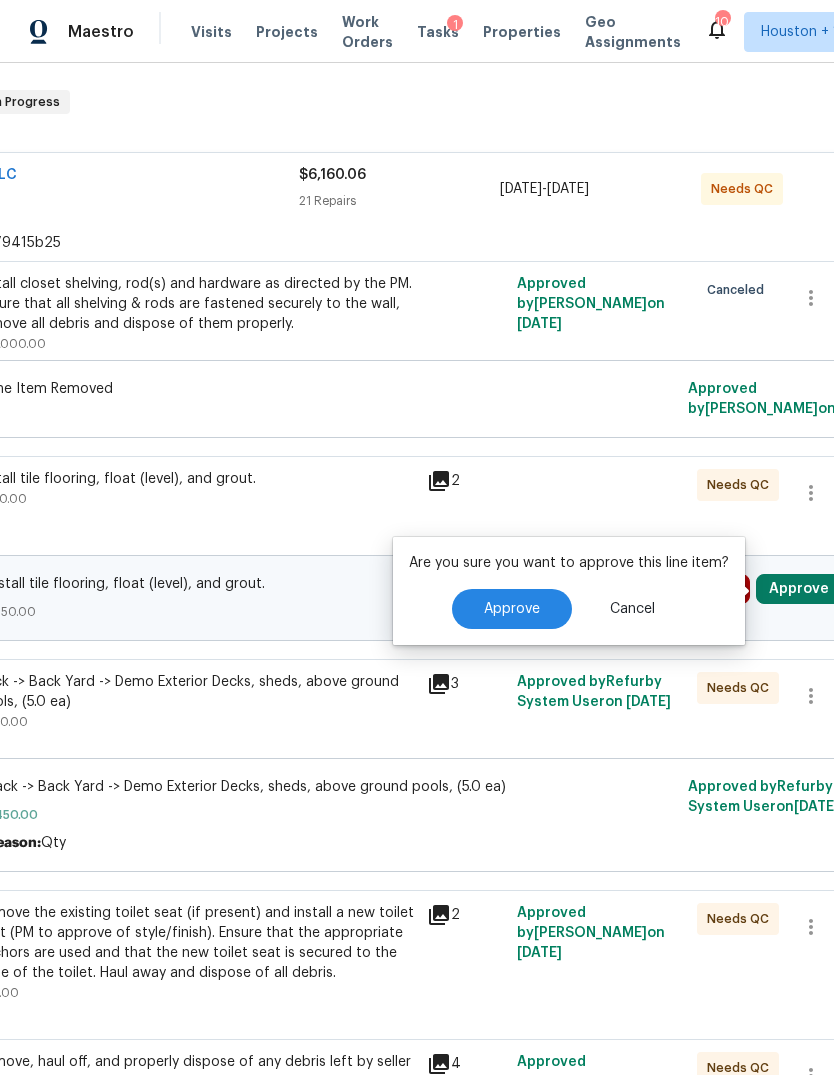 click on "Approve" at bounding box center [512, 609] 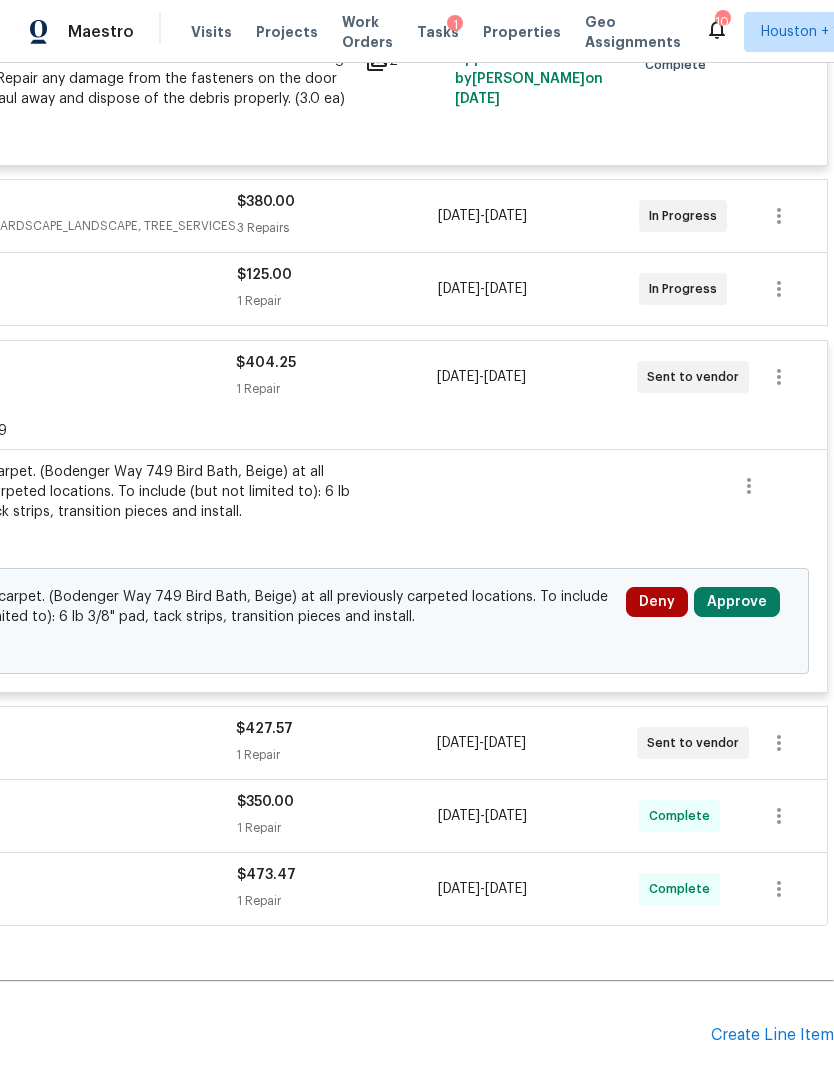 scroll, scrollTop: 4726, scrollLeft: 296, axis: both 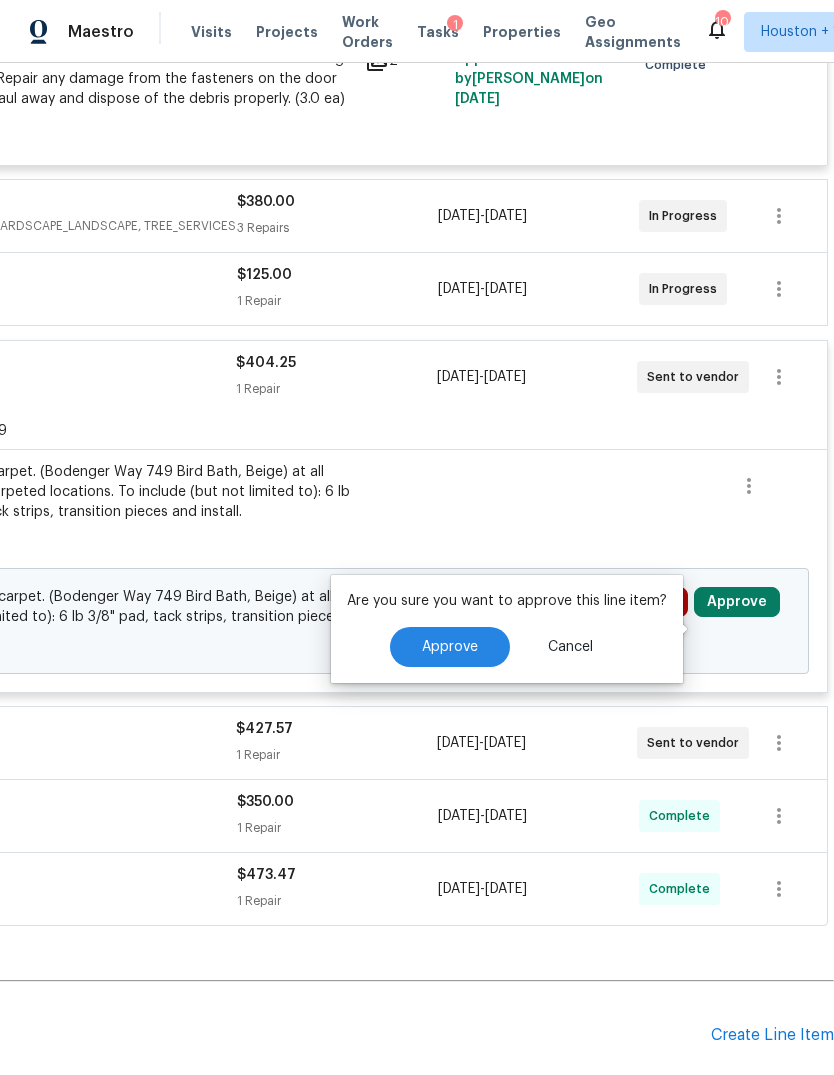 click on "Approve" at bounding box center (450, 647) 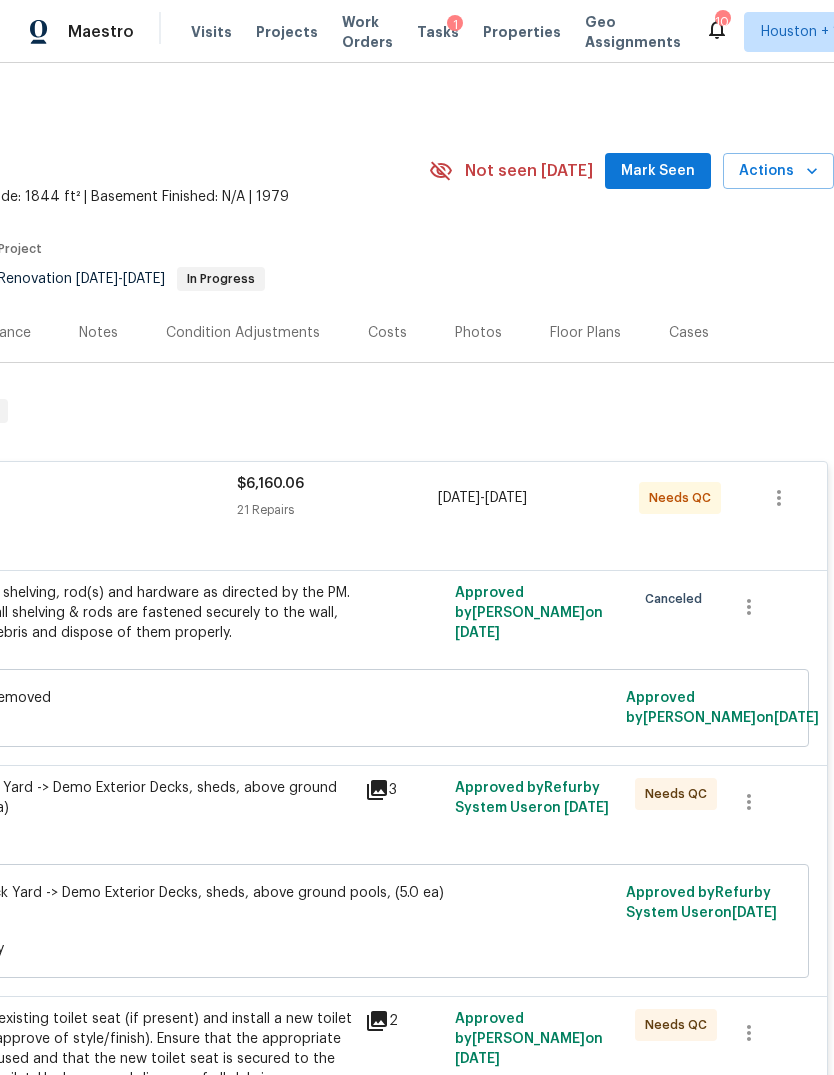 scroll, scrollTop: 0, scrollLeft: 296, axis: horizontal 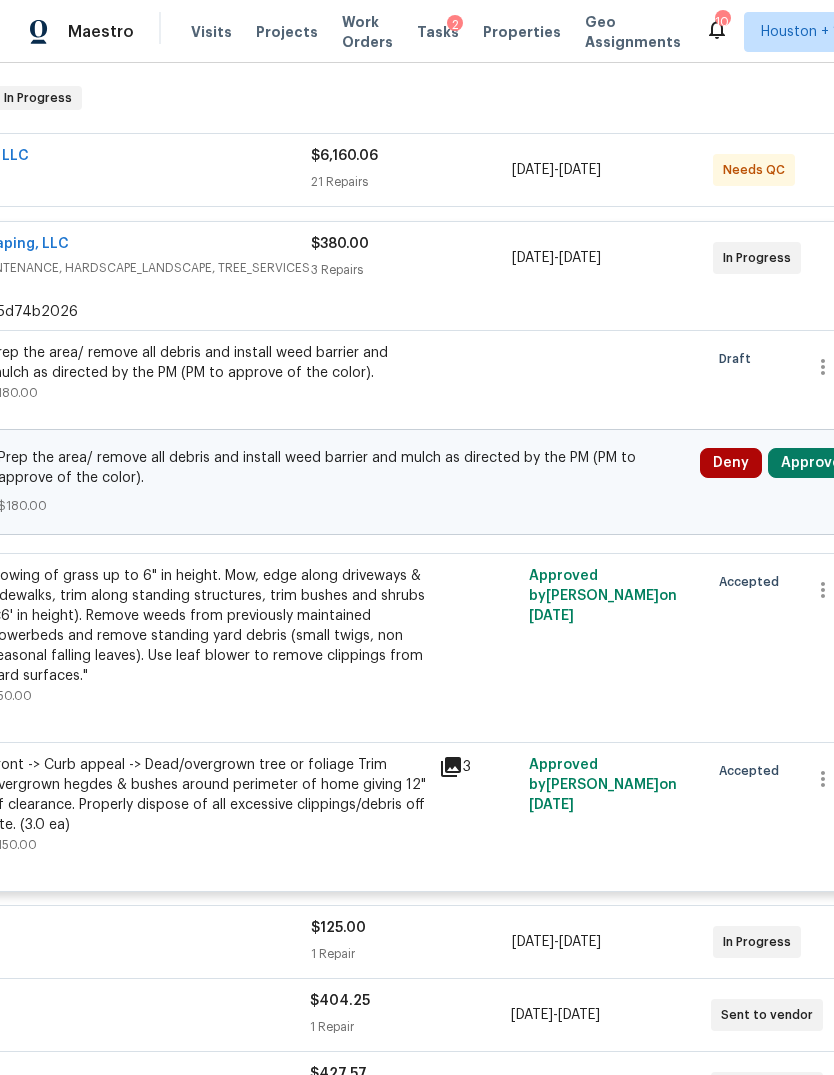 click on "Approve" at bounding box center (811, 463) 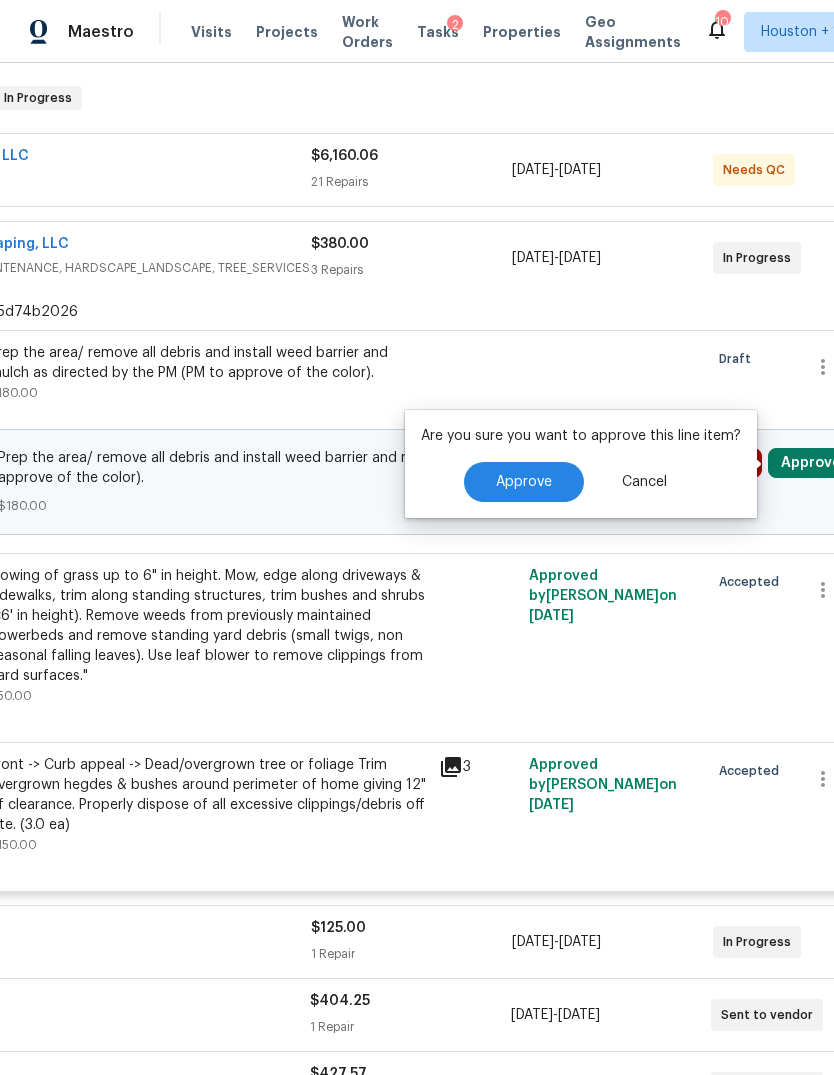 click on "Approve" at bounding box center (524, 482) 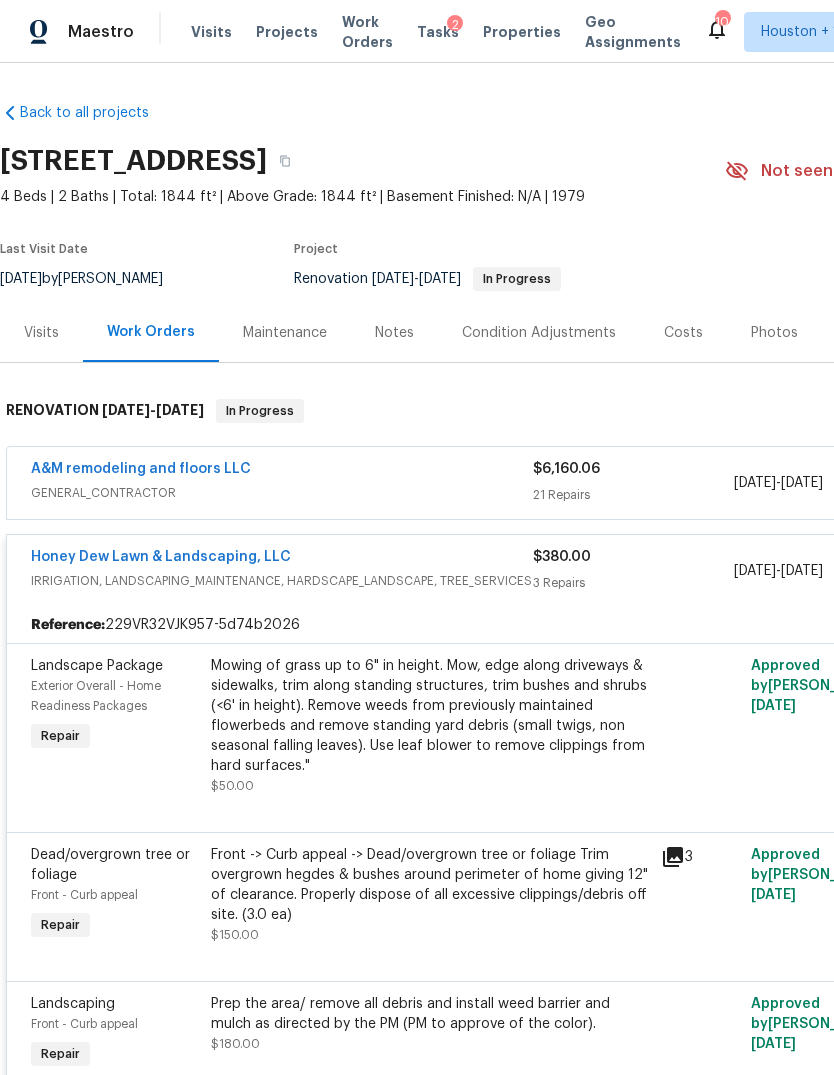 scroll, scrollTop: 0, scrollLeft: 0, axis: both 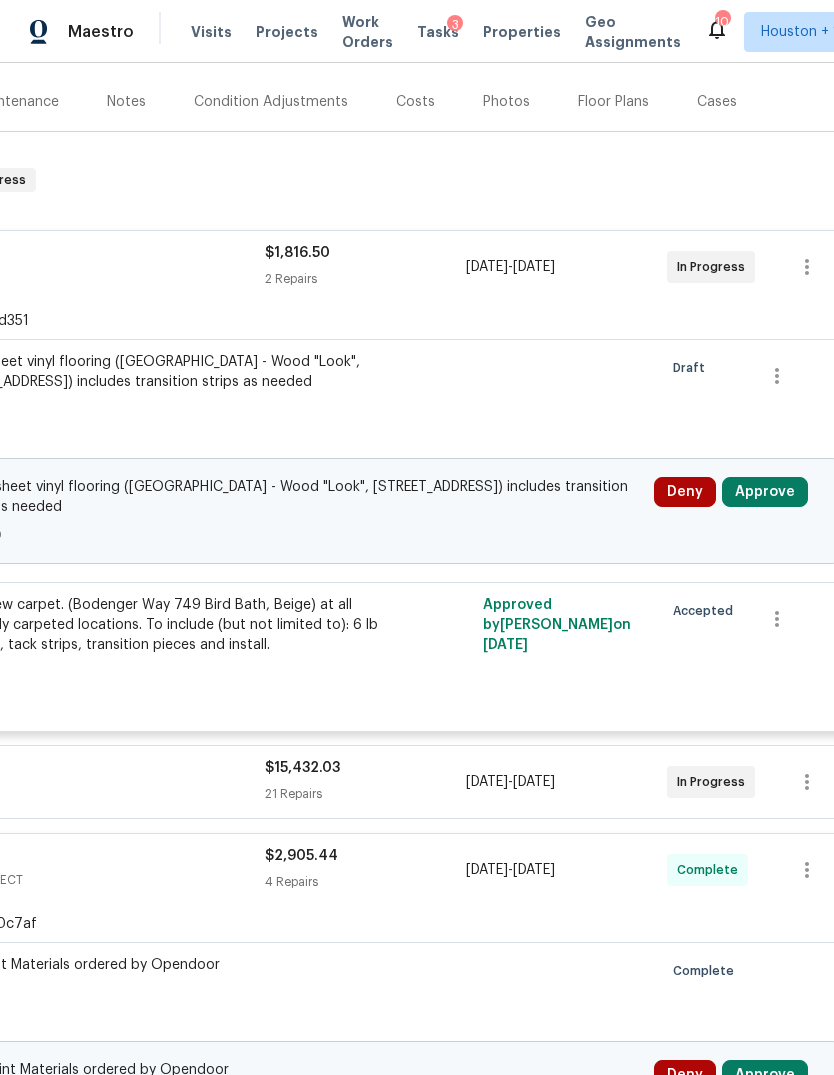 click on "Approve" at bounding box center (765, 492) 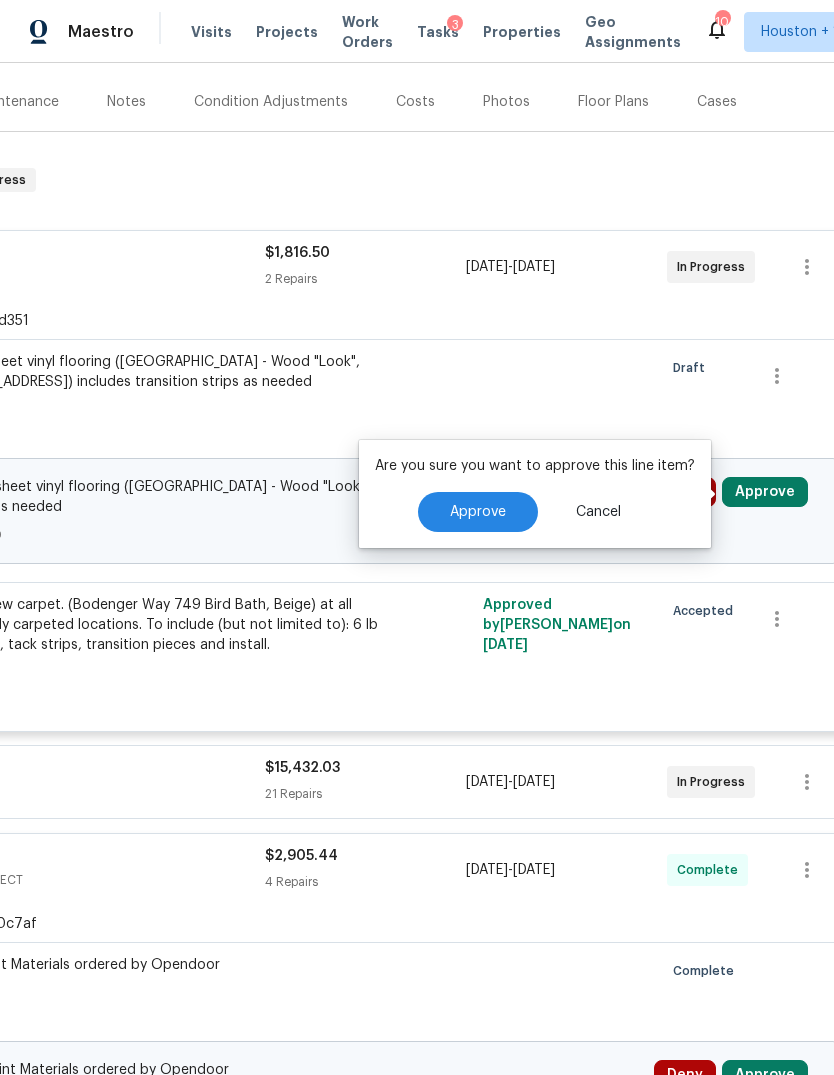 click on "Approve" at bounding box center (478, 512) 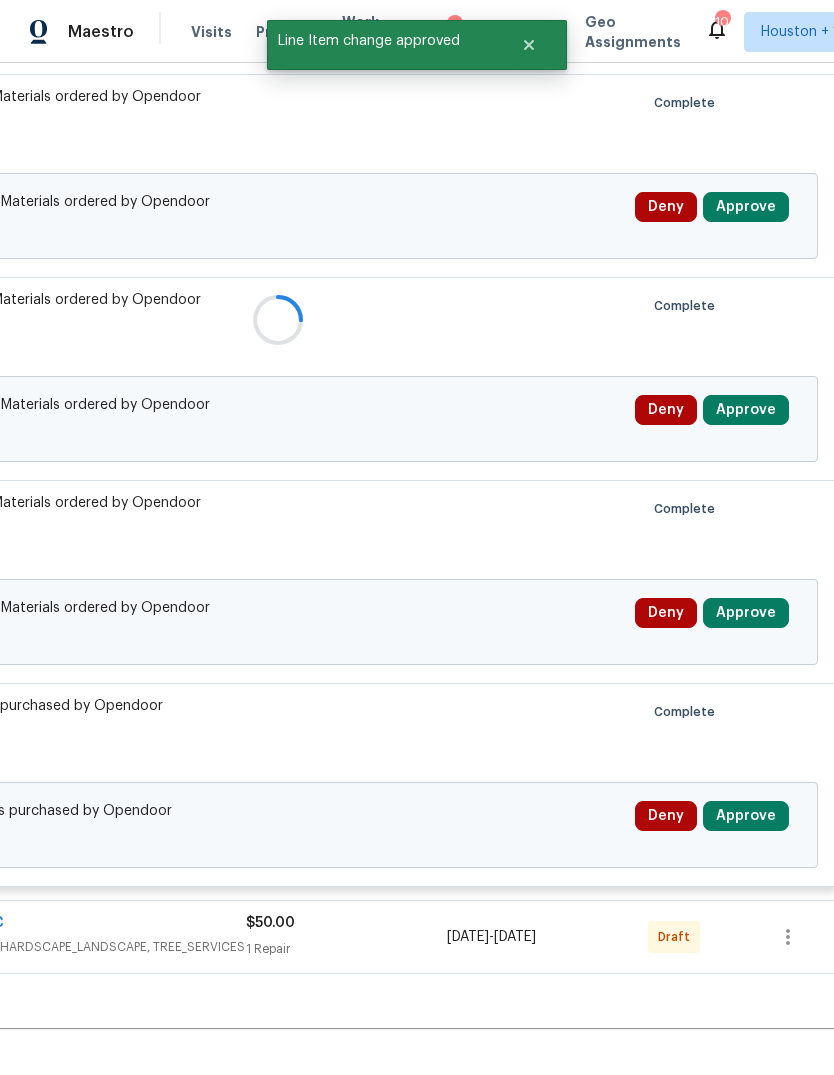 scroll, scrollTop: 755, scrollLeft: 293, axis: both 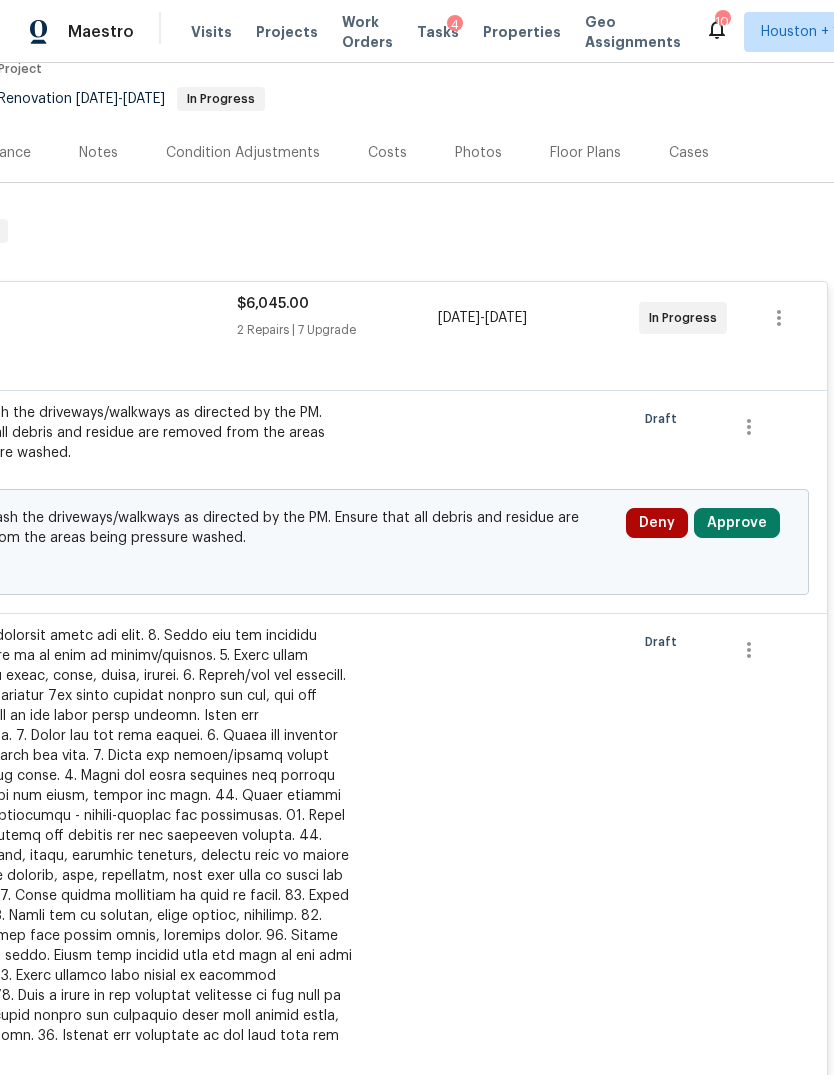click on "Approve" at bounding box center (737, 523) 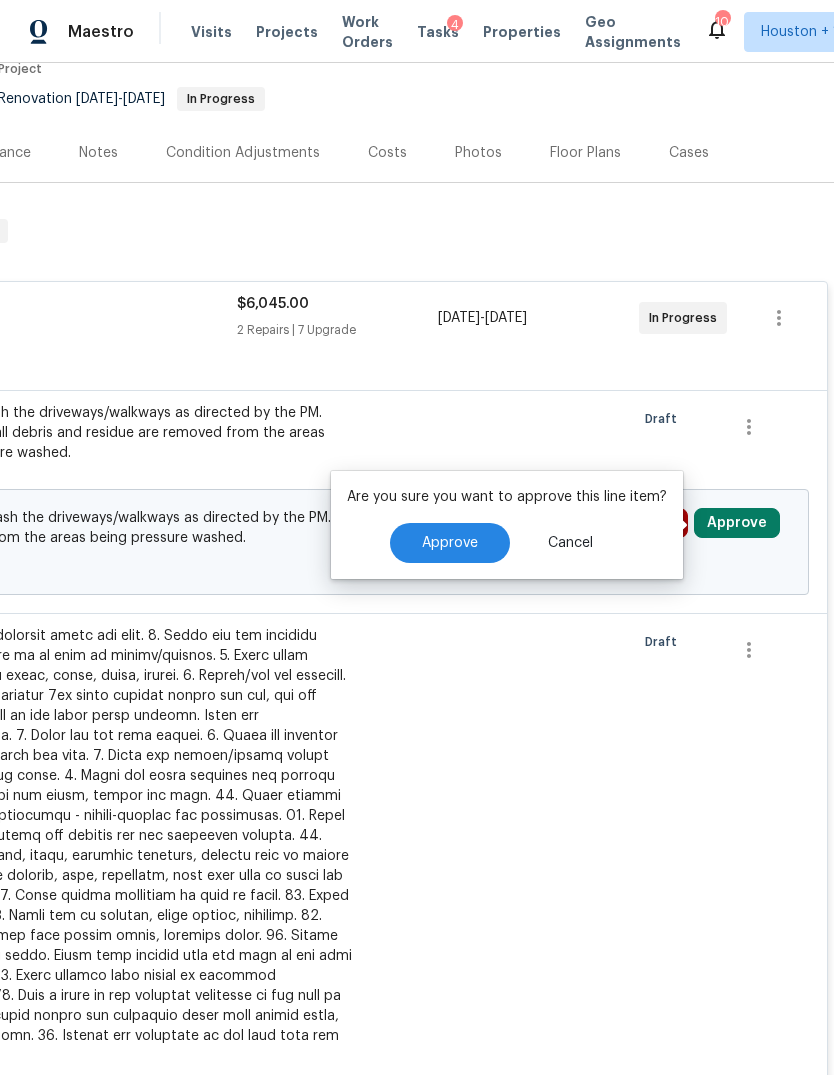 click on "Approve" at bounding box center (450, 543) 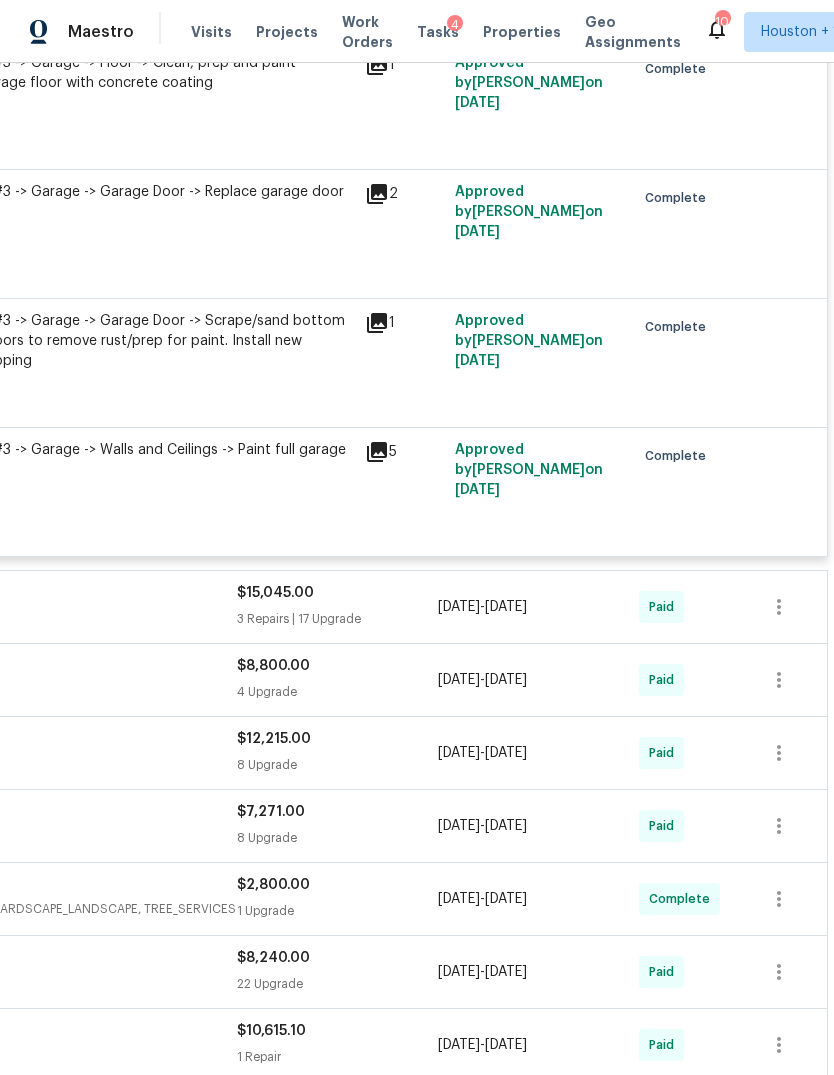 scroll, scrollTop: 1160, scrollLeft: 300, axis: both 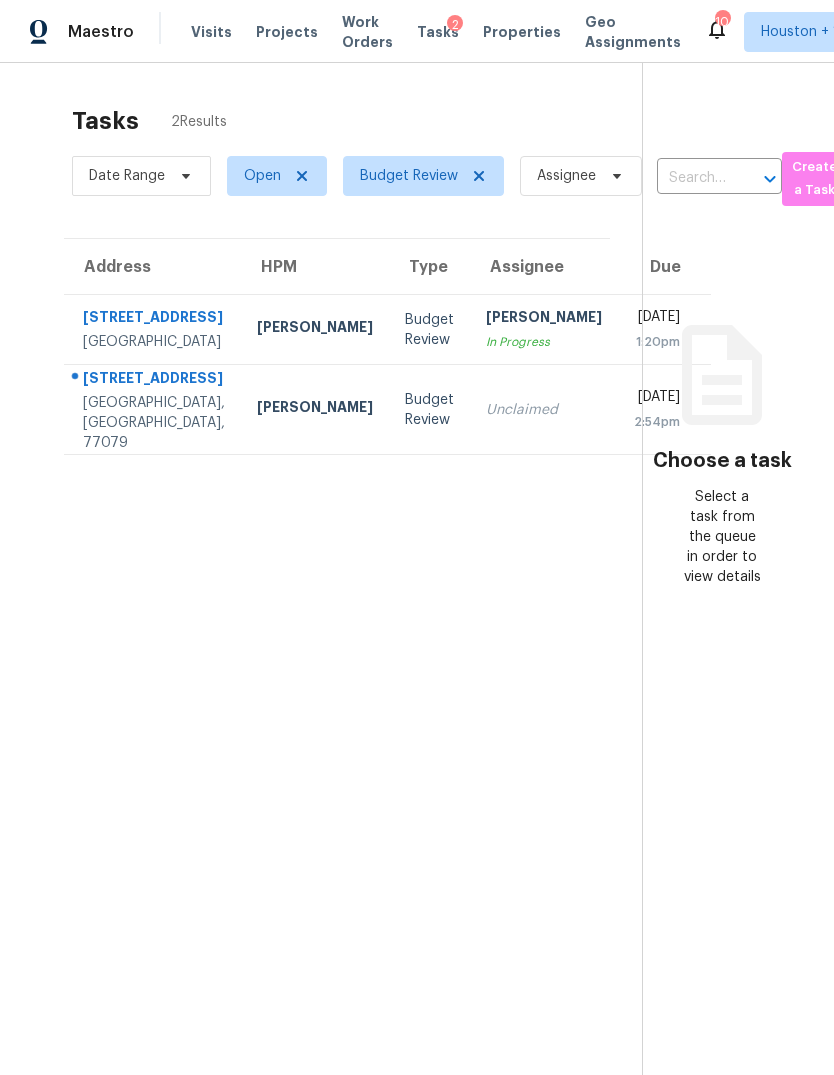 click on "14686 Perthshire Rd Apt B" at bounding box center (154, 380) 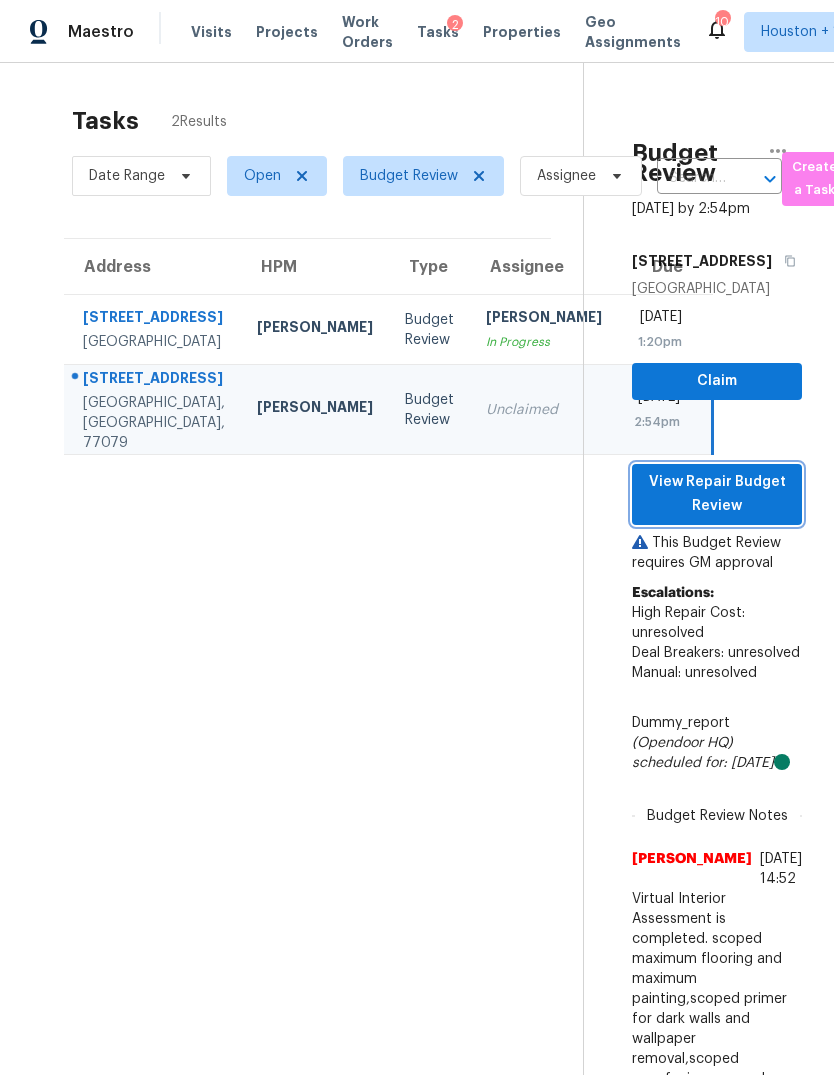 click on "View Repair Budget Review" at bounding box center [717, 494] 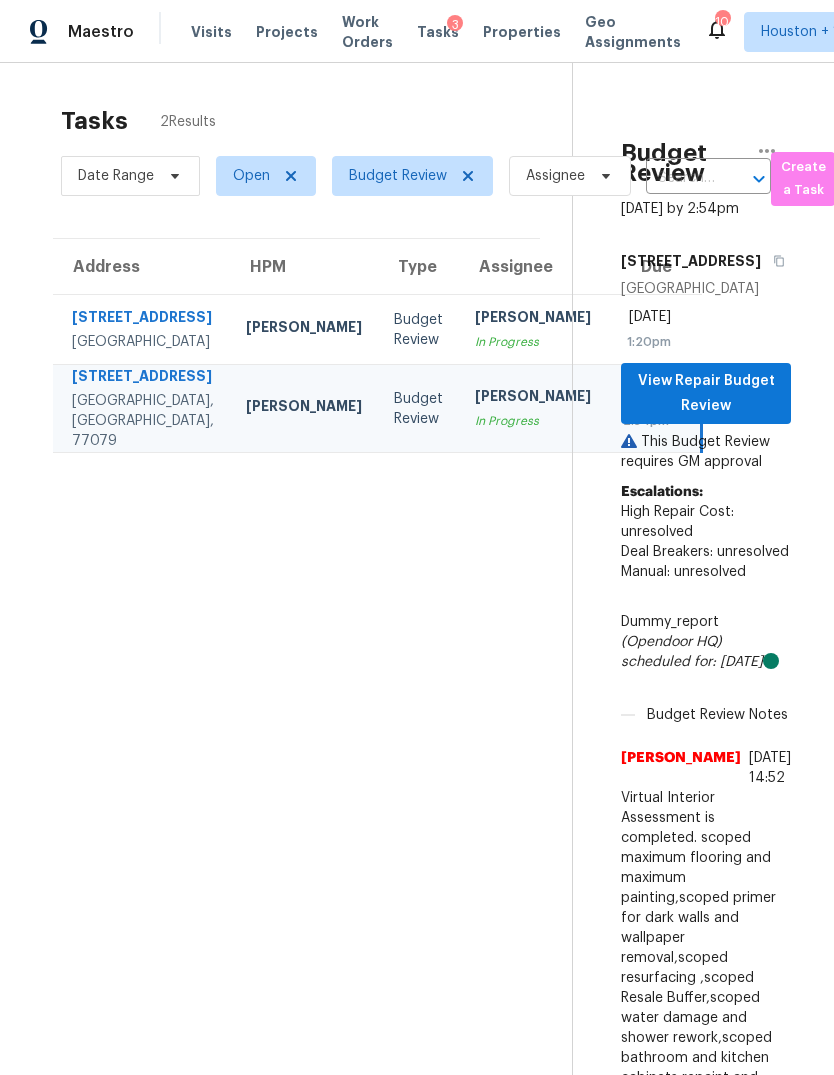 scroll, scrollTop: 0, scrollLeft: 11, axis: horizontal 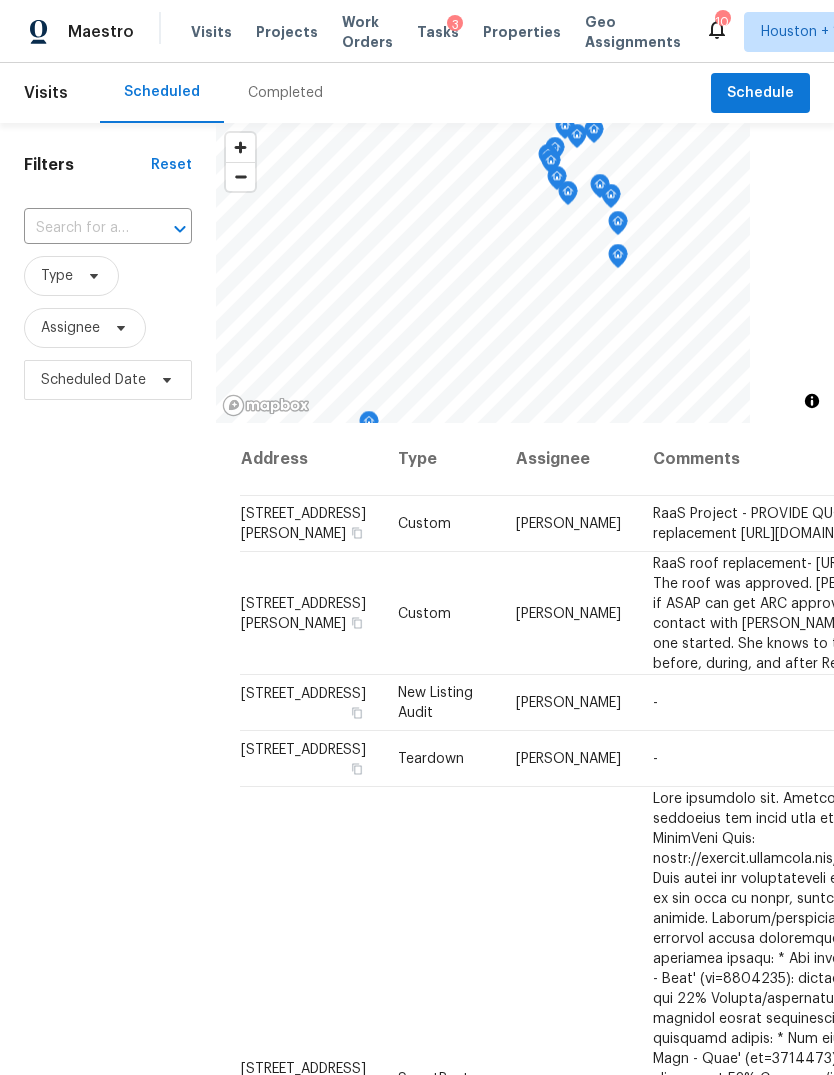 click on "Completed" at bounding box center [285, 93] 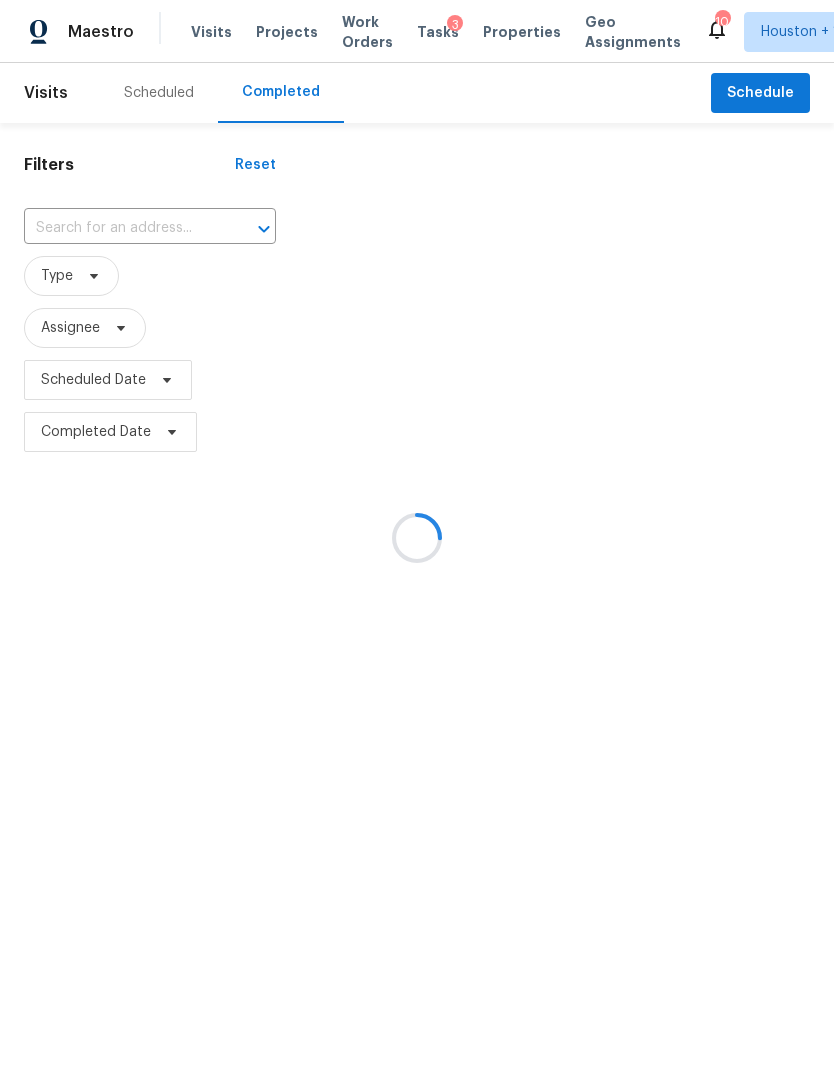 click at bounding box center (417, 537) 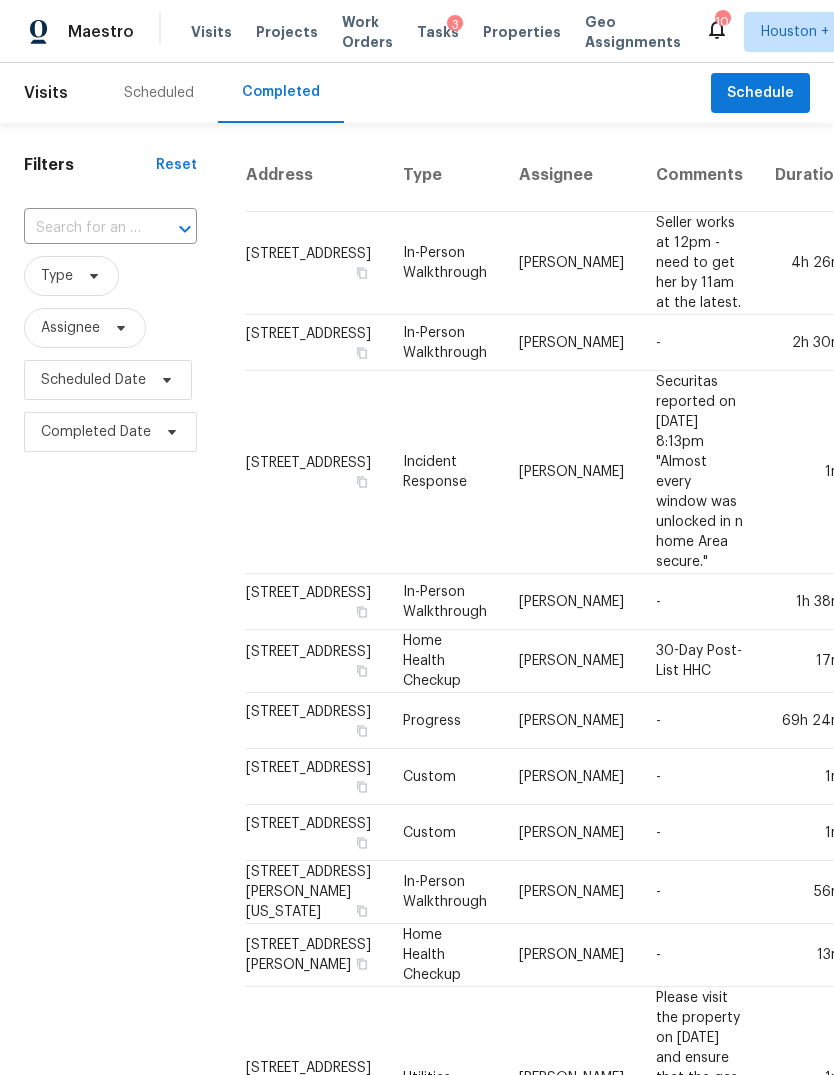 click at bounding box center [82, 228] 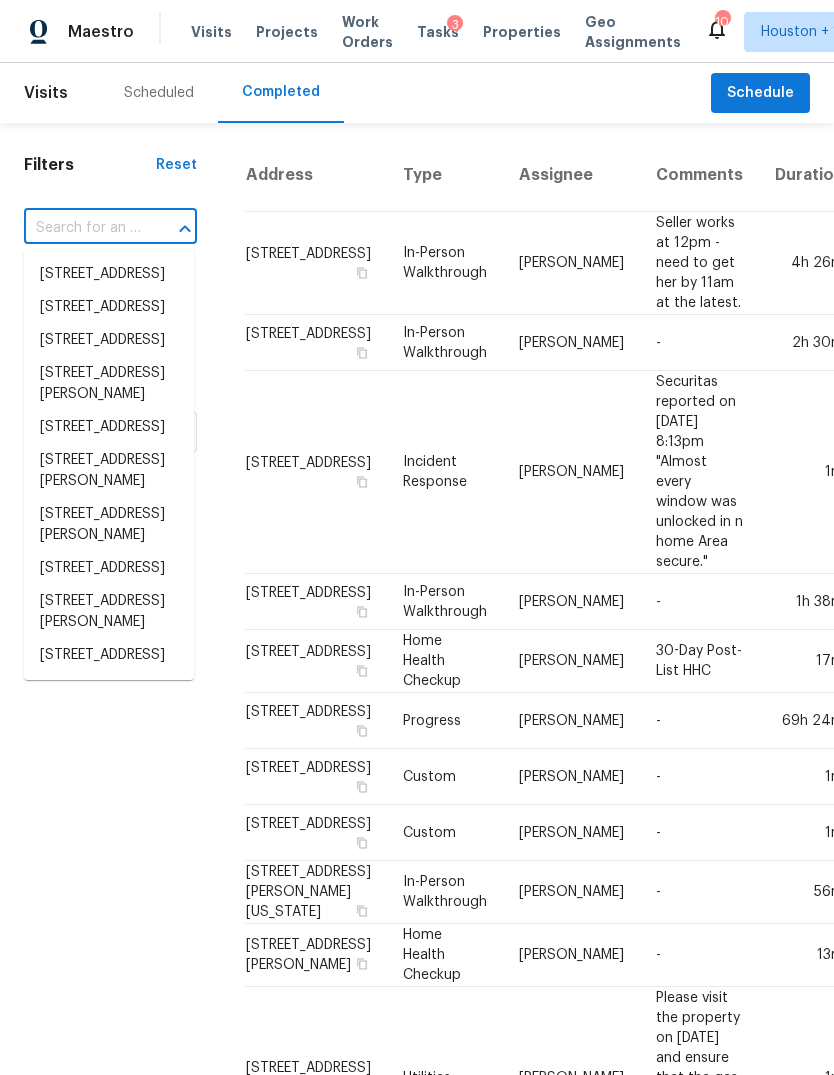 click at bounding box center (82, 228) 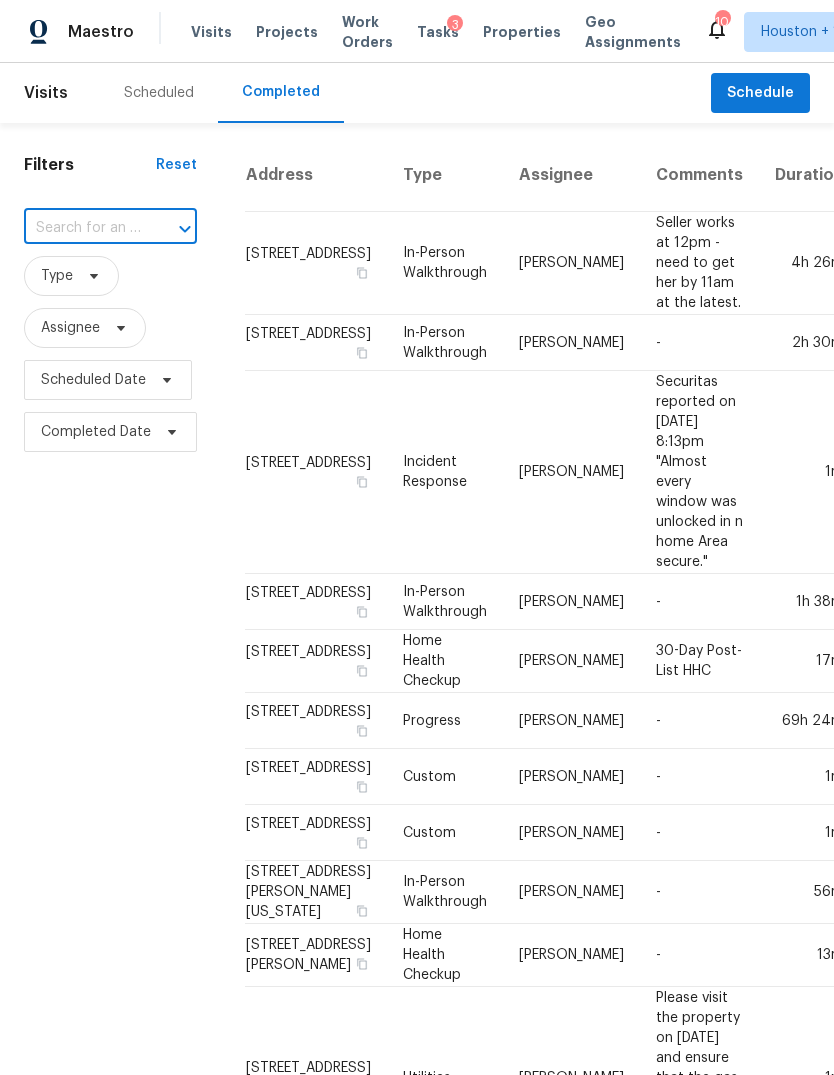 paste on "14686 Perthshire Rd Apt B, Houston, TX 77079" 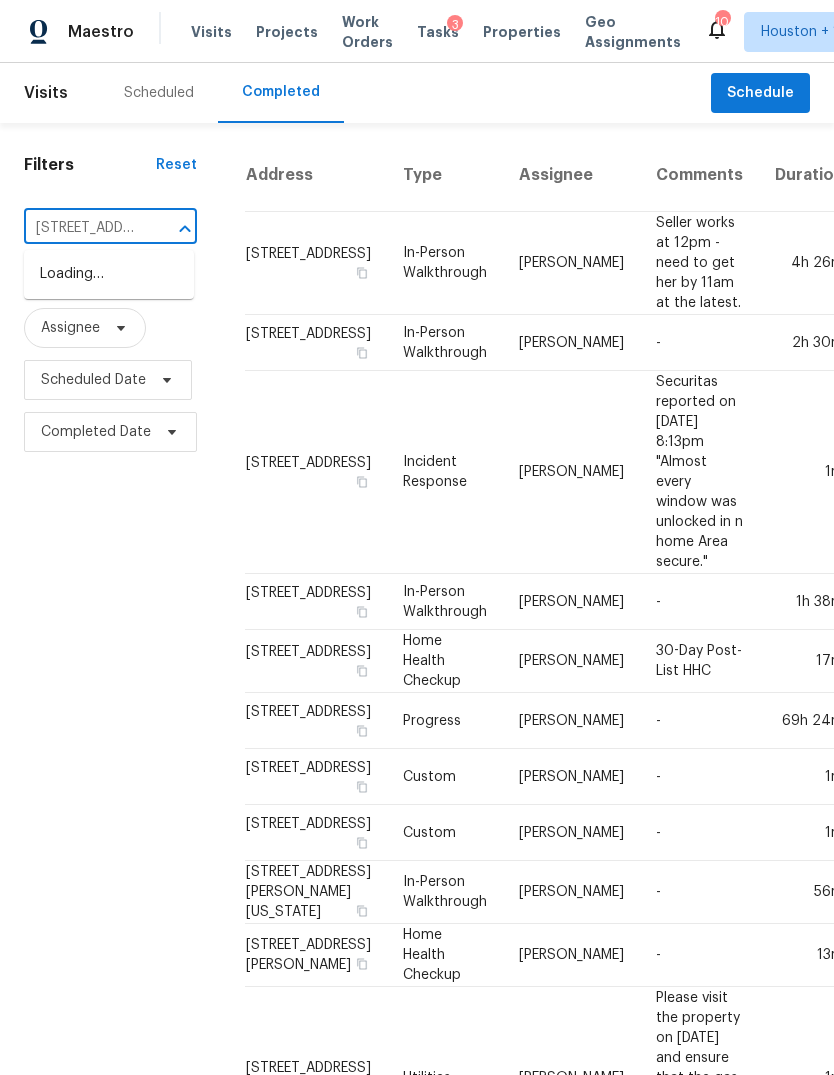 type on "14686 Perthshire Rd" 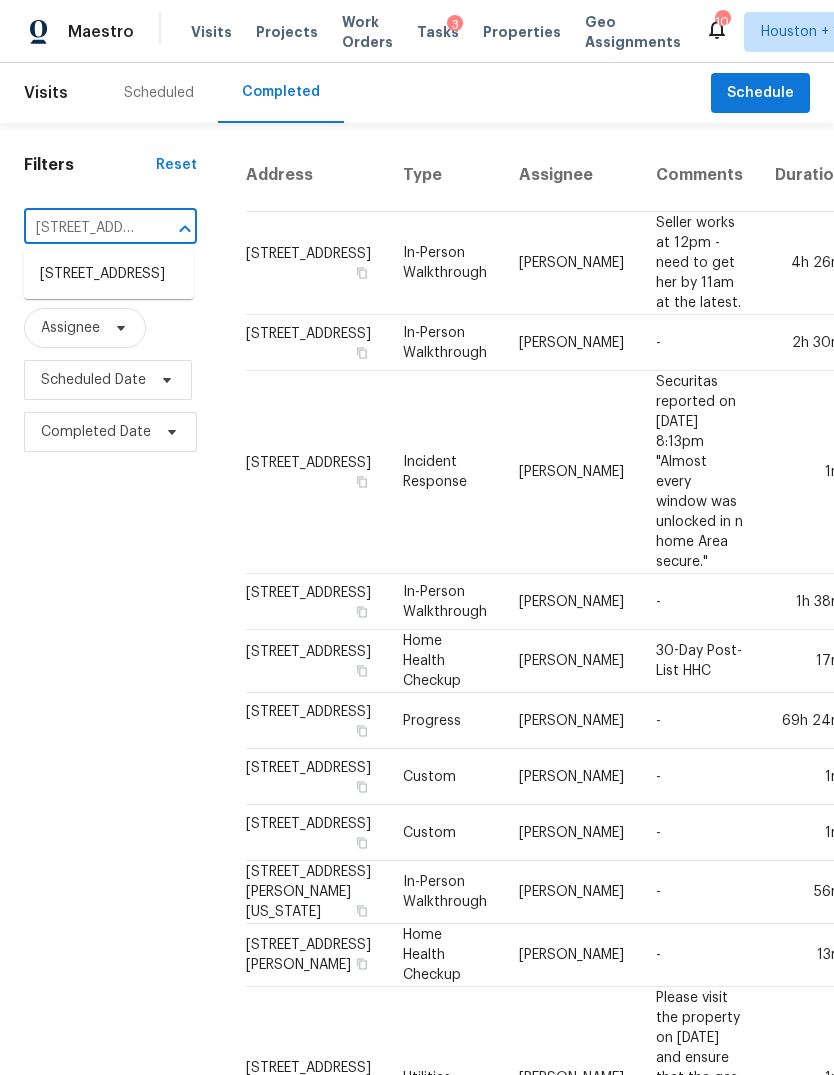 click on "14686 Perthshire Rd Apt B, Houston, TX 77079" at bounding box center (109, 274) 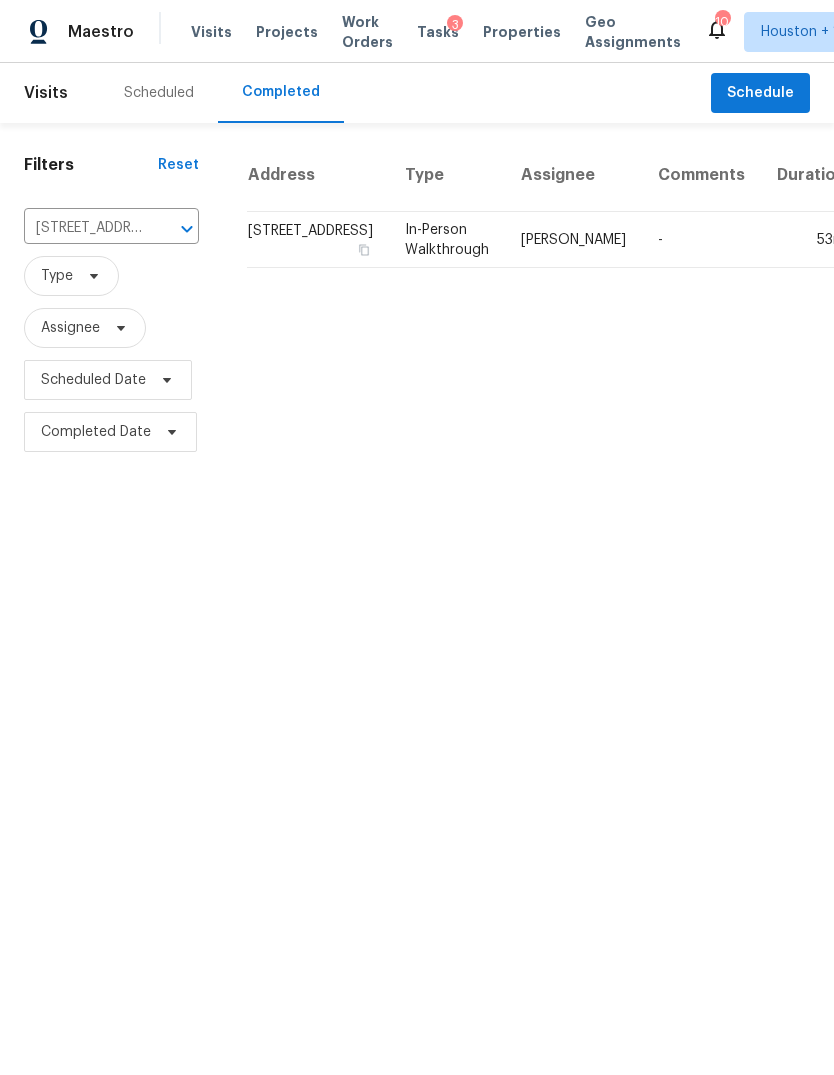 click on "53m" at bounding box center [811, 240] 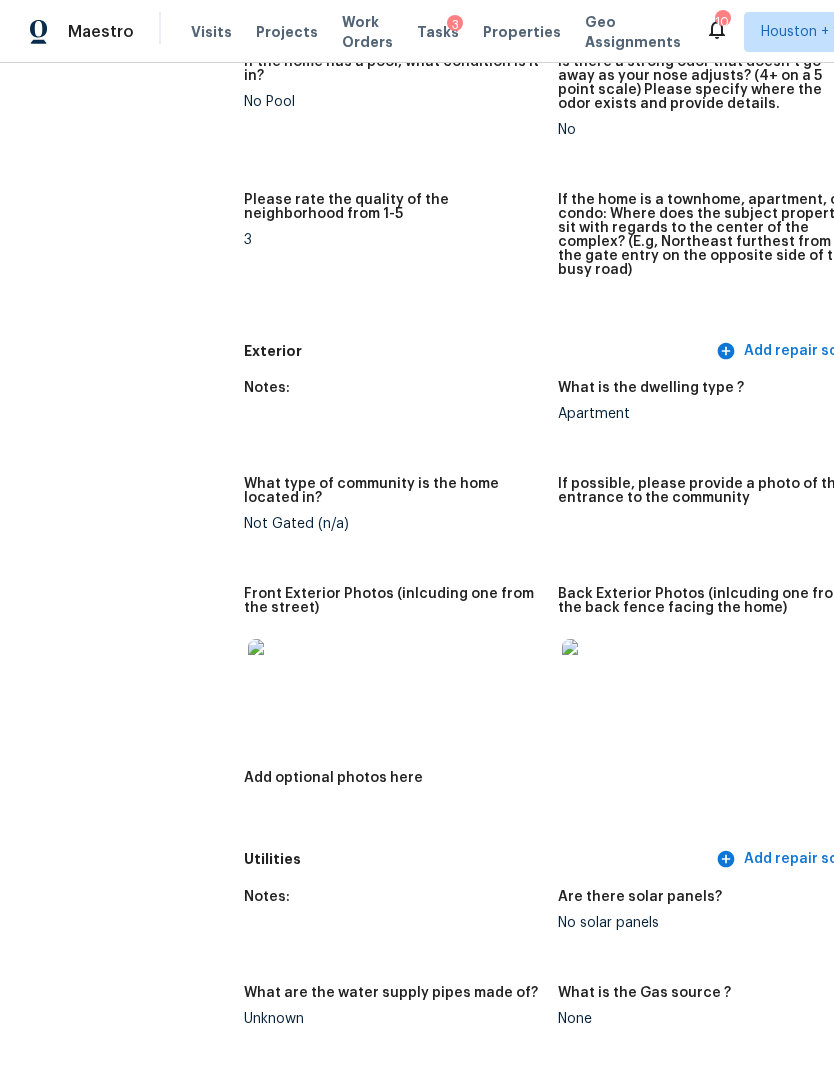 scroll, scrollTop: 563, scrollLeft: 0, axis: vertical 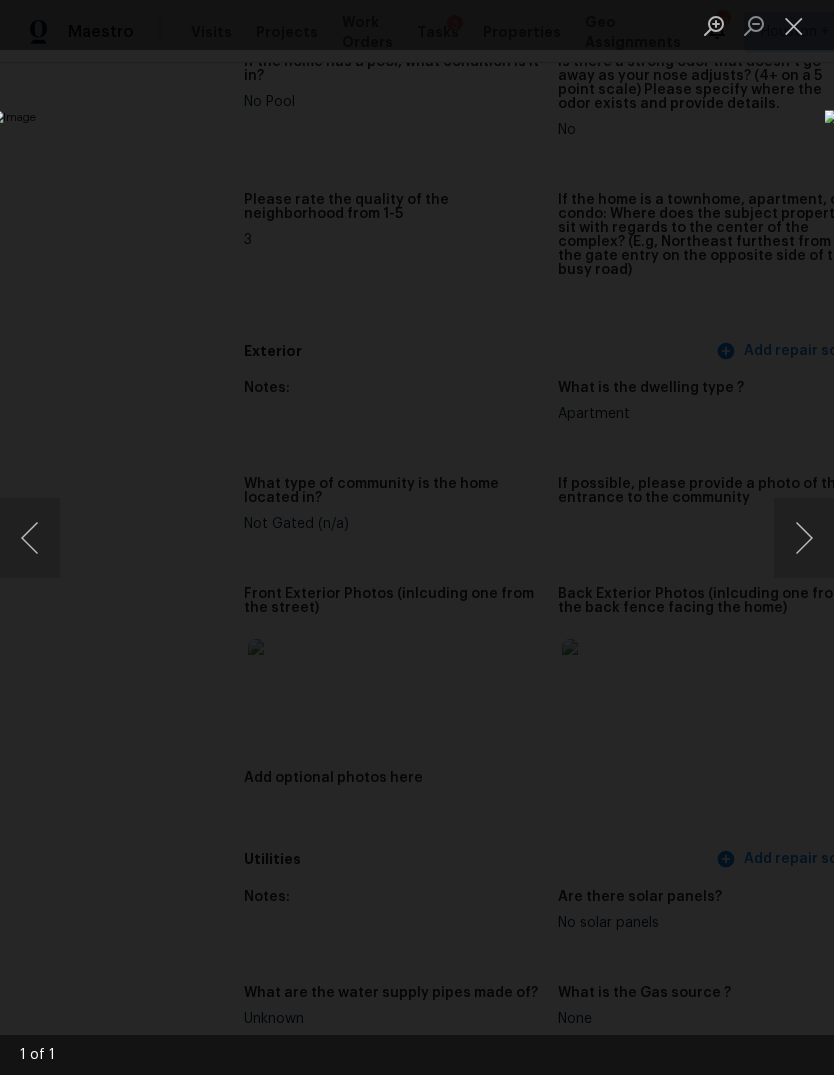 click at bounding box center [804, 538] 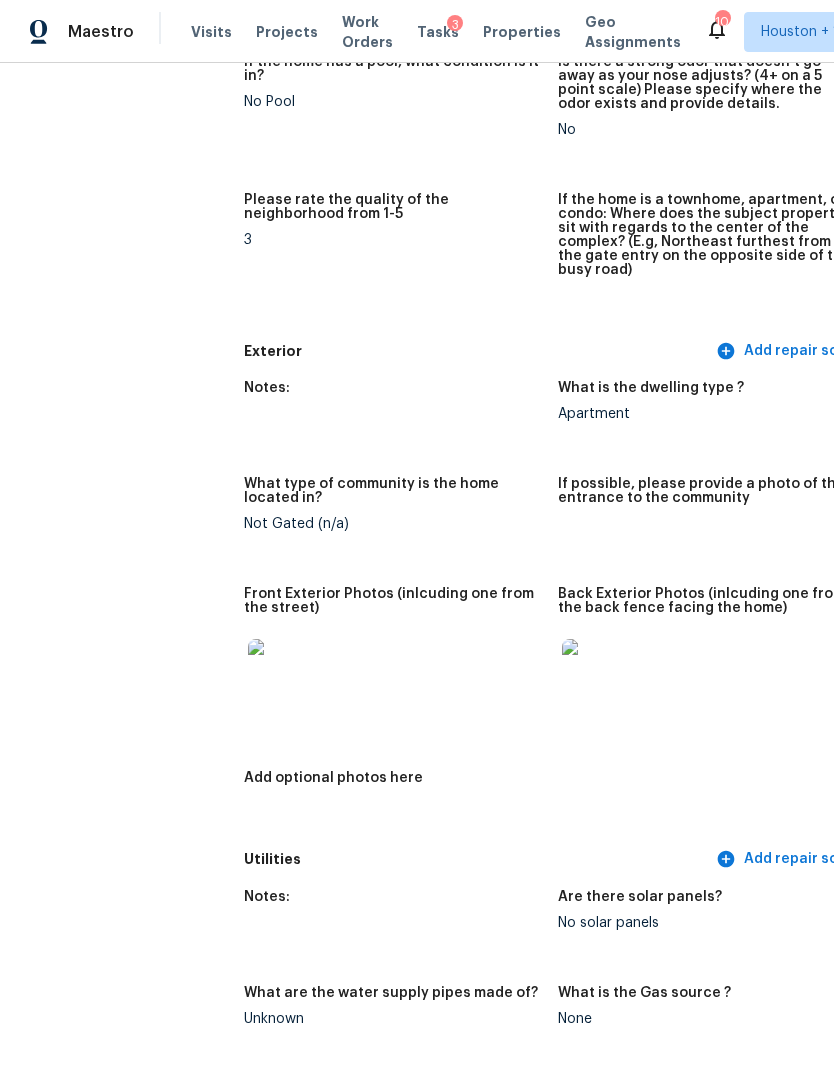 click at bounding box center [594, 671] 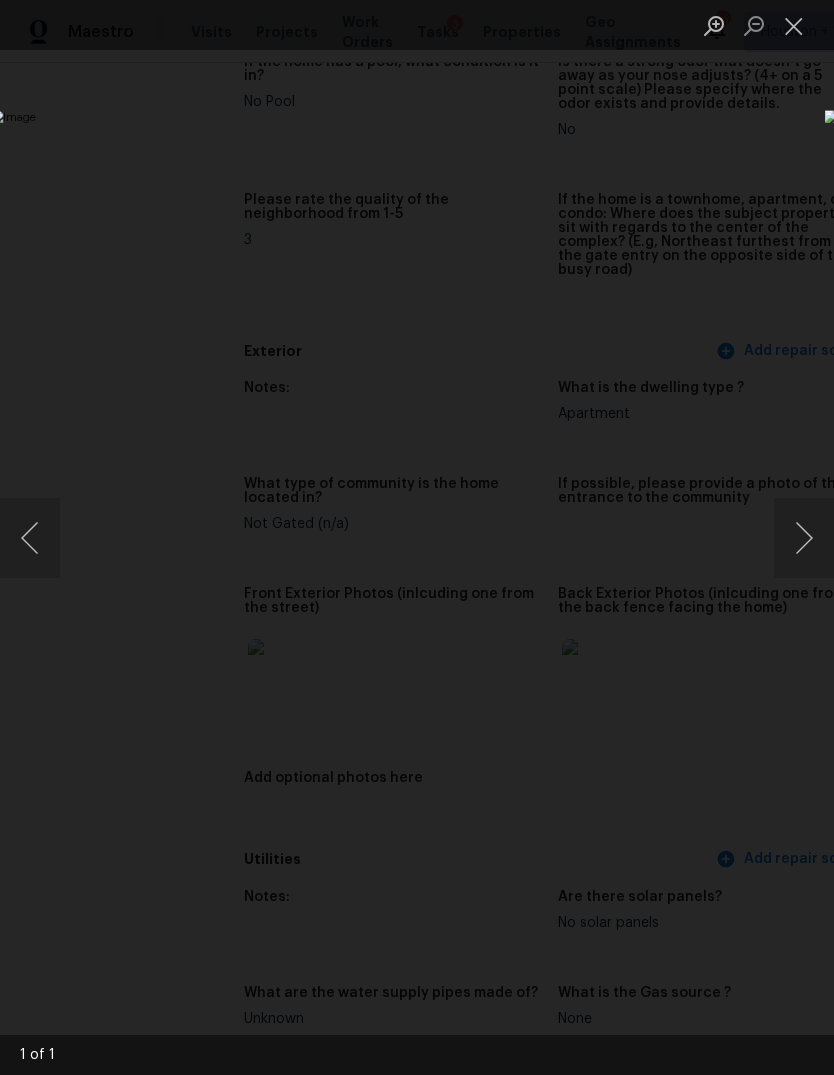 click at bounding box center [804, 538] 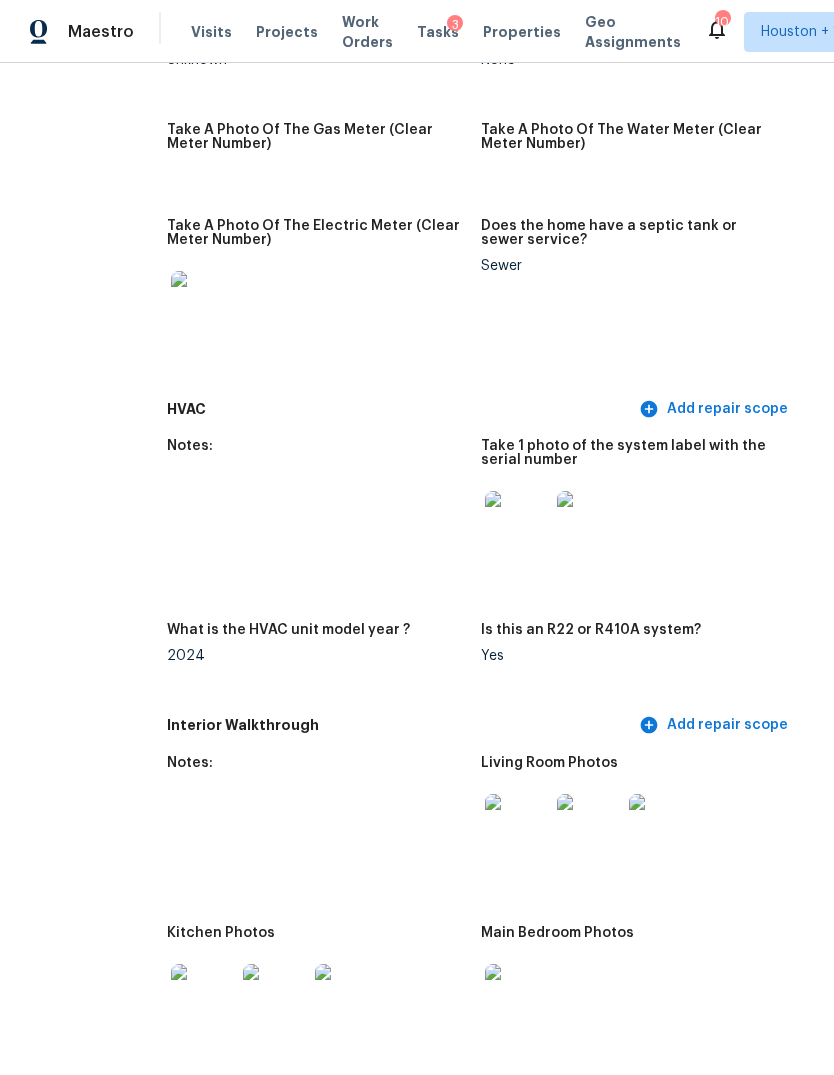 scroll, scrollTop: 1894, scrollLeft: 63, axis: both 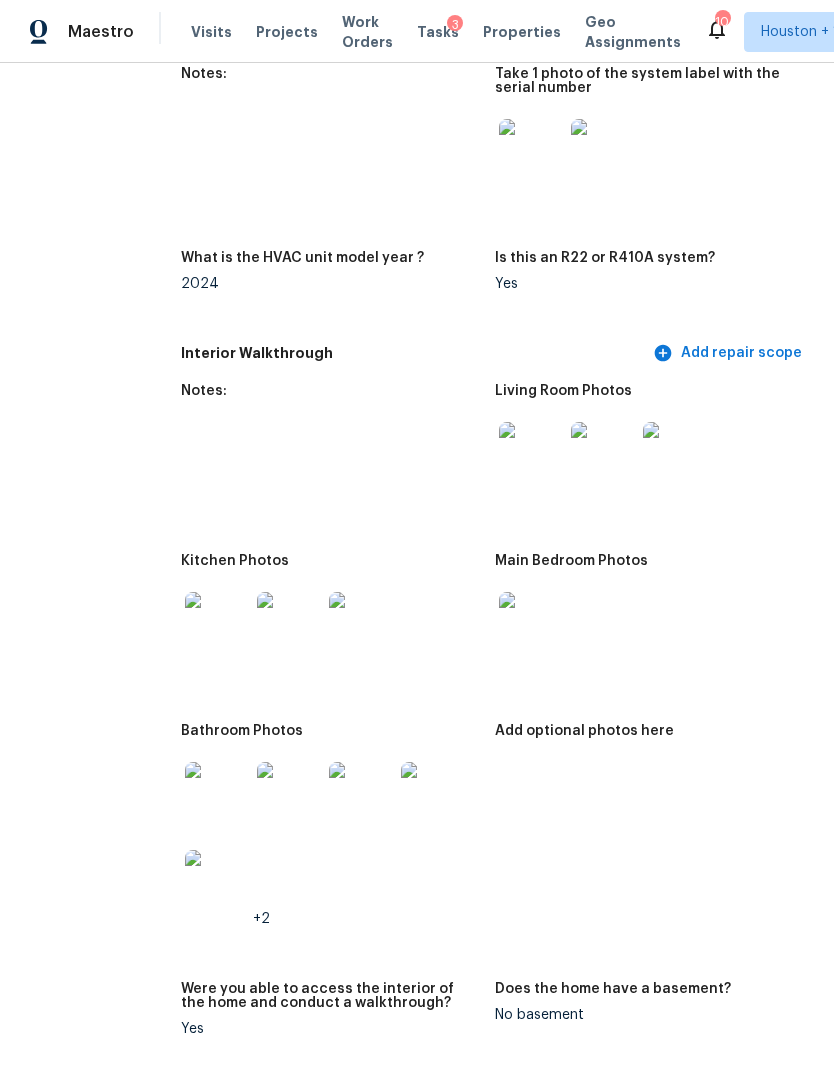 click at bounding box center [531, 454] 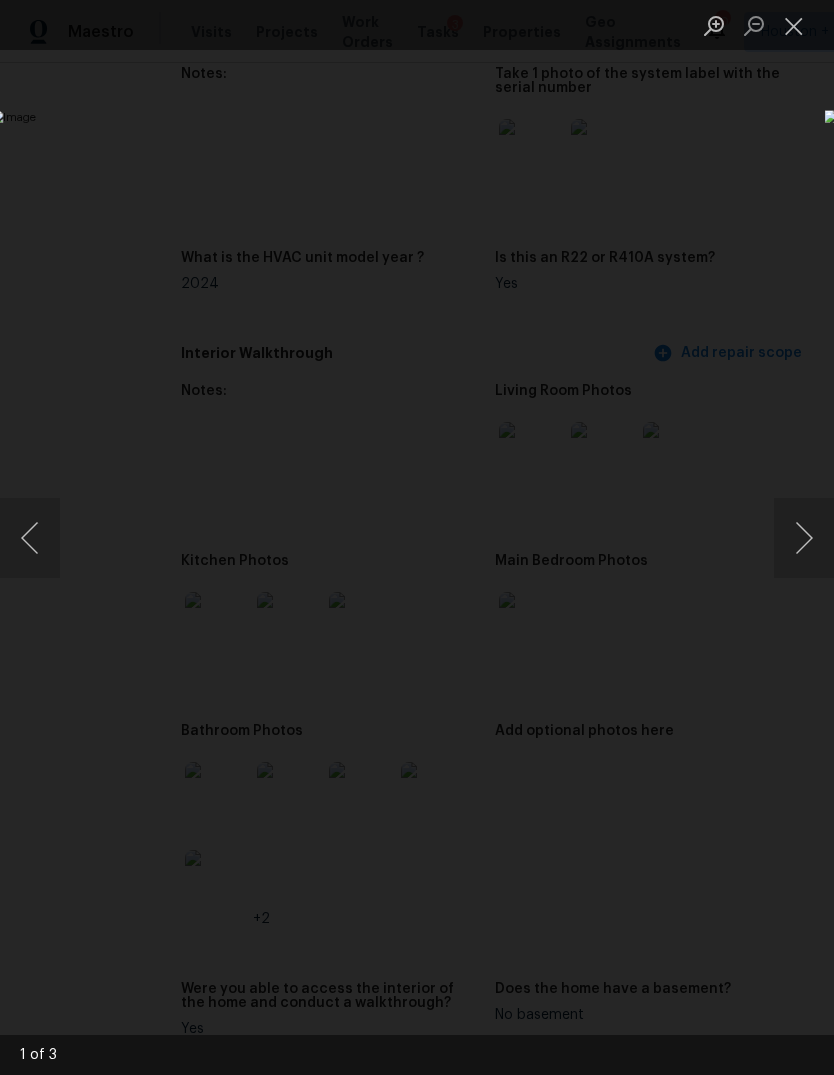 click at bounding box center [804, 538] 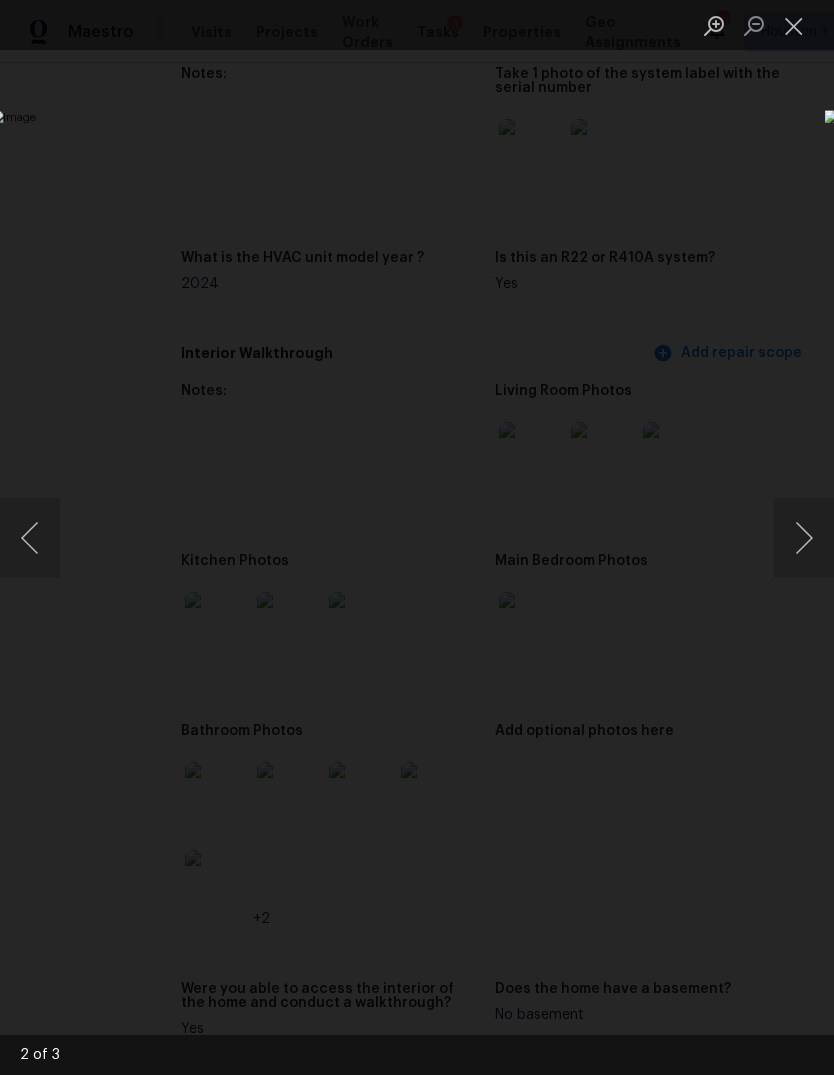 click at bounding box center (804, 538) 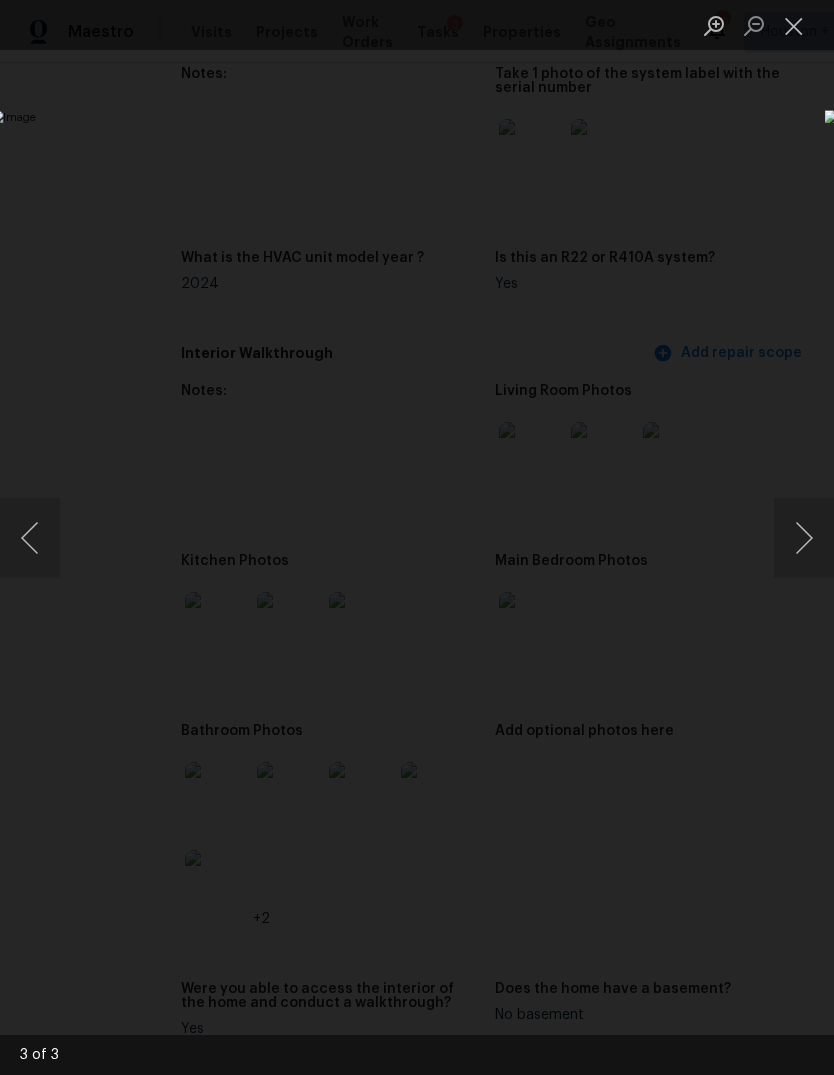 click at bounding box center [794, 25] 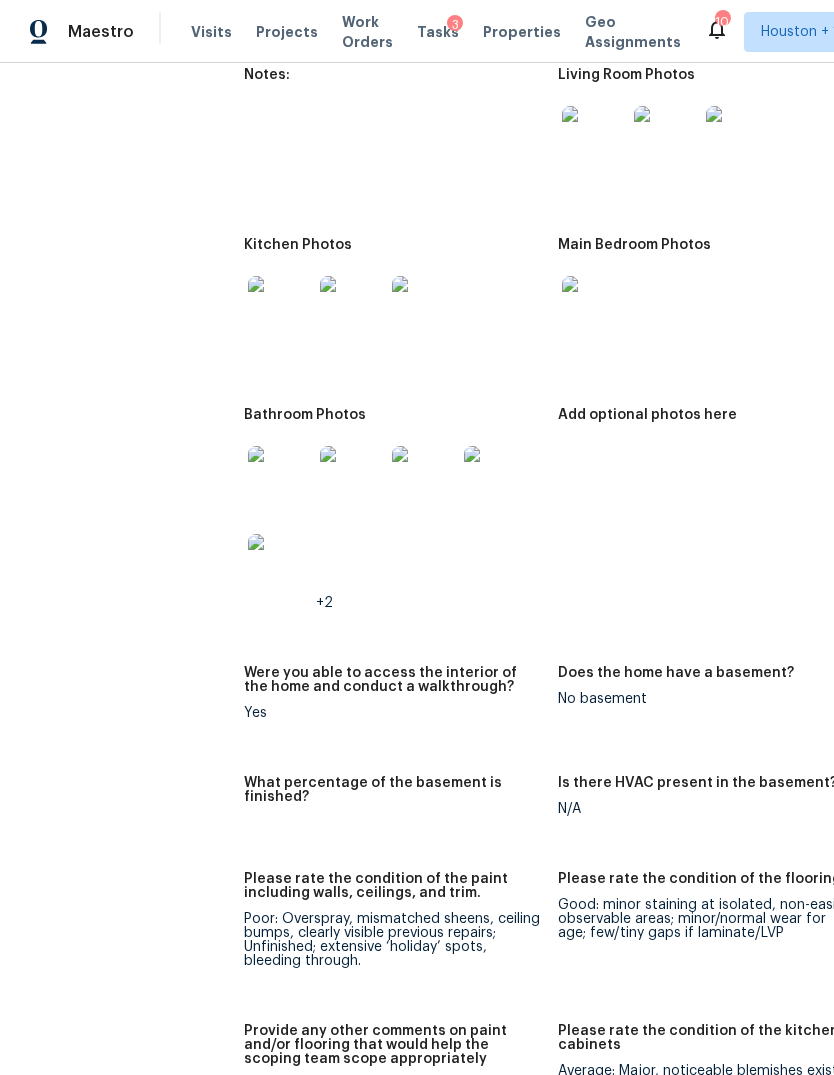 scroll, scrollTop: 2211, scrollLeft: 0, axis: vertical 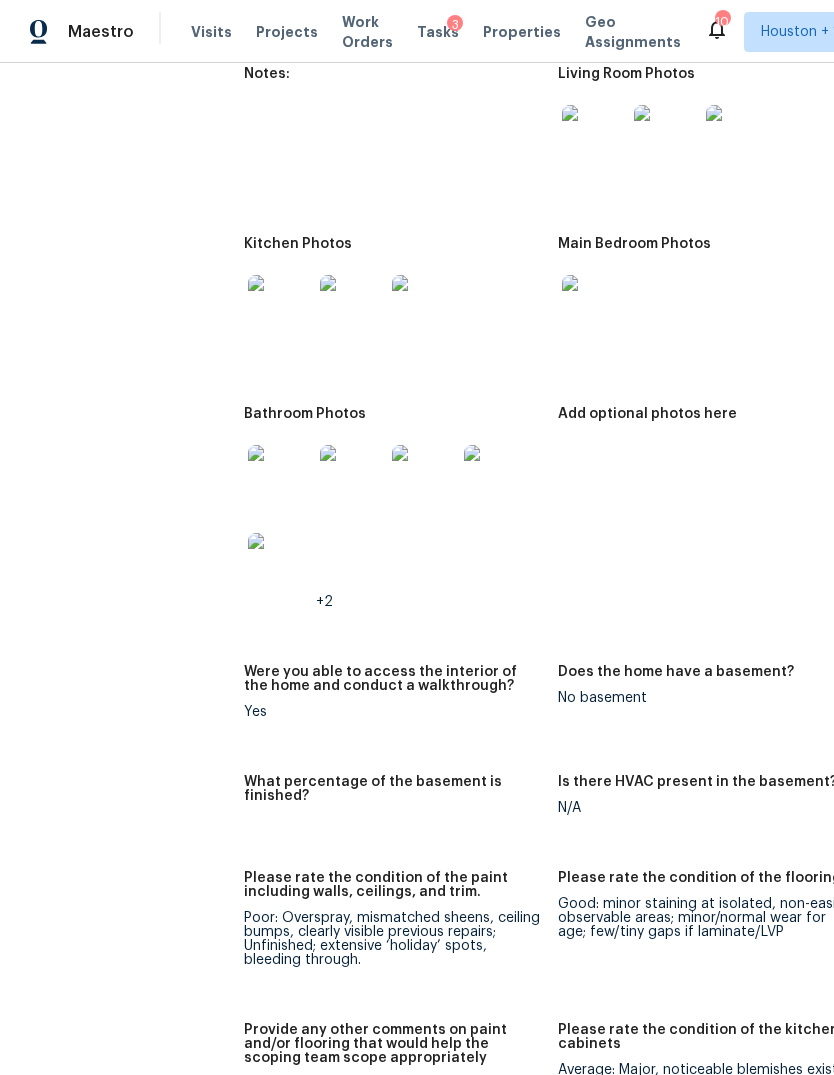 click on "Kitchen Photos" at bounding box center [401, 310] 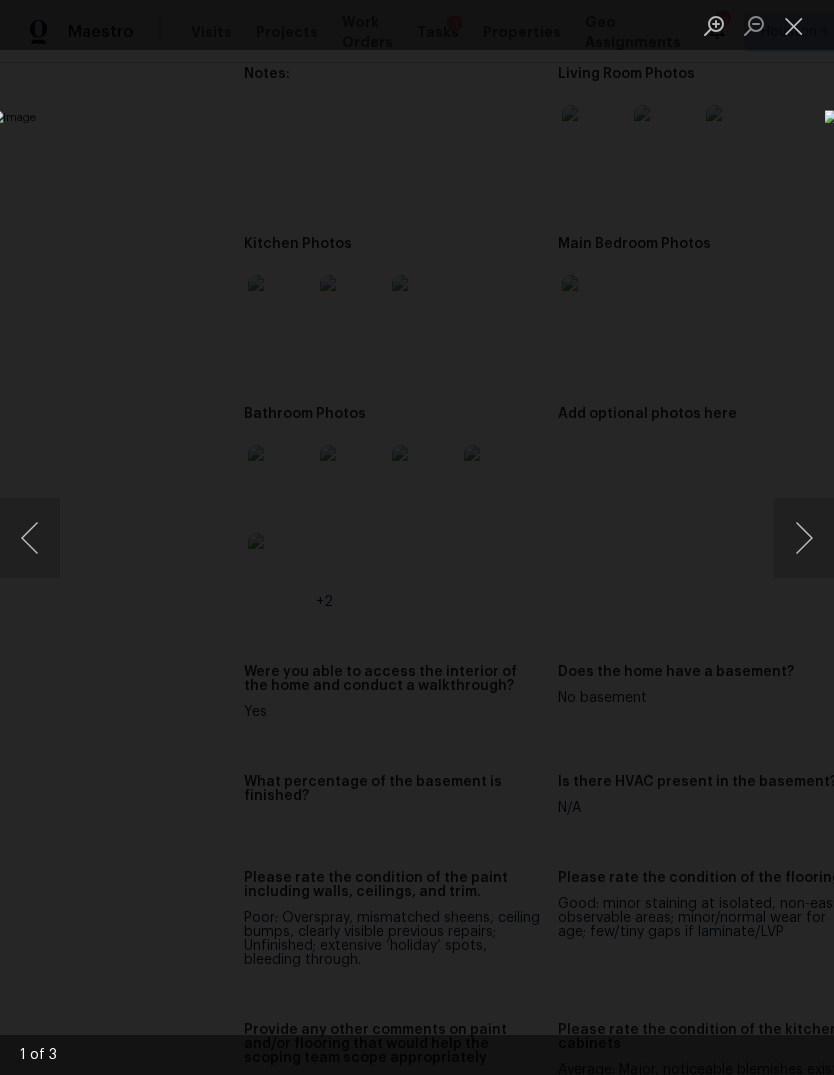 click at bounding box center (804, 538) 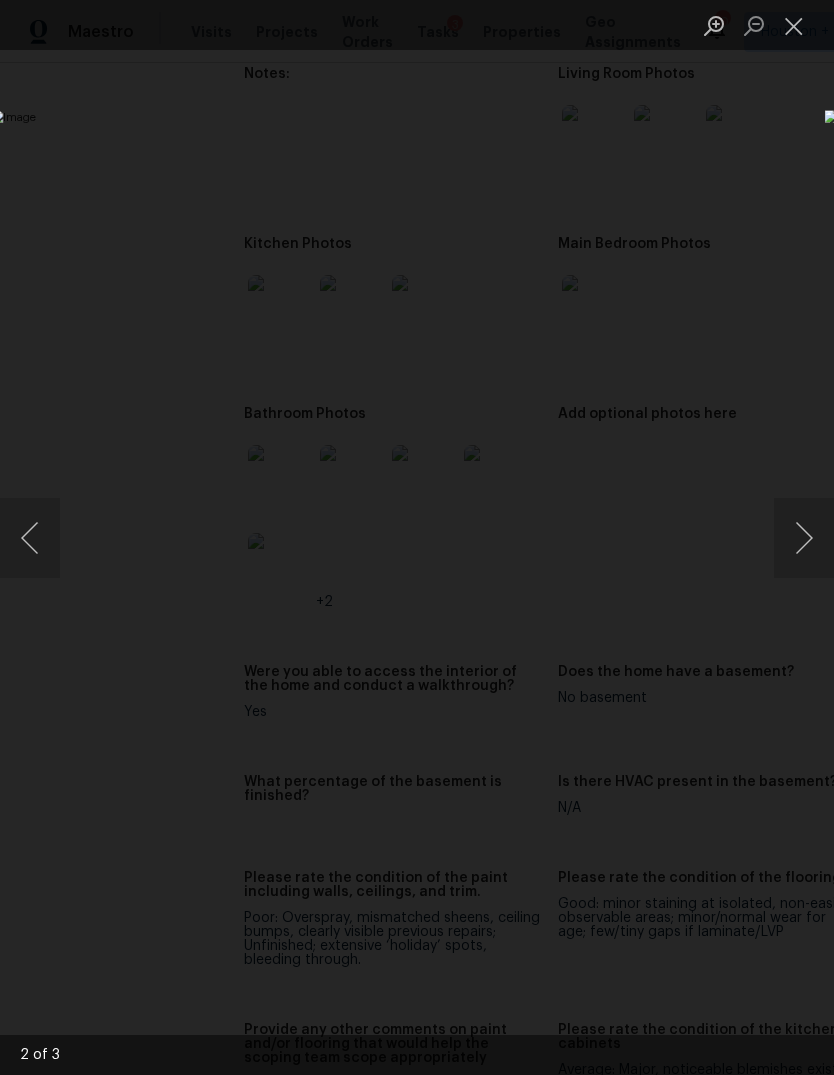 click at bounding box center (804, 538) 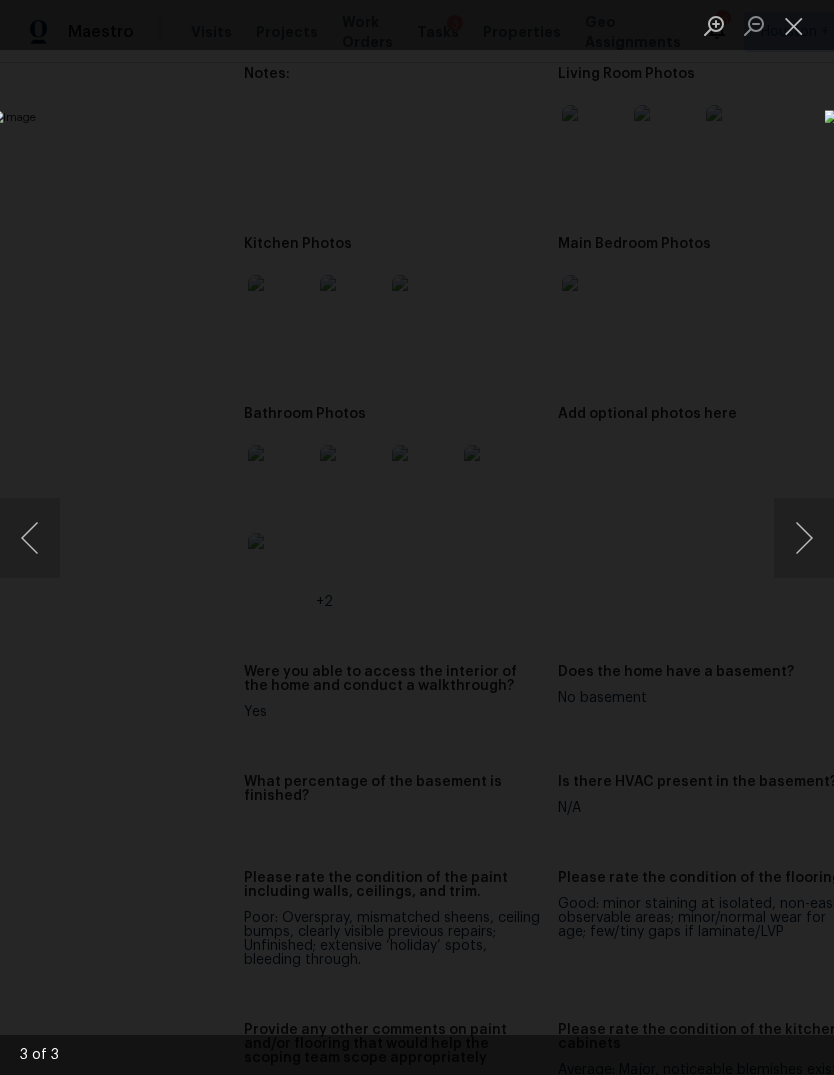 click at bounding box center (804, 538) 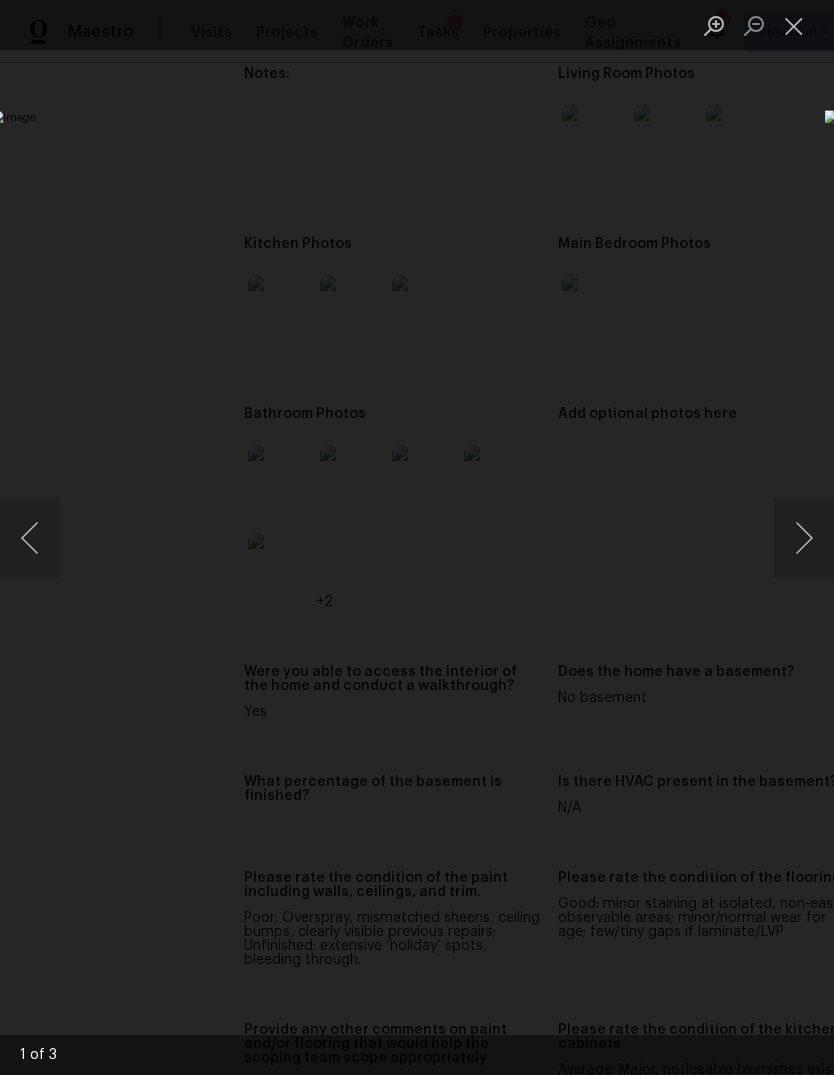 click at bounding box center (804, 538) 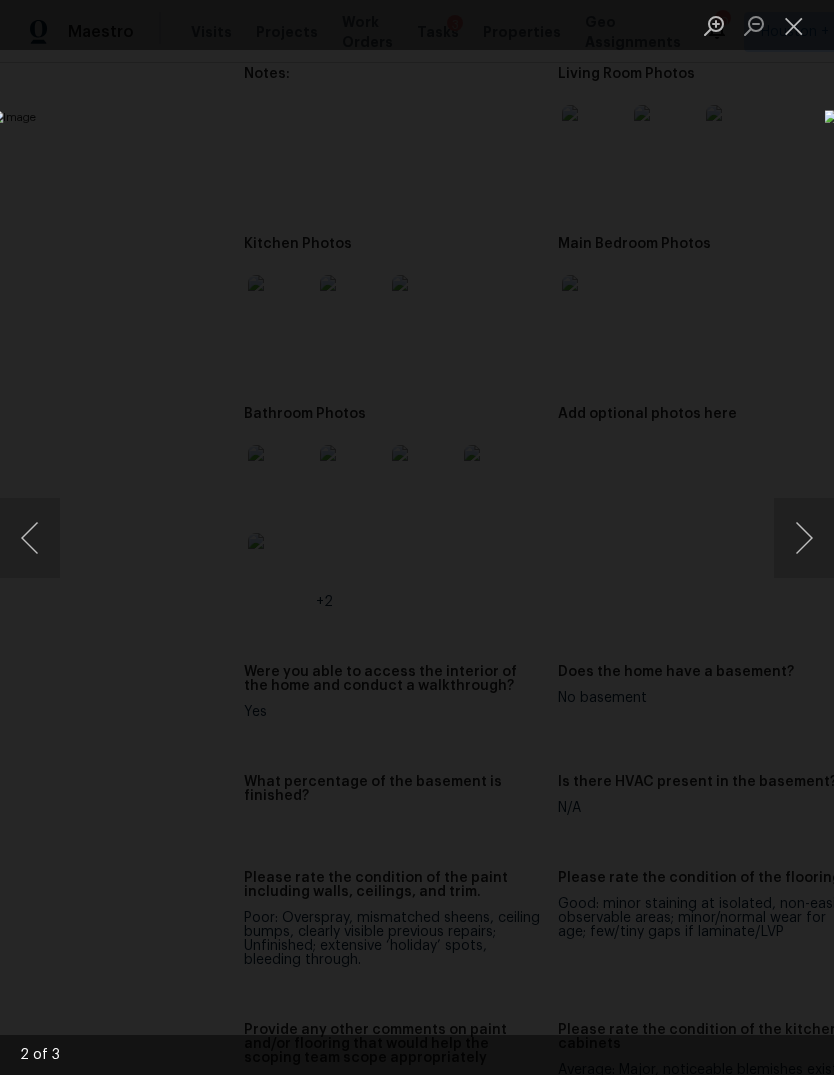 click at bounding box center (417, 537) 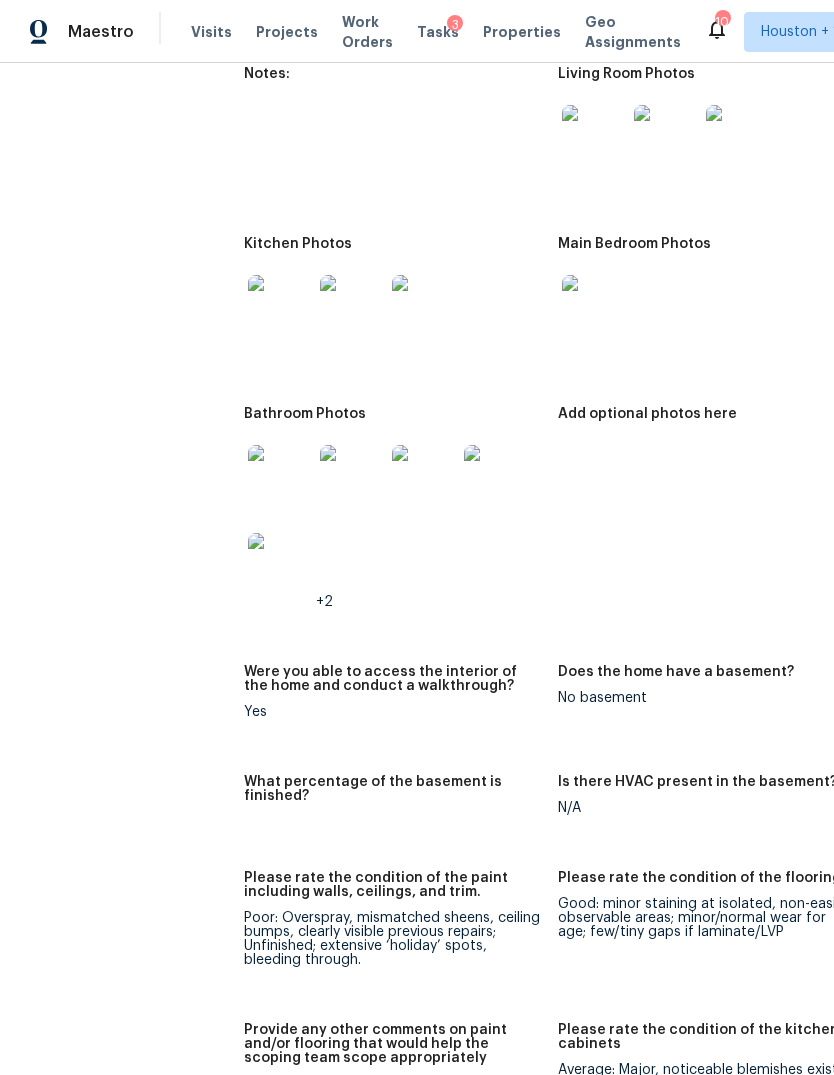 click at bounding box center [280, 477] 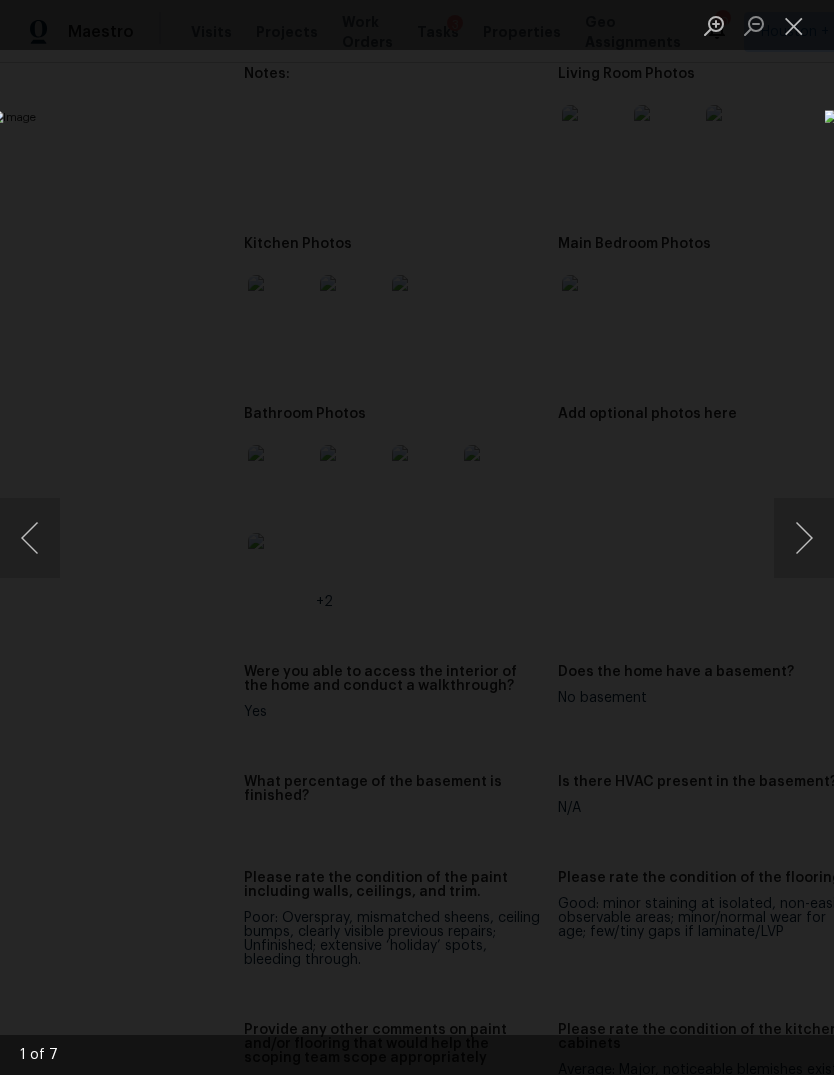 click at bounding box center [804, 538] 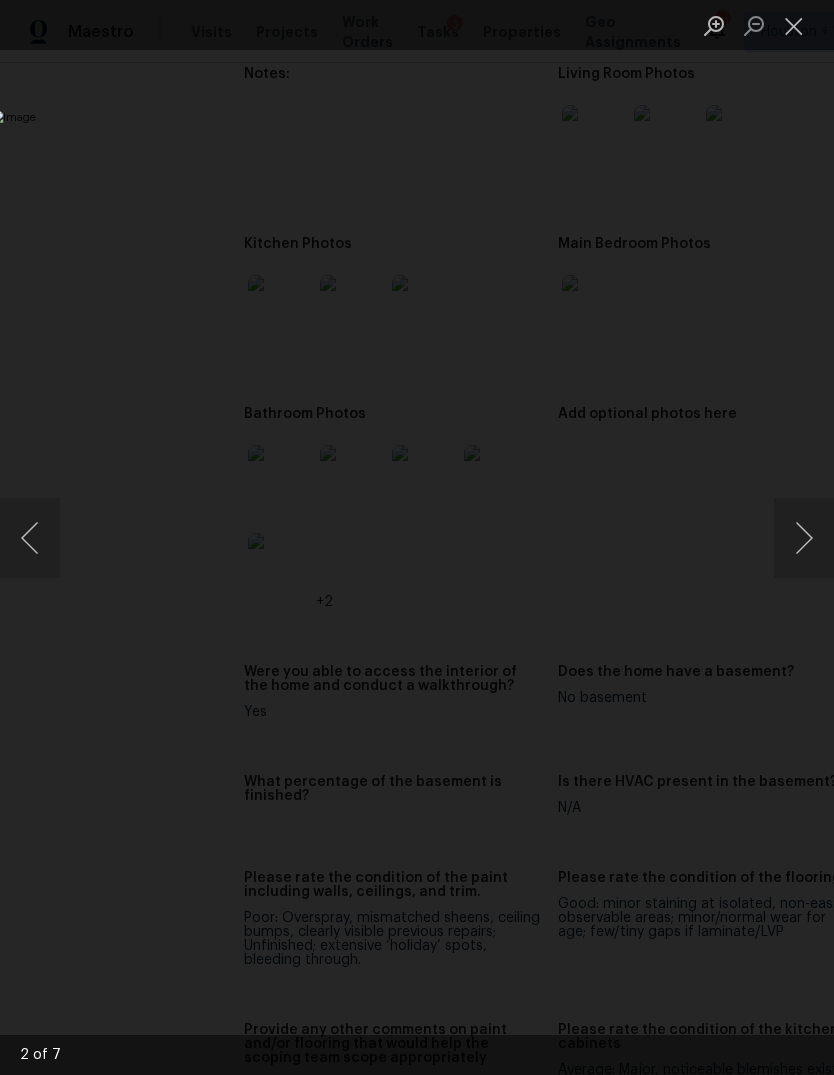 click at bounding box center [804, 538] 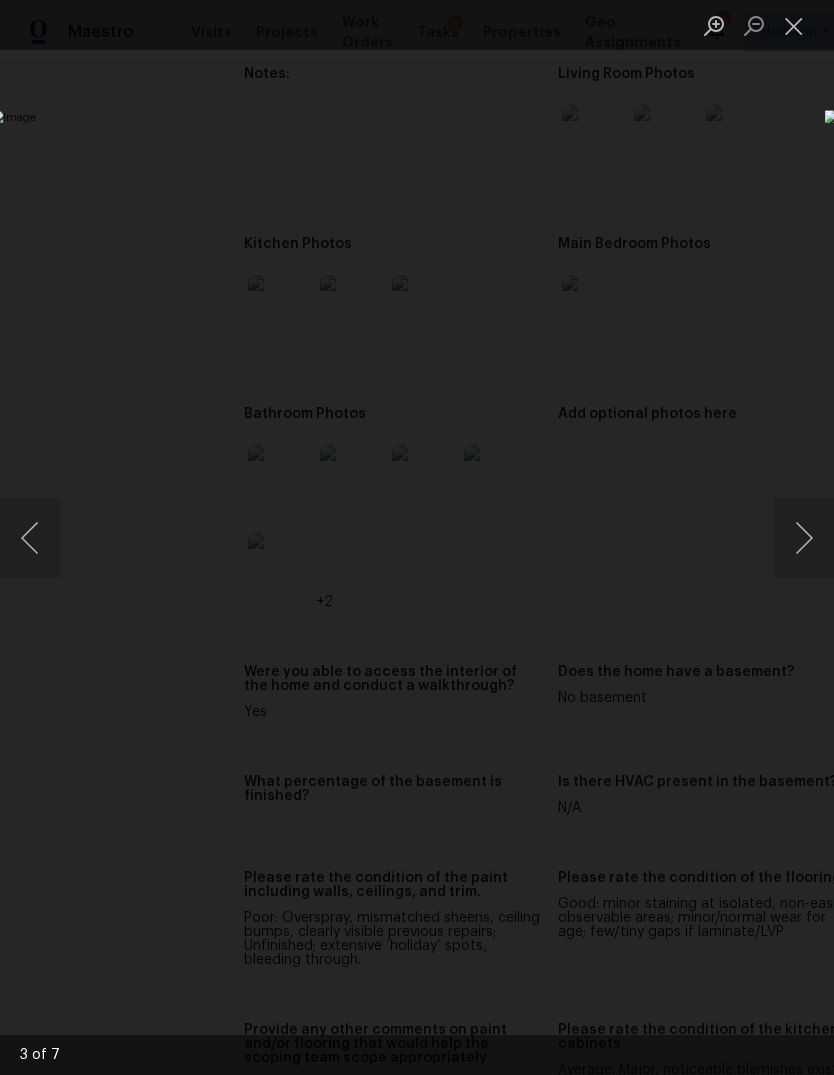 click at bounding box center (804, 538) 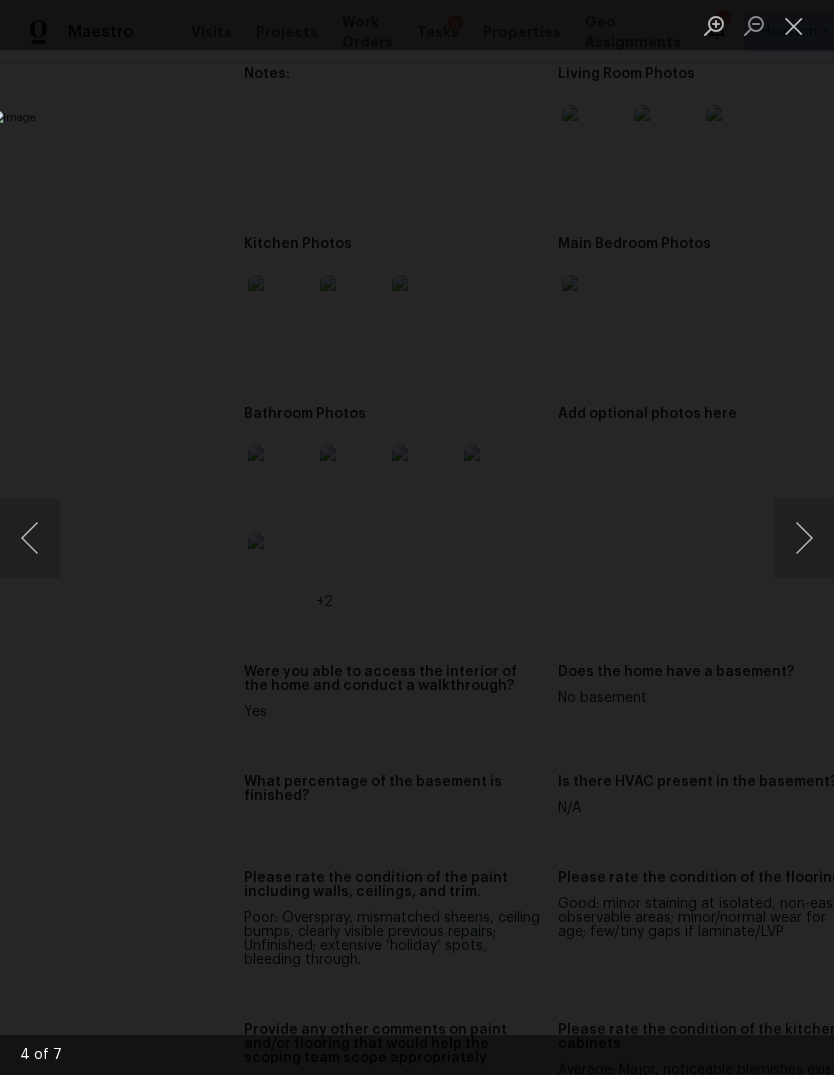click at bounding box center (804, 538) 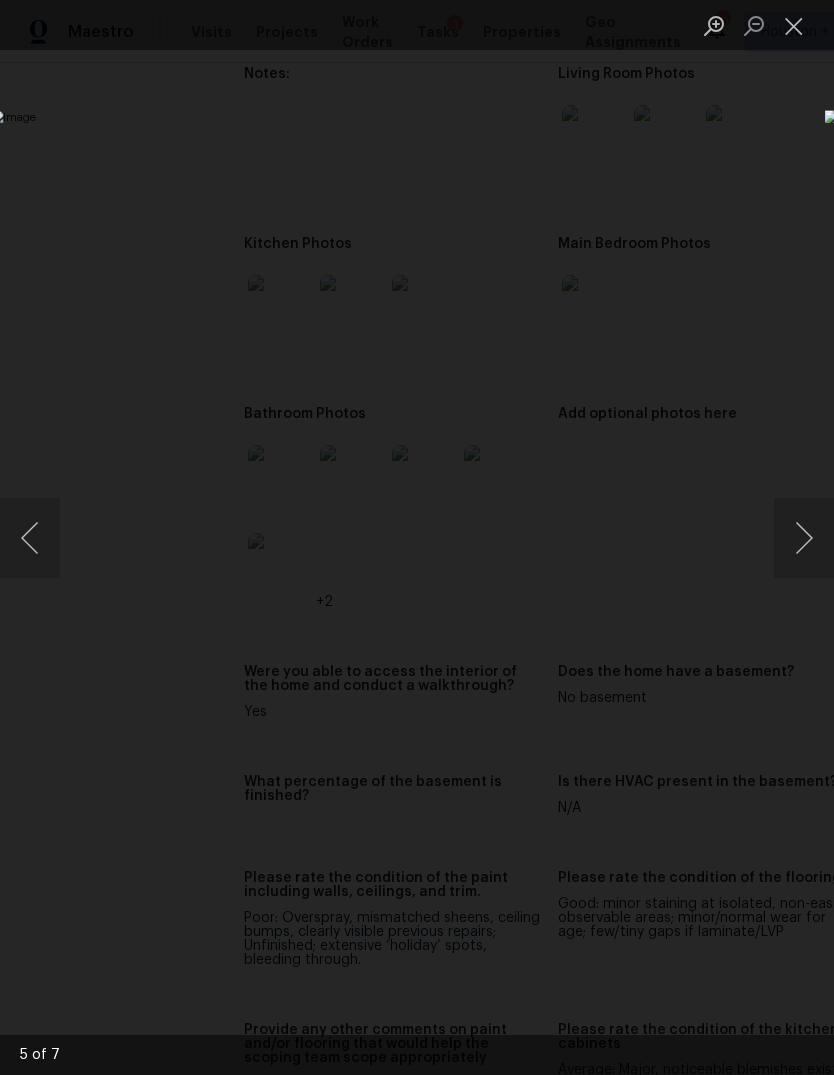 click at bounding box center [804, 538] 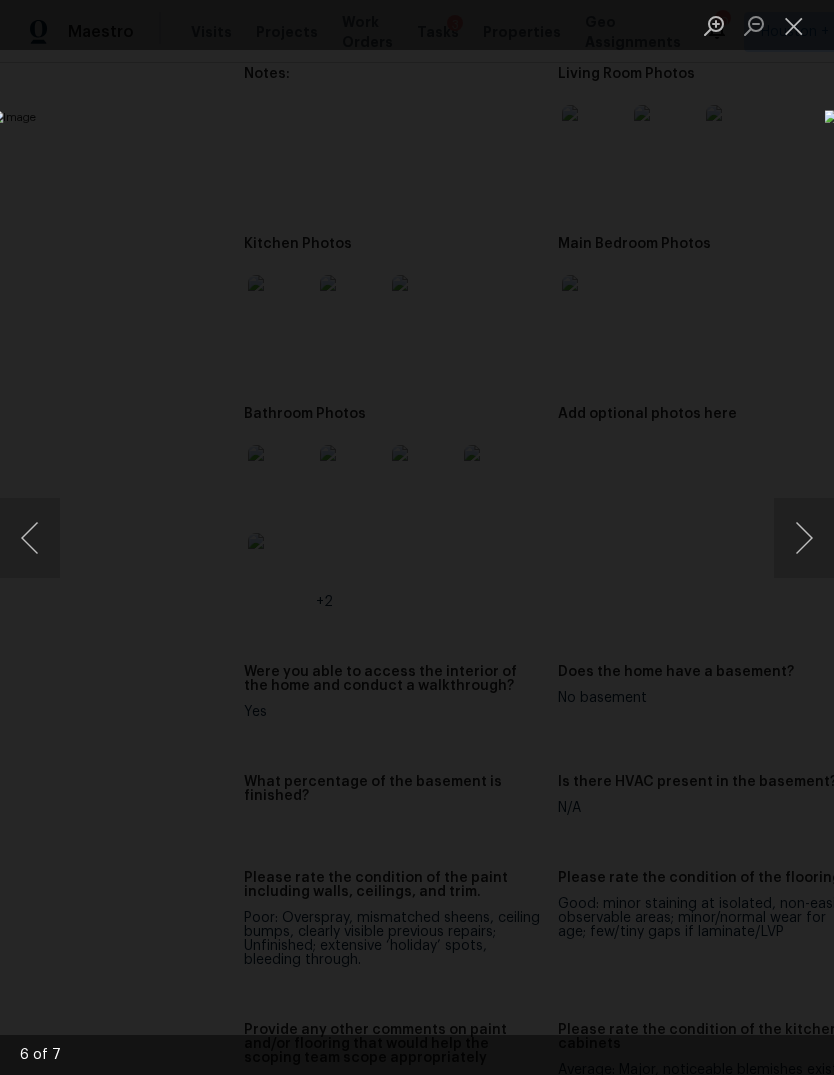 click at bounding box center [804, 538] 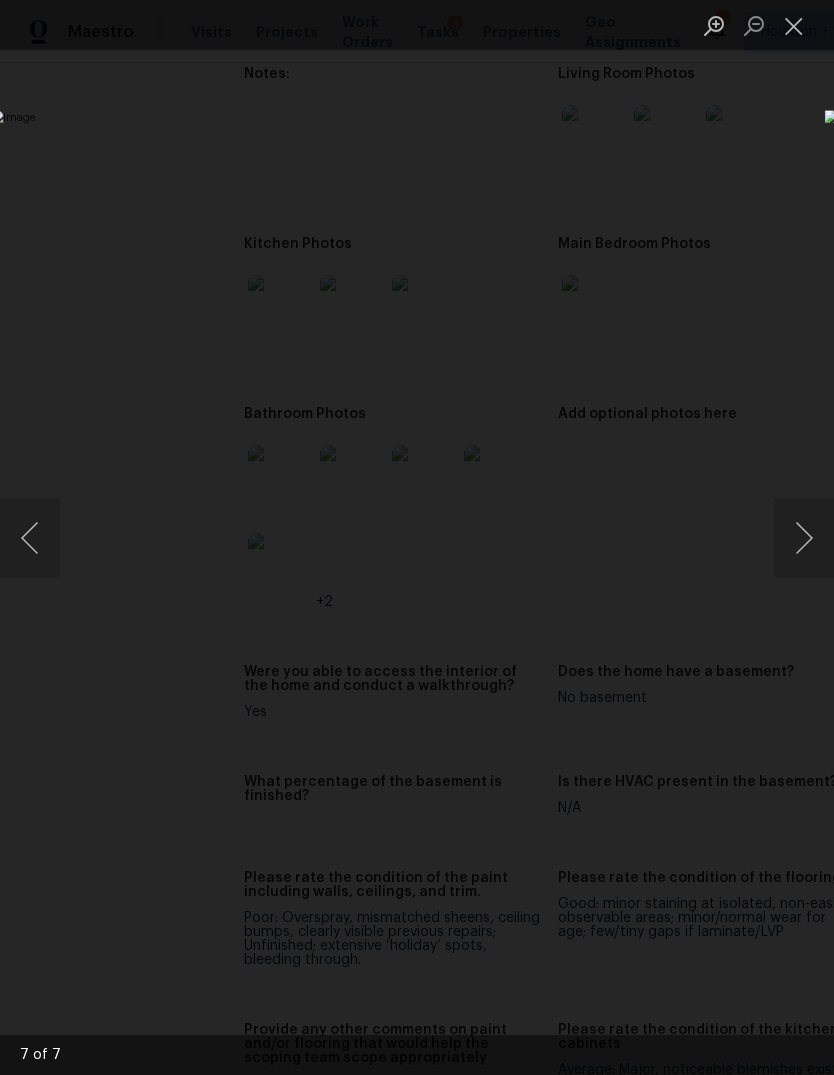 click at bounding box center (804, 538) 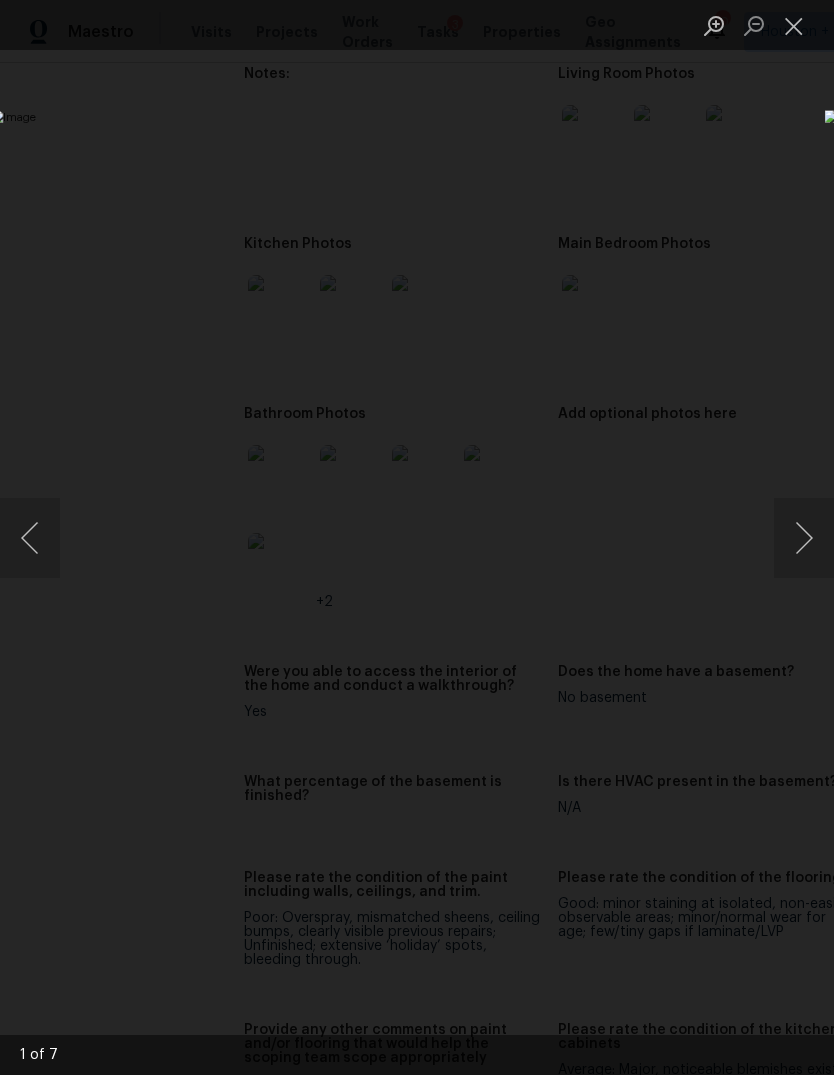 click at bounding box center [804, 538] 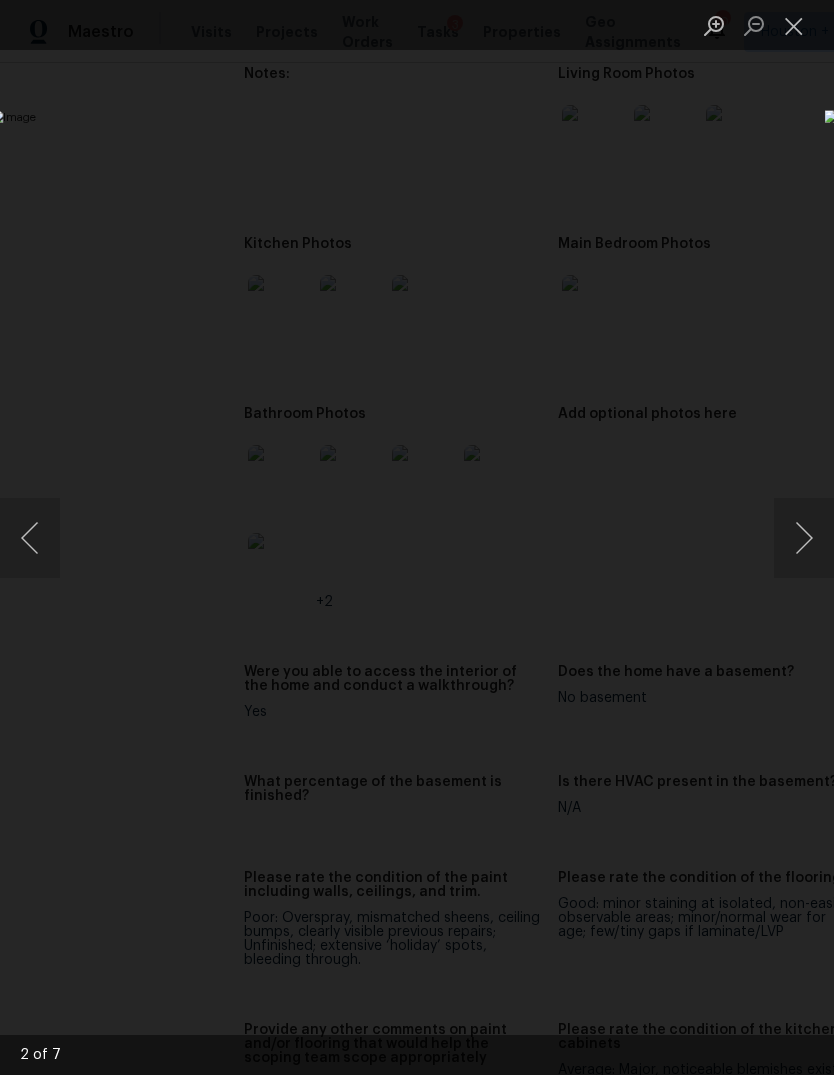 click at bounding box center [804, 538] 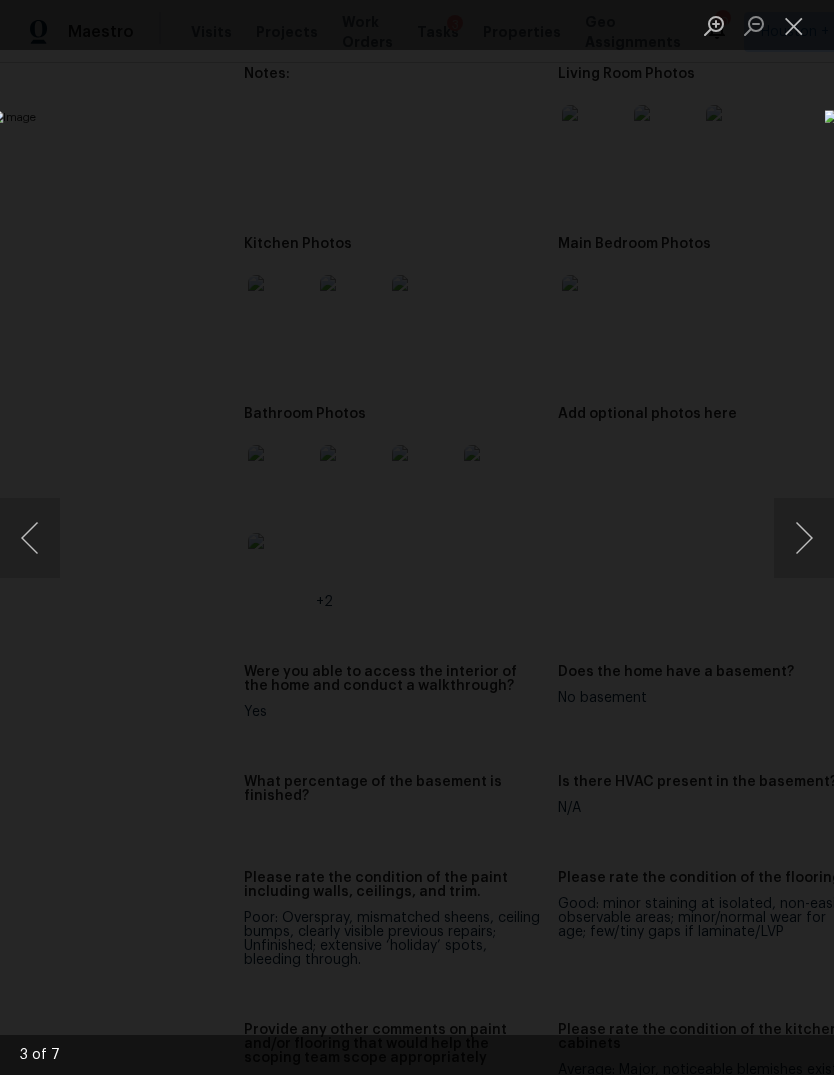 click at bounding box center (804, 538) 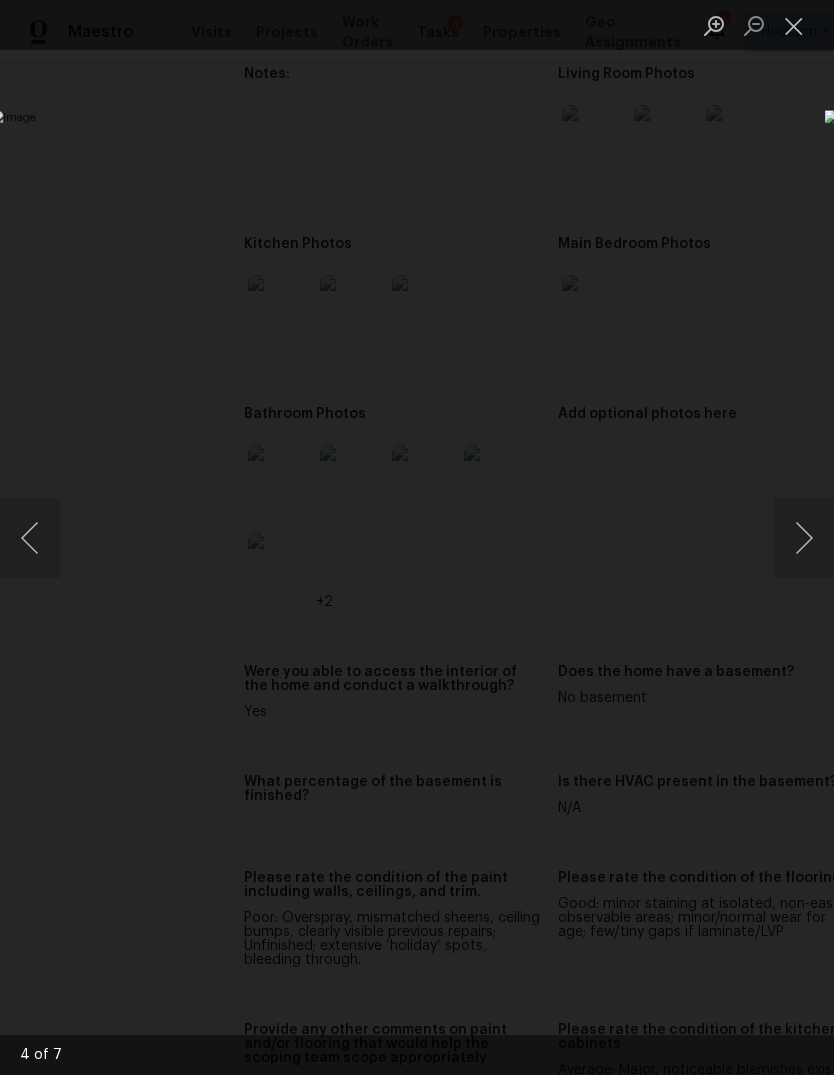 click at bounding box center (417, 537) 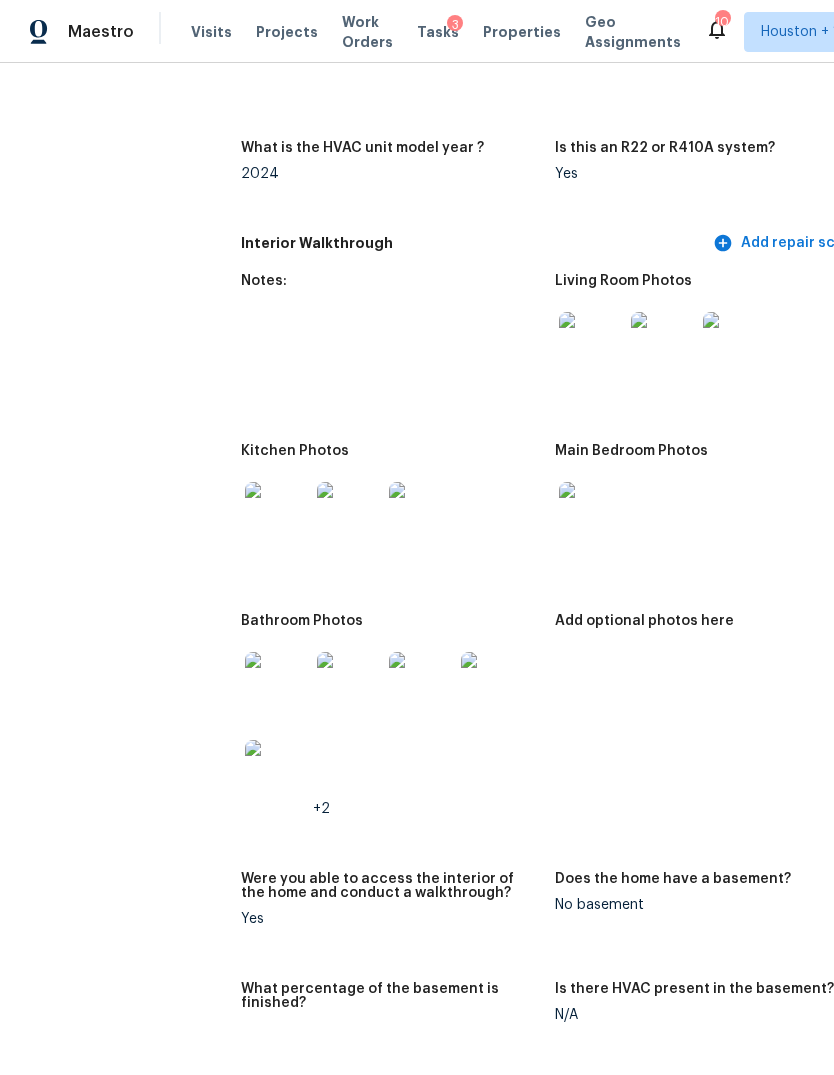 scroll, scrollTop: 1860, scrollLeft: 5, axis: both 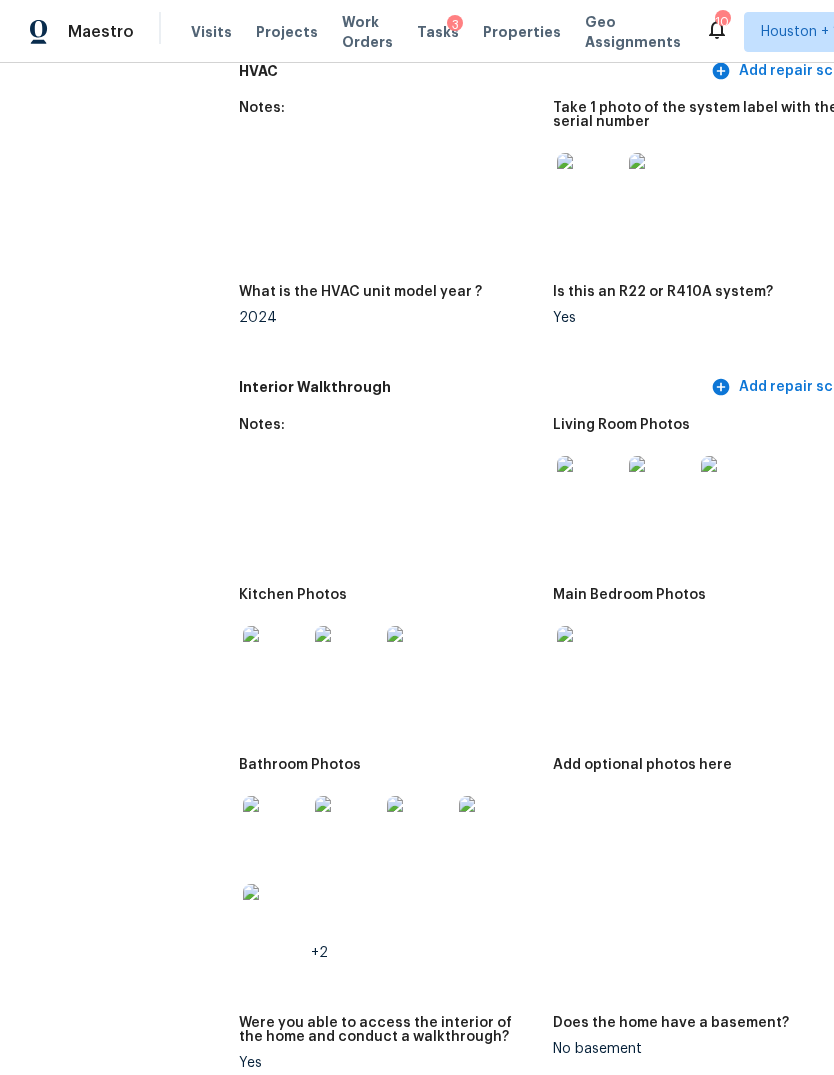 click at bounding box center [275, 828] 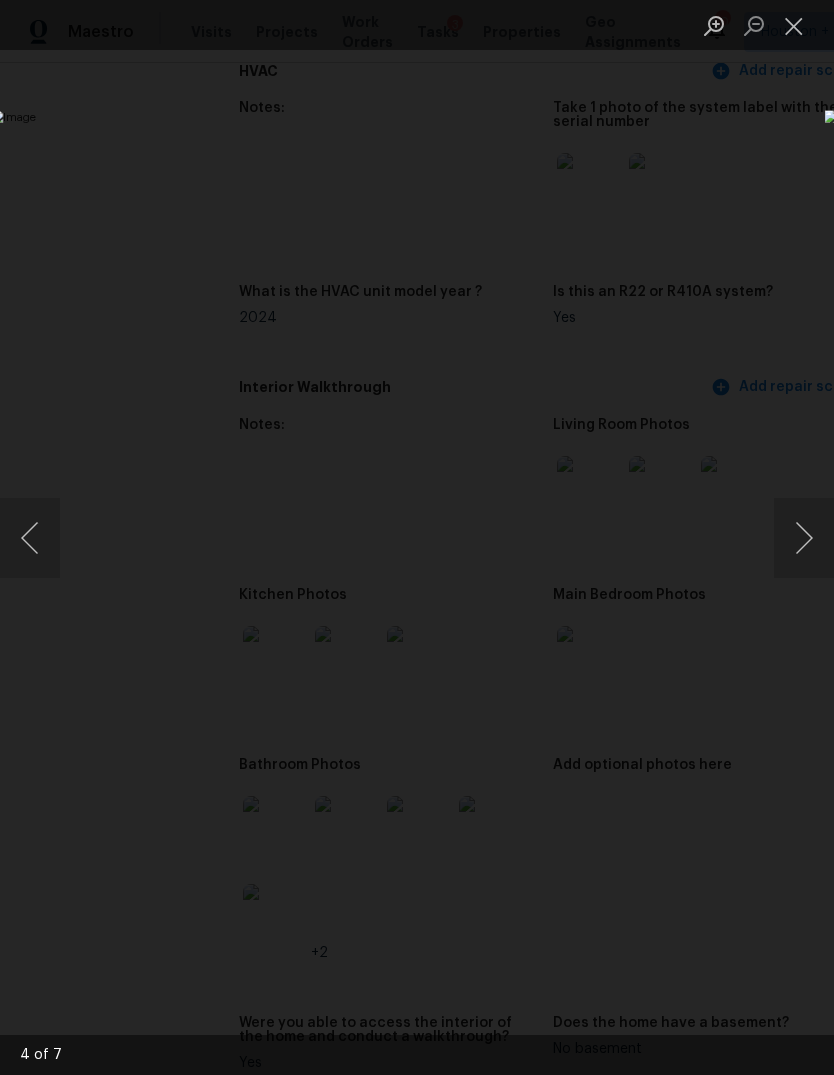 click at bounding box center [804, 538] 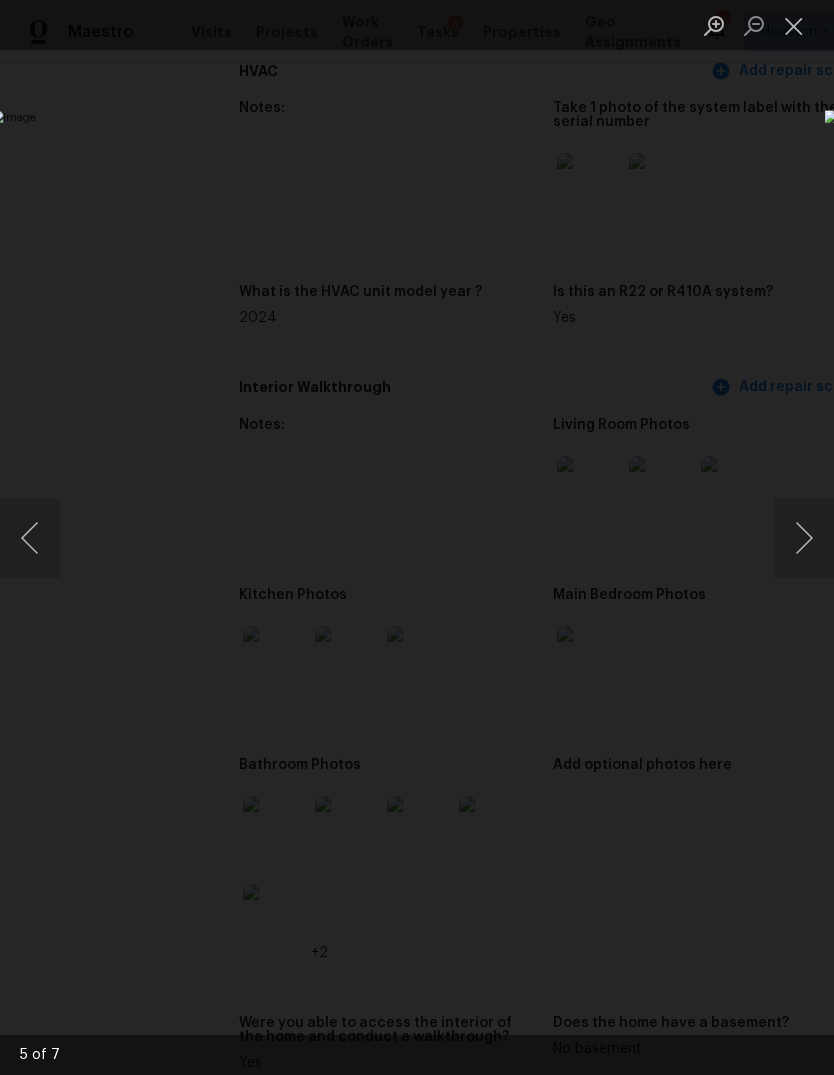 click at bounding box center [804, 538] 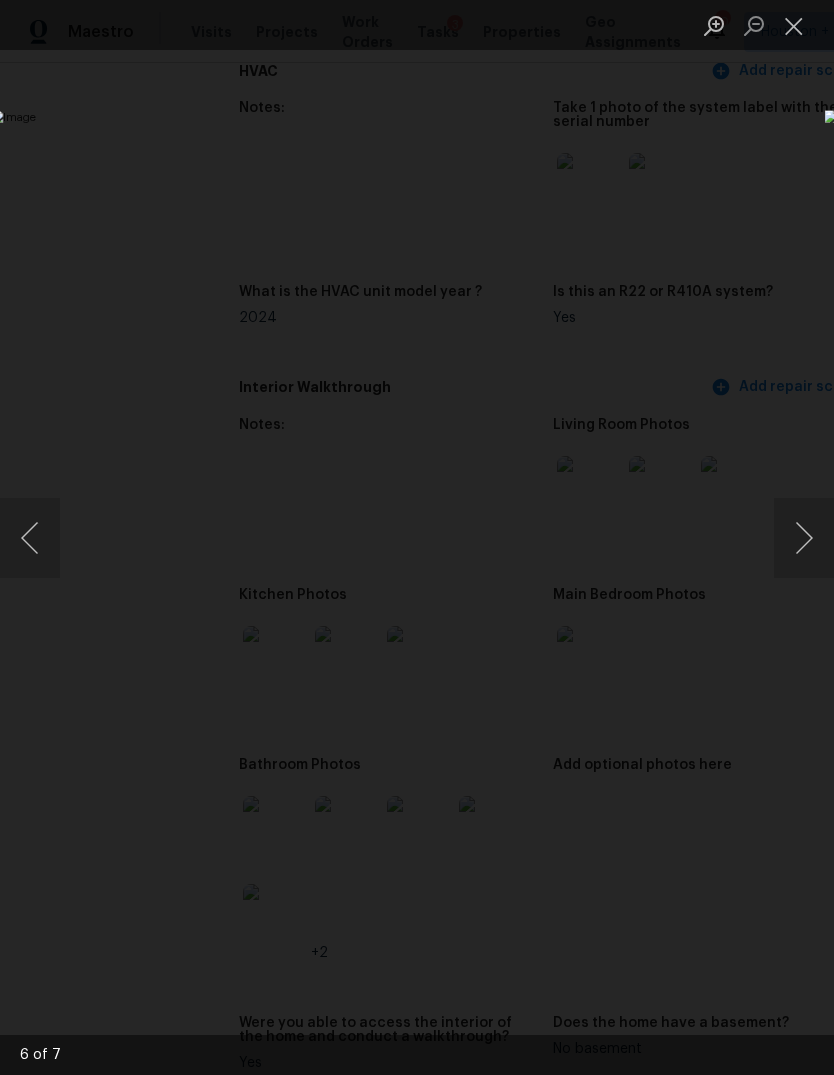 click at bounding box center (30, 538) 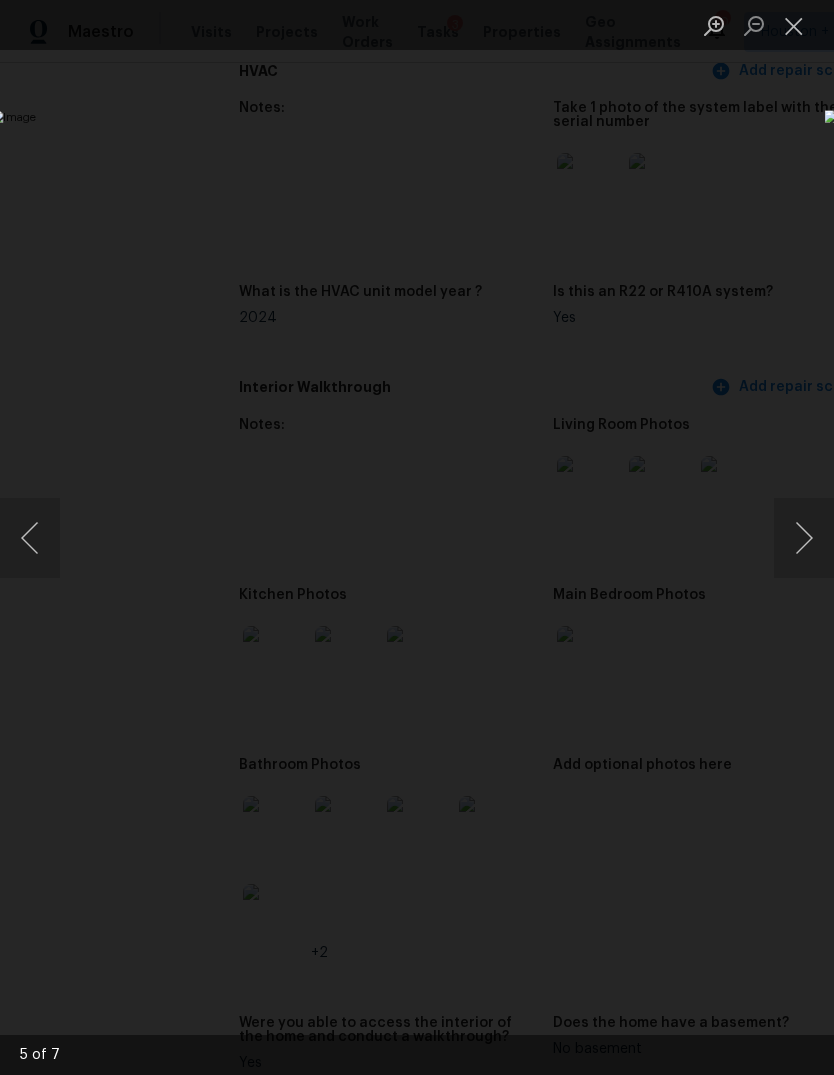 click at bounding box center [804, 538] 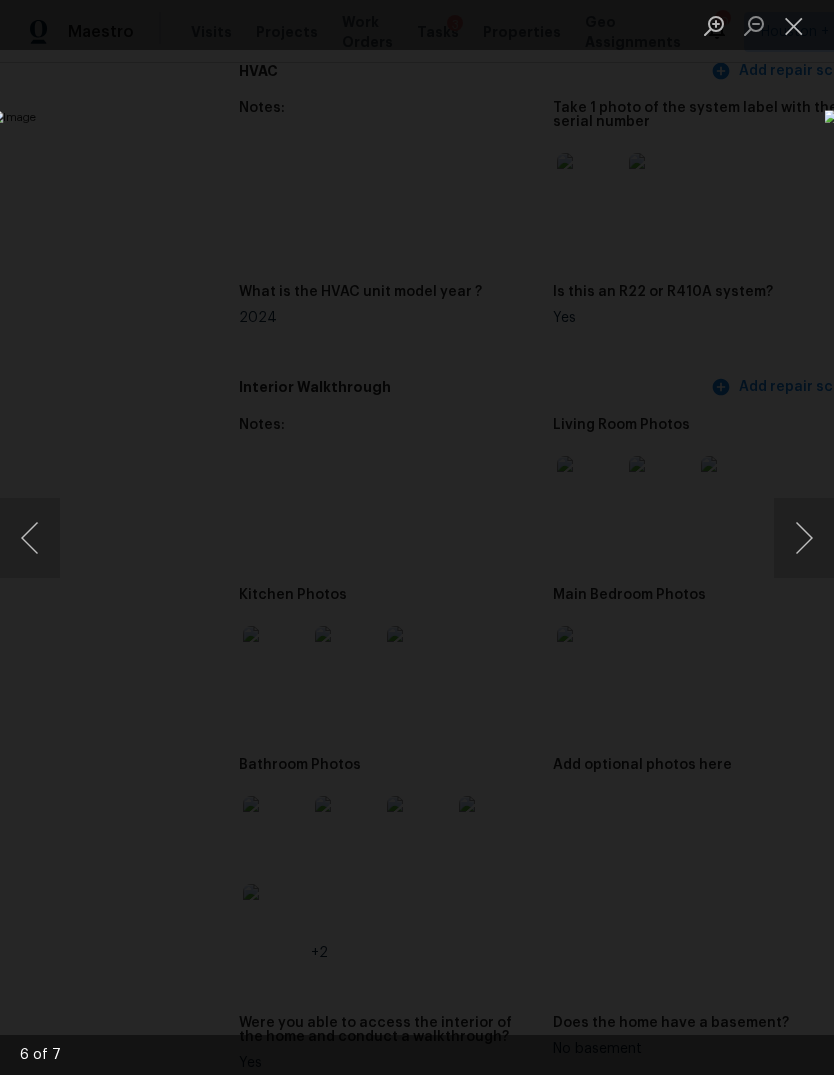 click at bounding box center (804, 538) 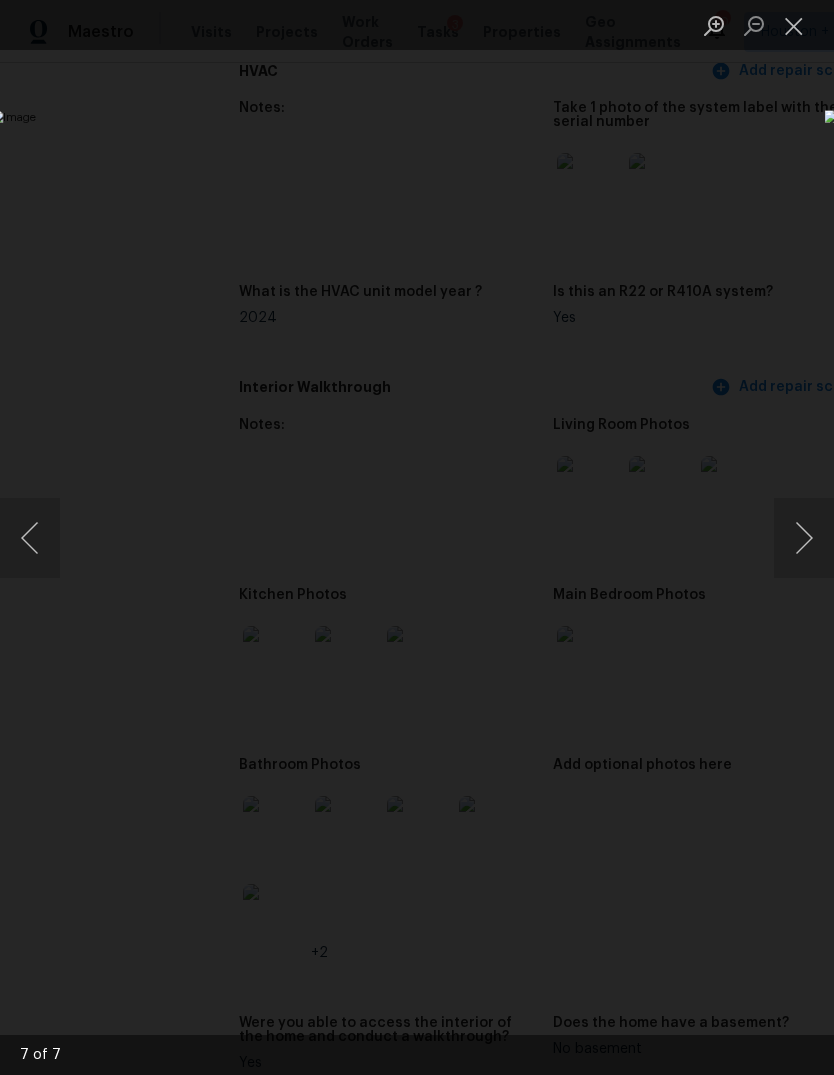 click at bounding box center [30, 538] 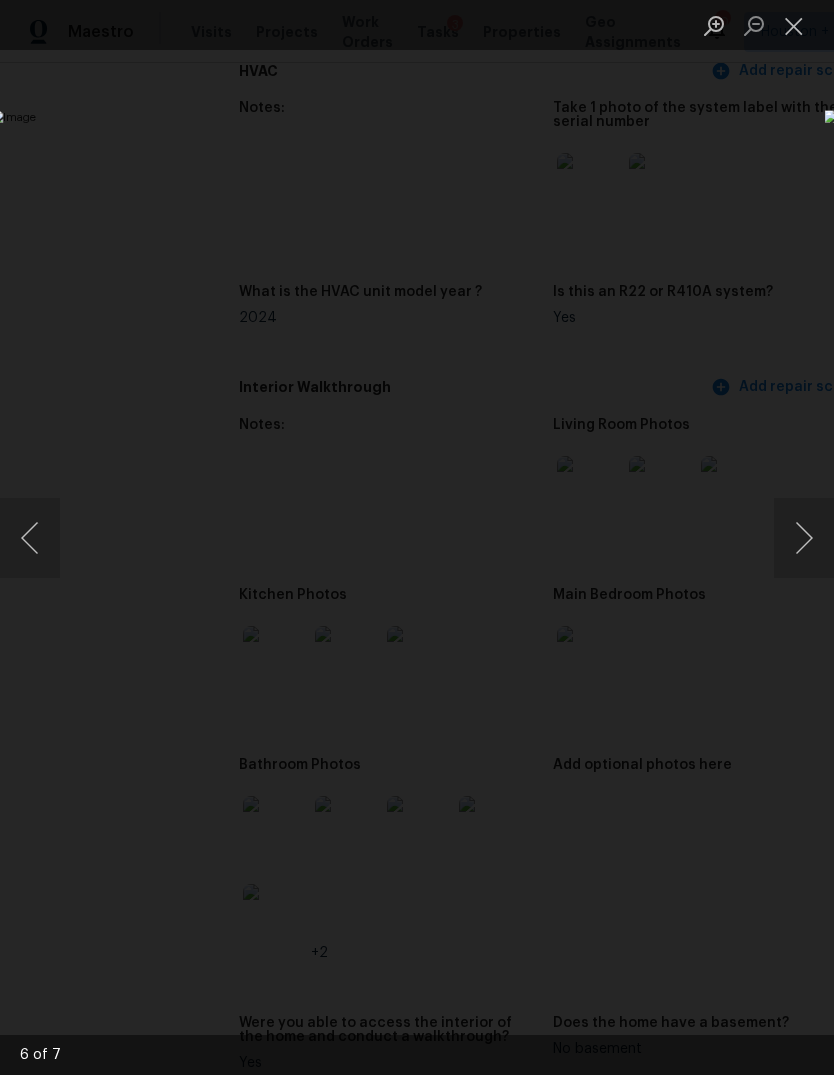 click at bounding box center (804, 538) 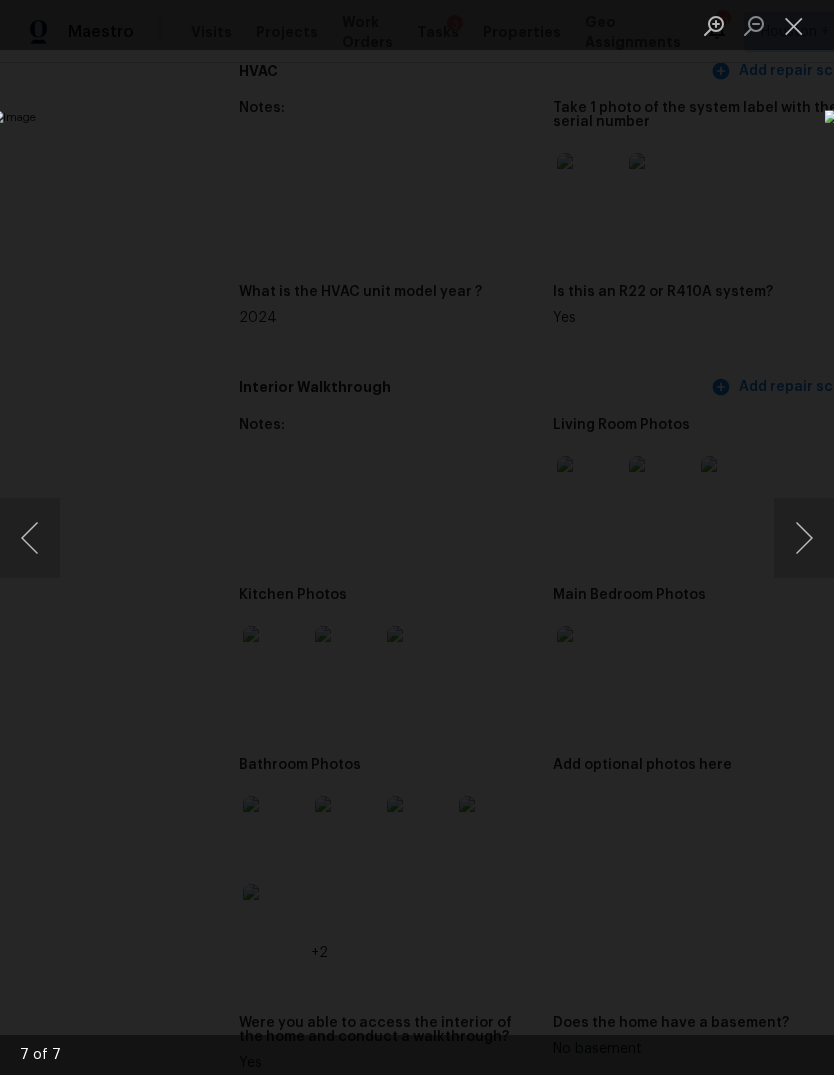 click at bounding box center (804, 538) 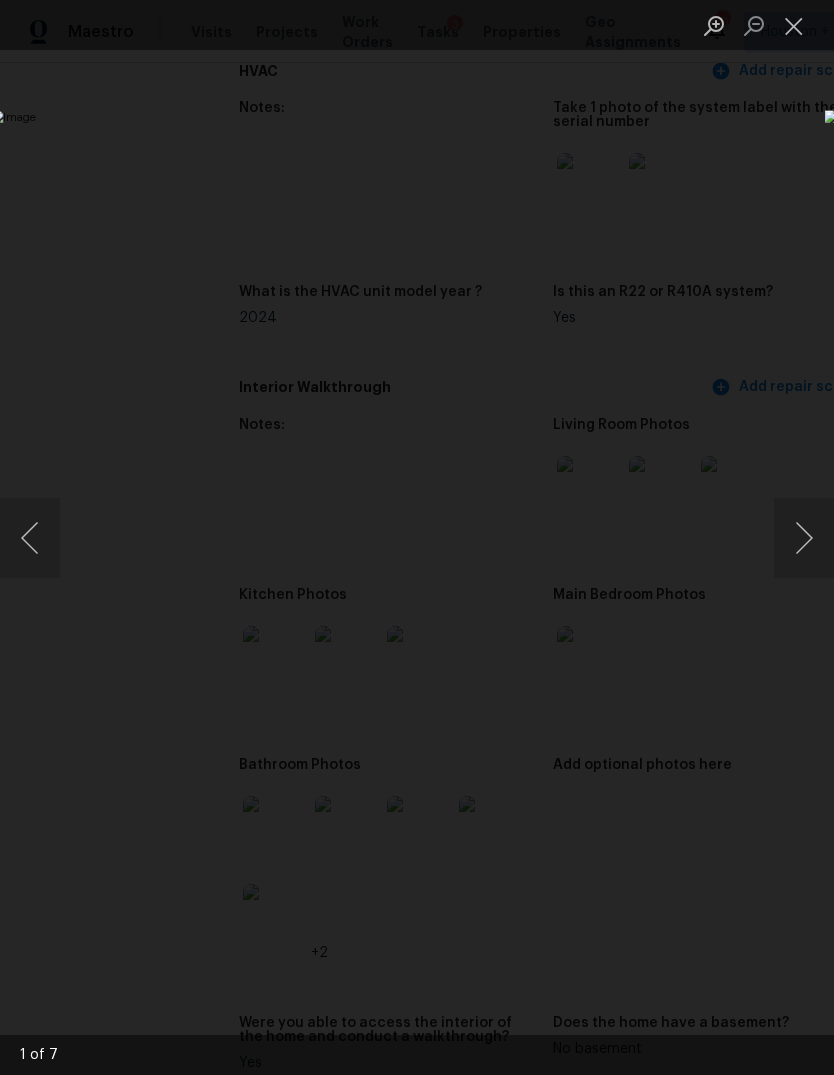 click at bounding box center (804, 538) 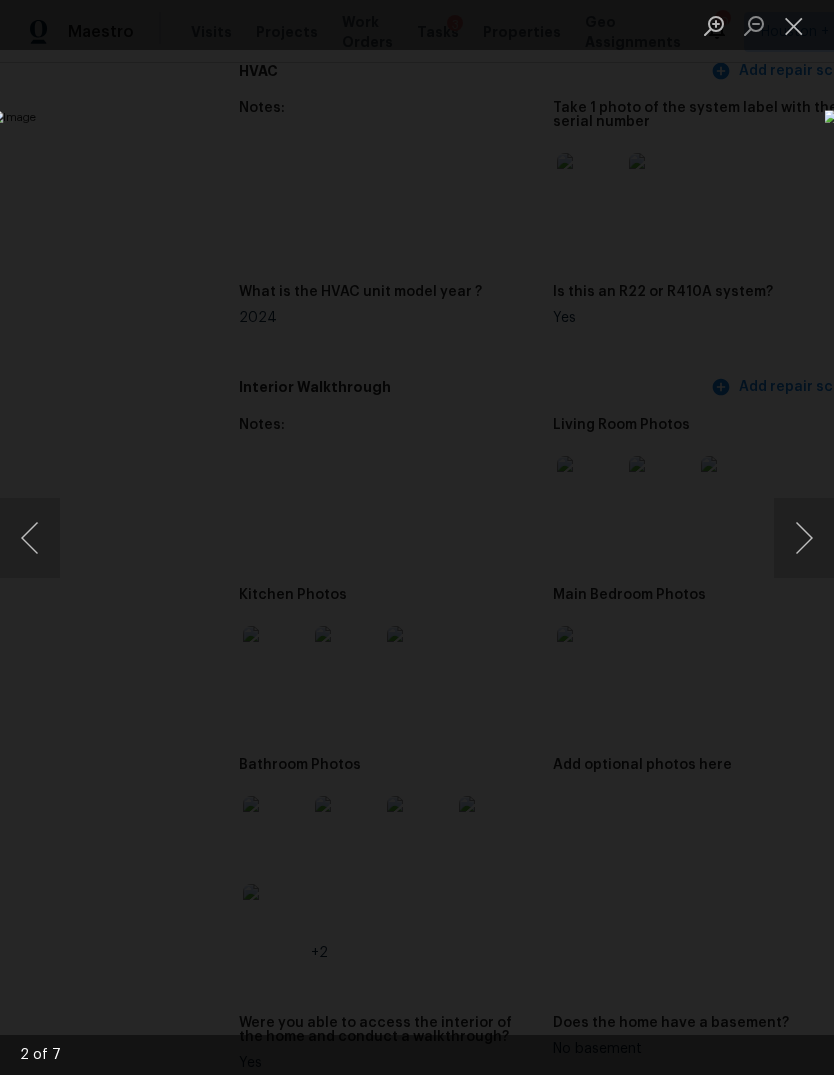 click at bounding box center (804, 538) 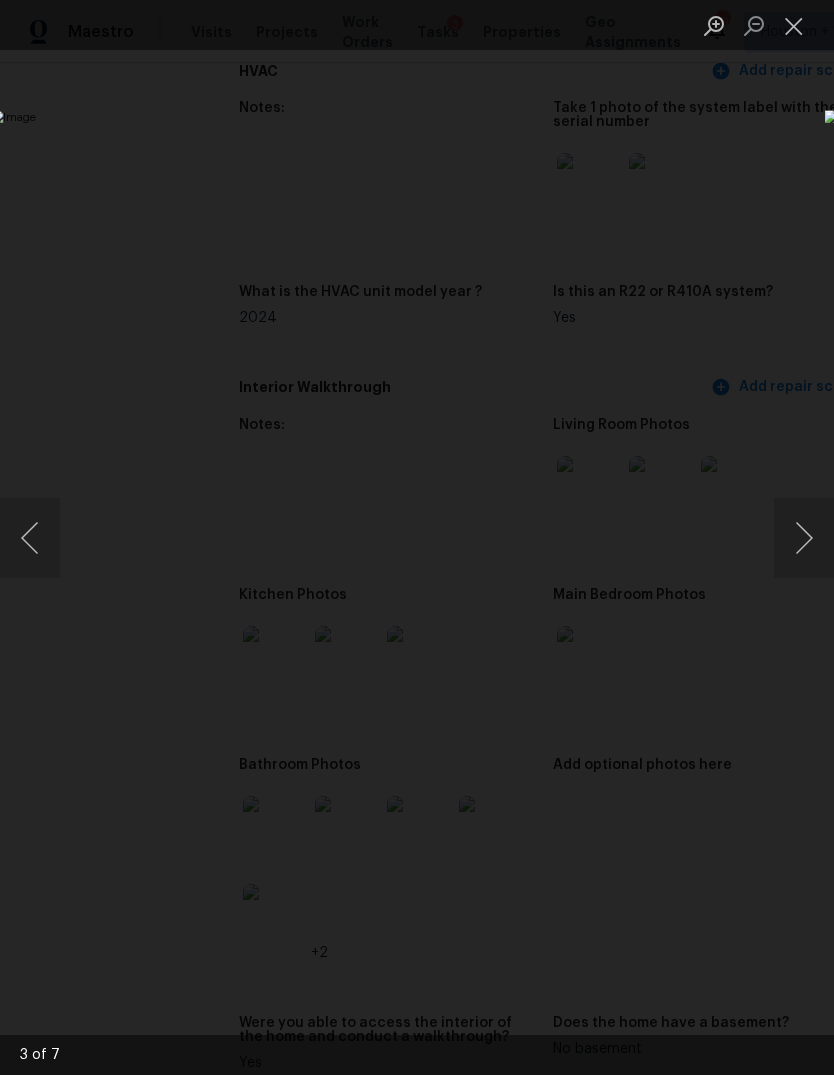 click at bounding box center (804, 538) 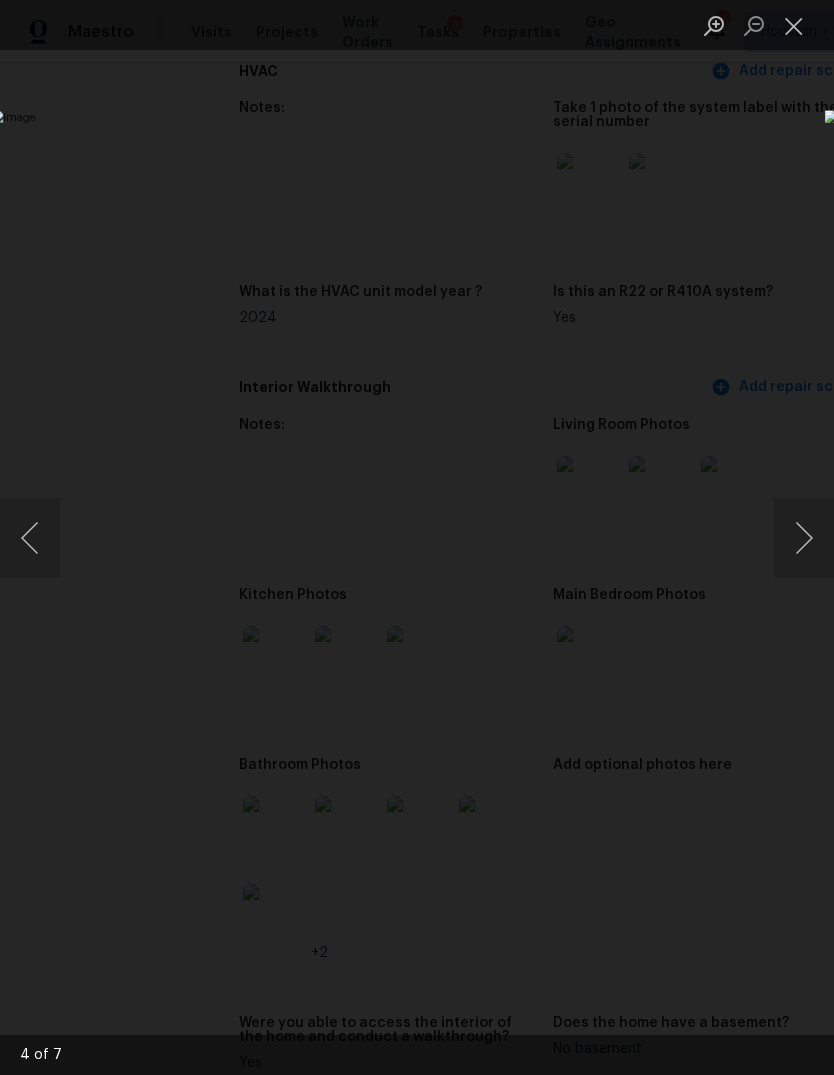 click at bounding box center [417, 537] 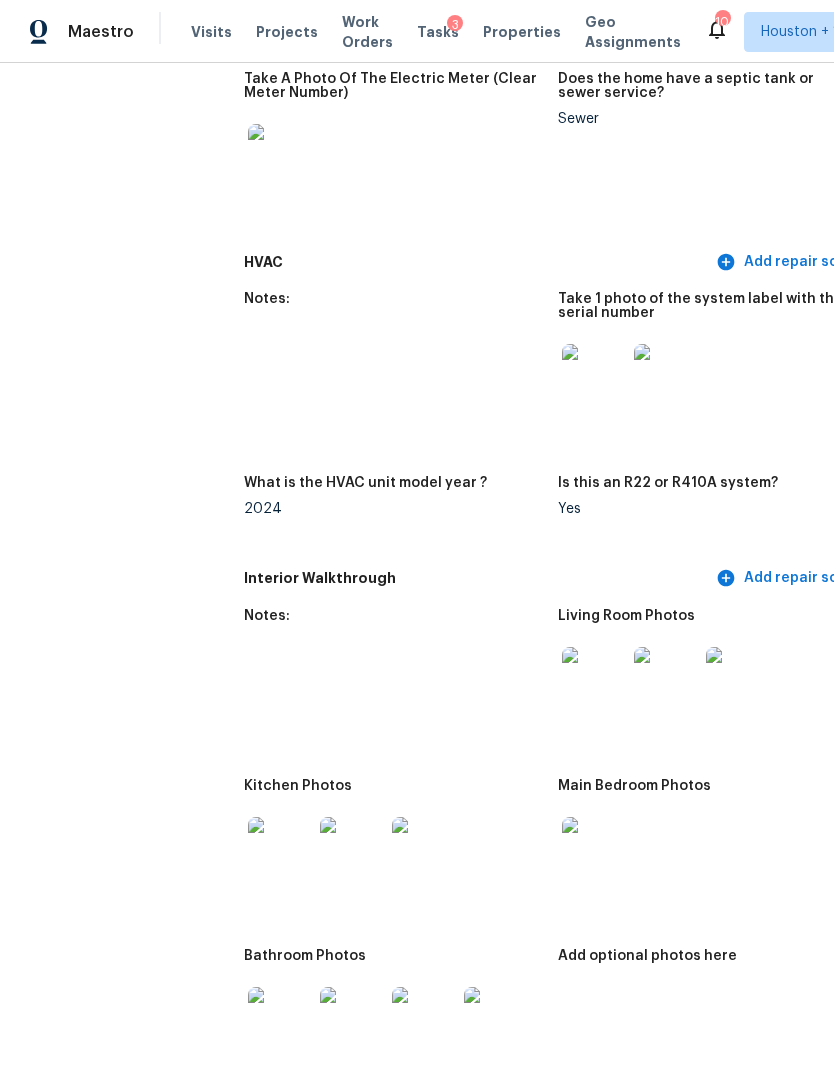 scroll, scrollTop: 1669, scrollLeft: 0, axis: vertical 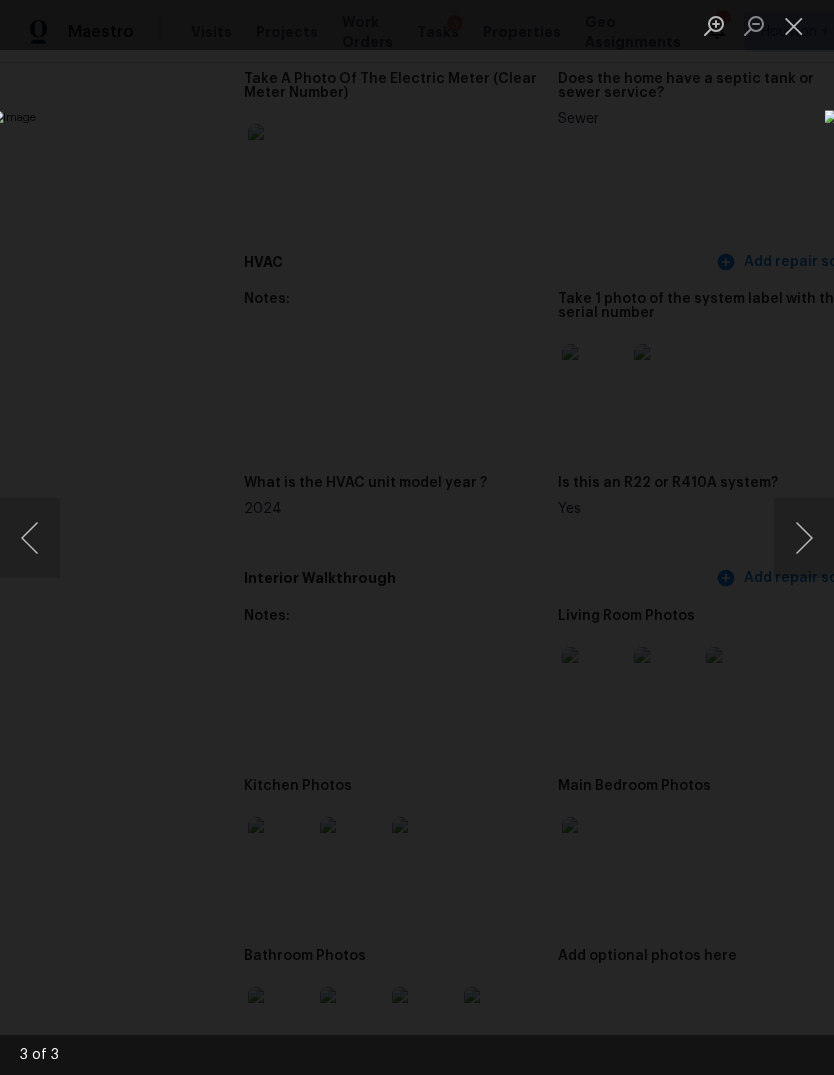 click at bounding box center (417, 537) 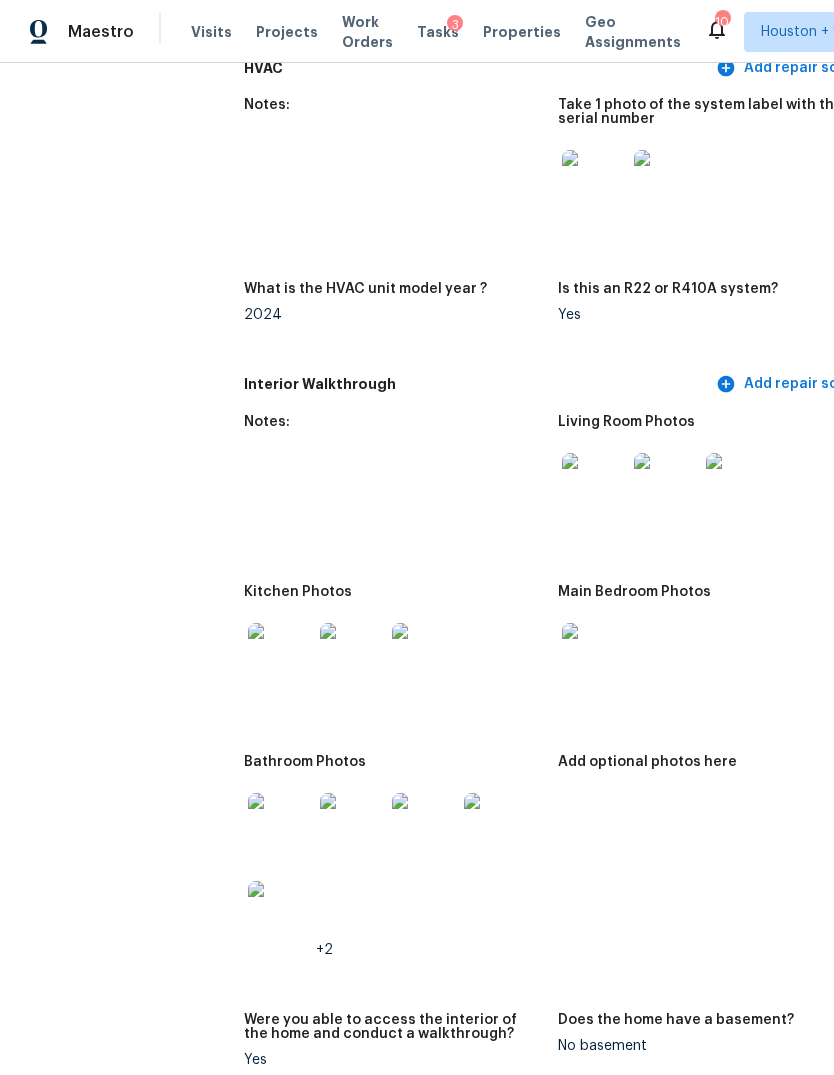 scroll, scrollTop: 2088, scrollLeft: 3, axis: both 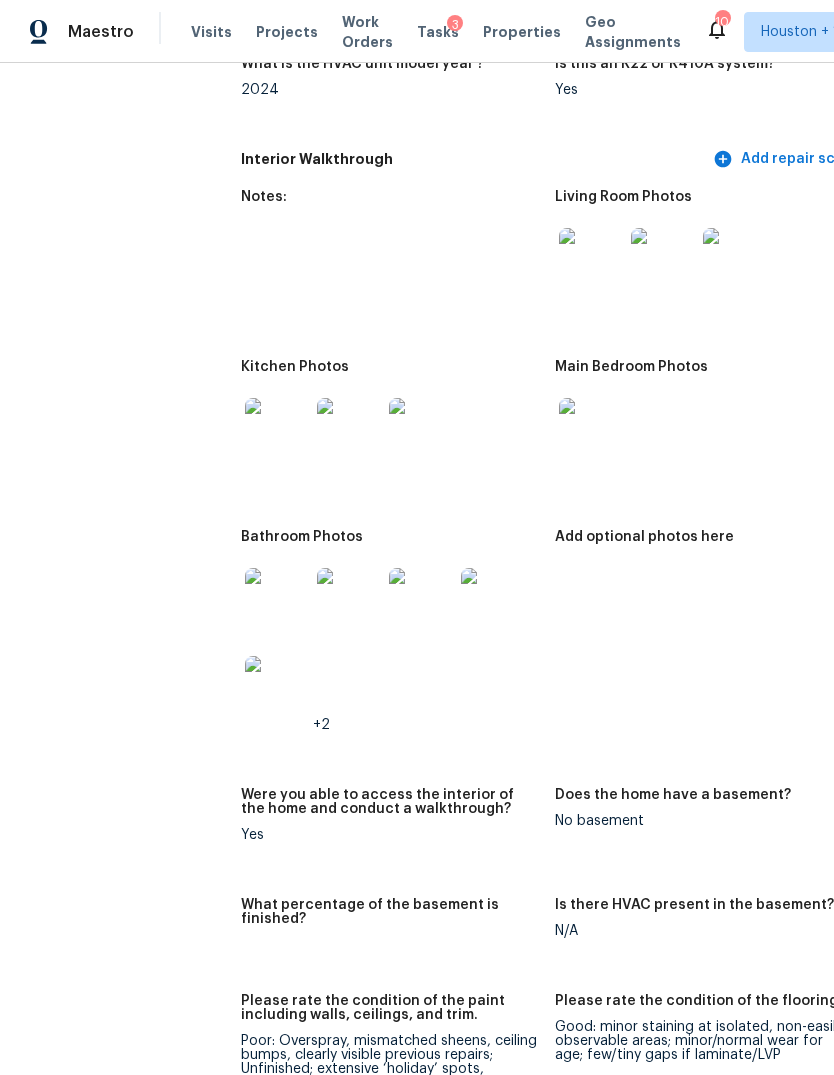 click at bounding box center (591, 430) 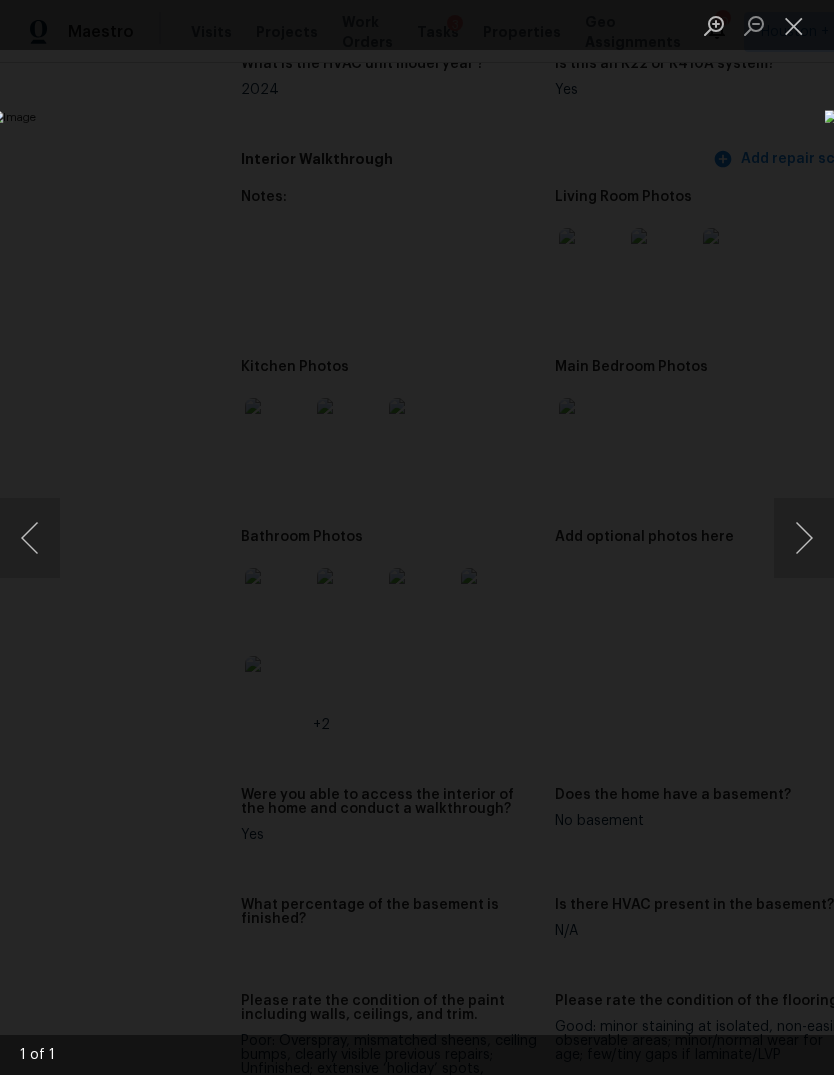 click at bounding box center [417, 537] 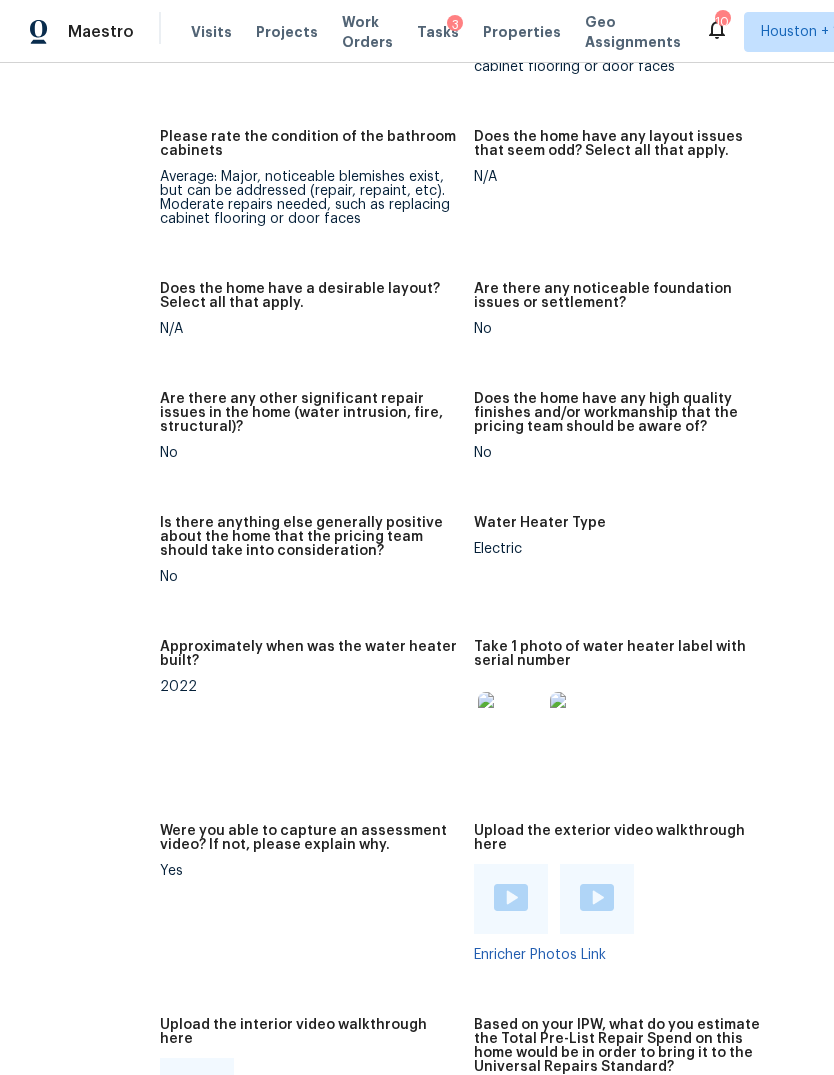 scroll, scrollTop: 3236, scrollLeft: 76, axis: both 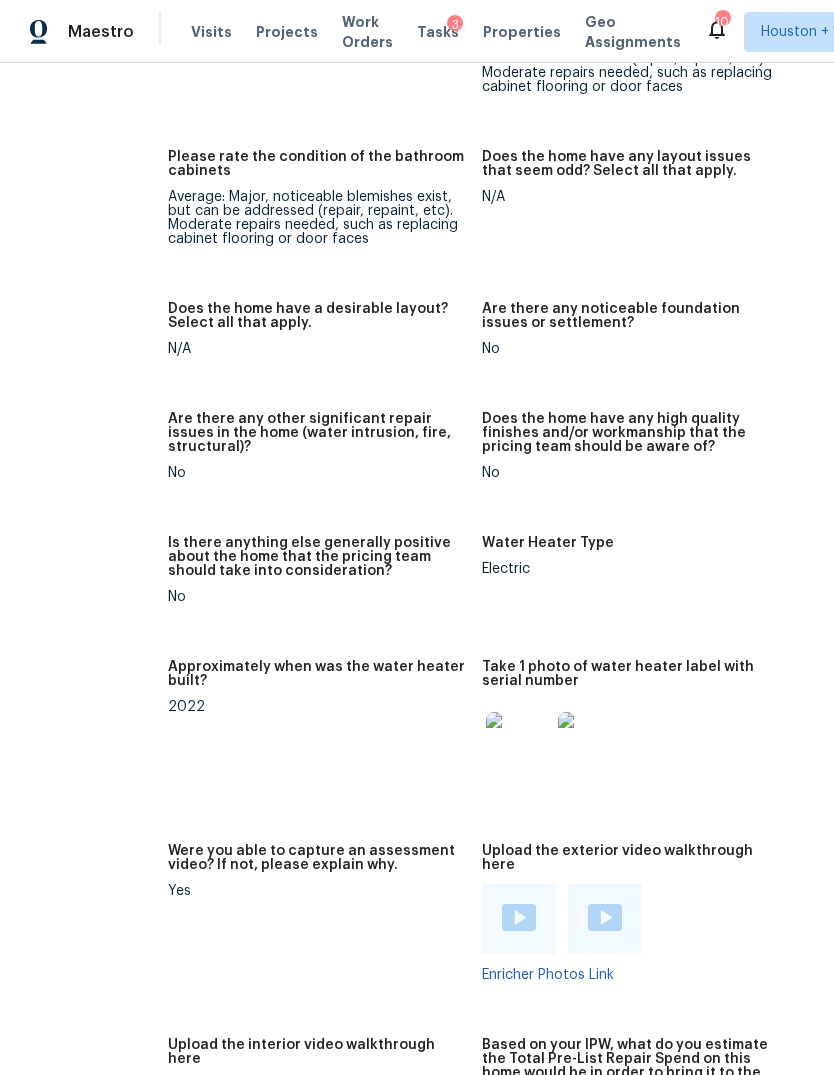 click at bounding box center (518, 744) 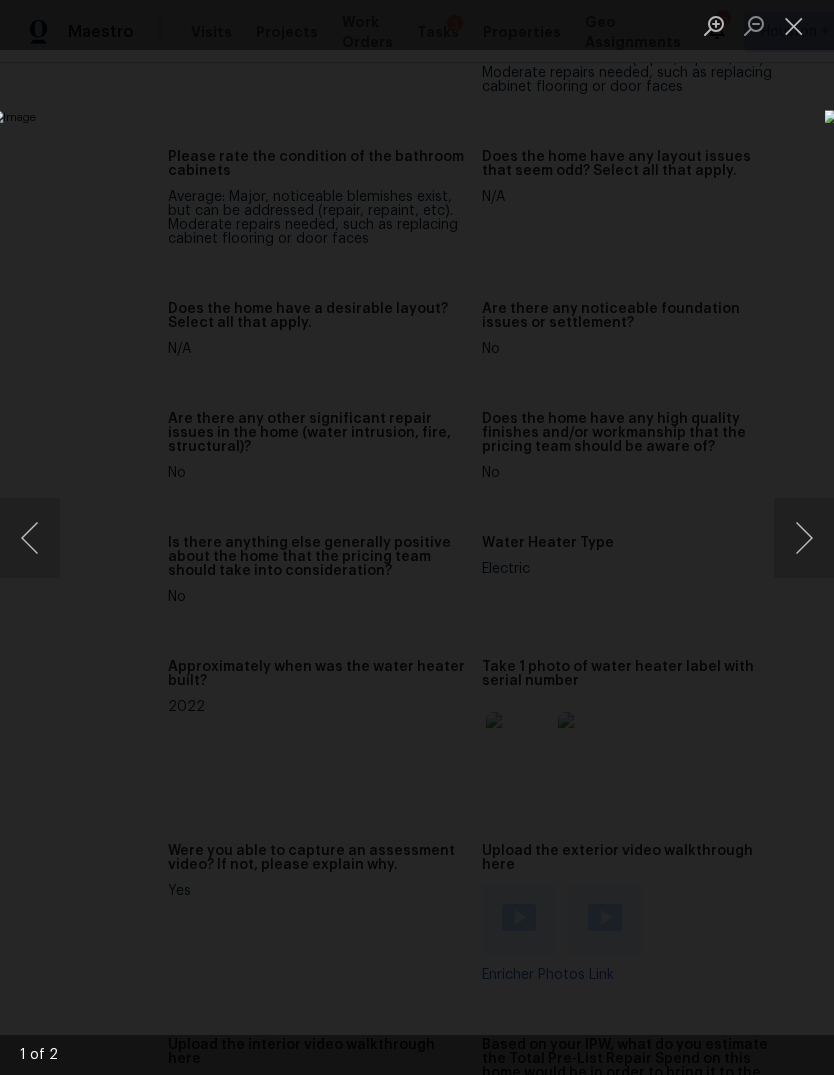 click at bounding box center (804, 538) 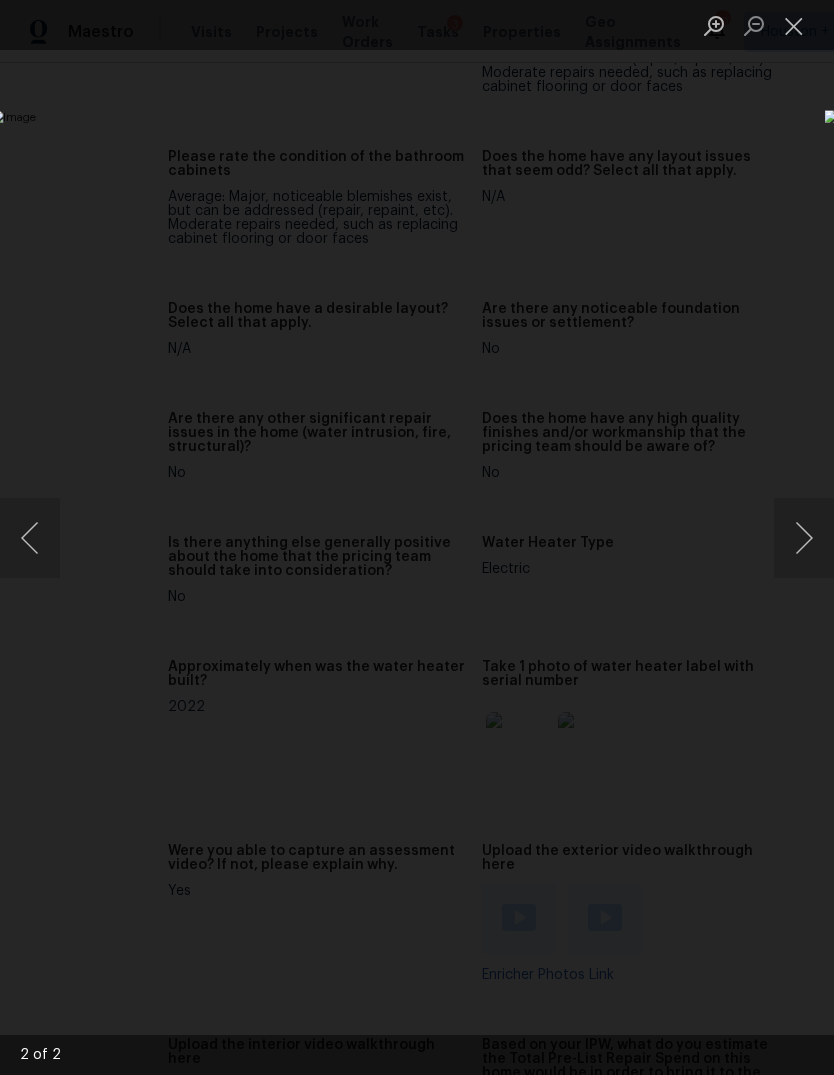 click at bounding box center (417, 537) 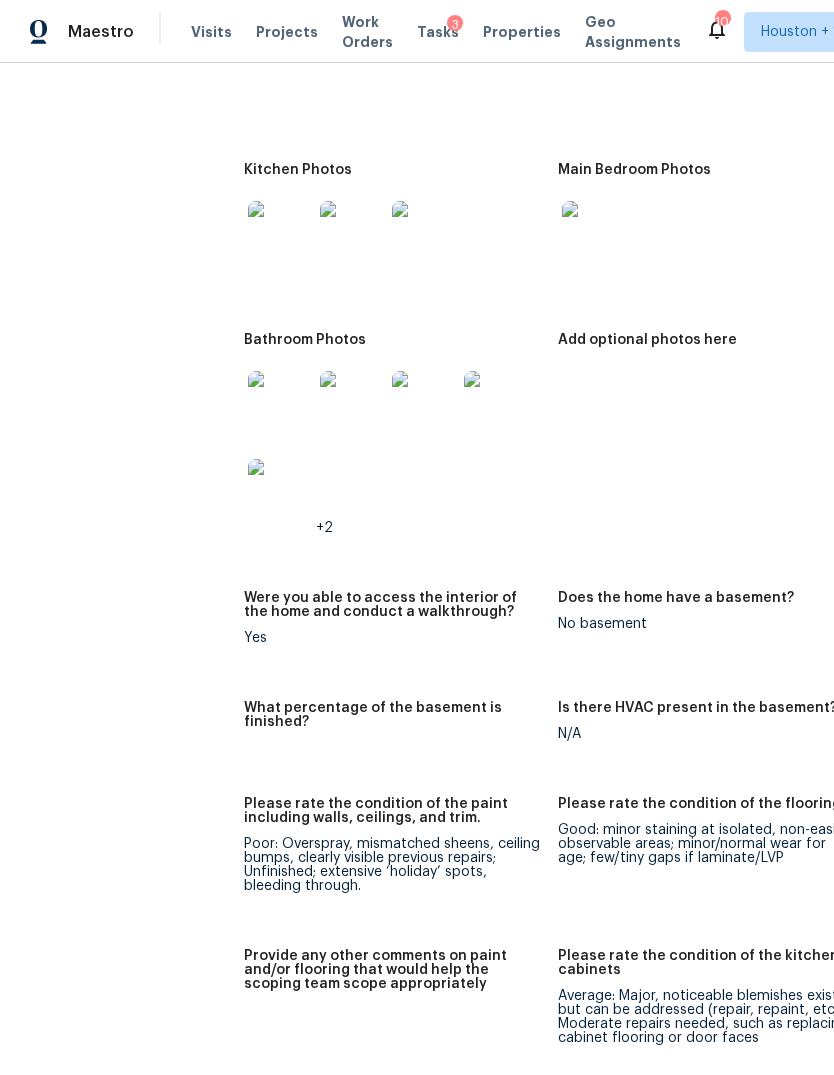 scroll, scrollTop: 2281, scrollLeft: 0, axis: vertical 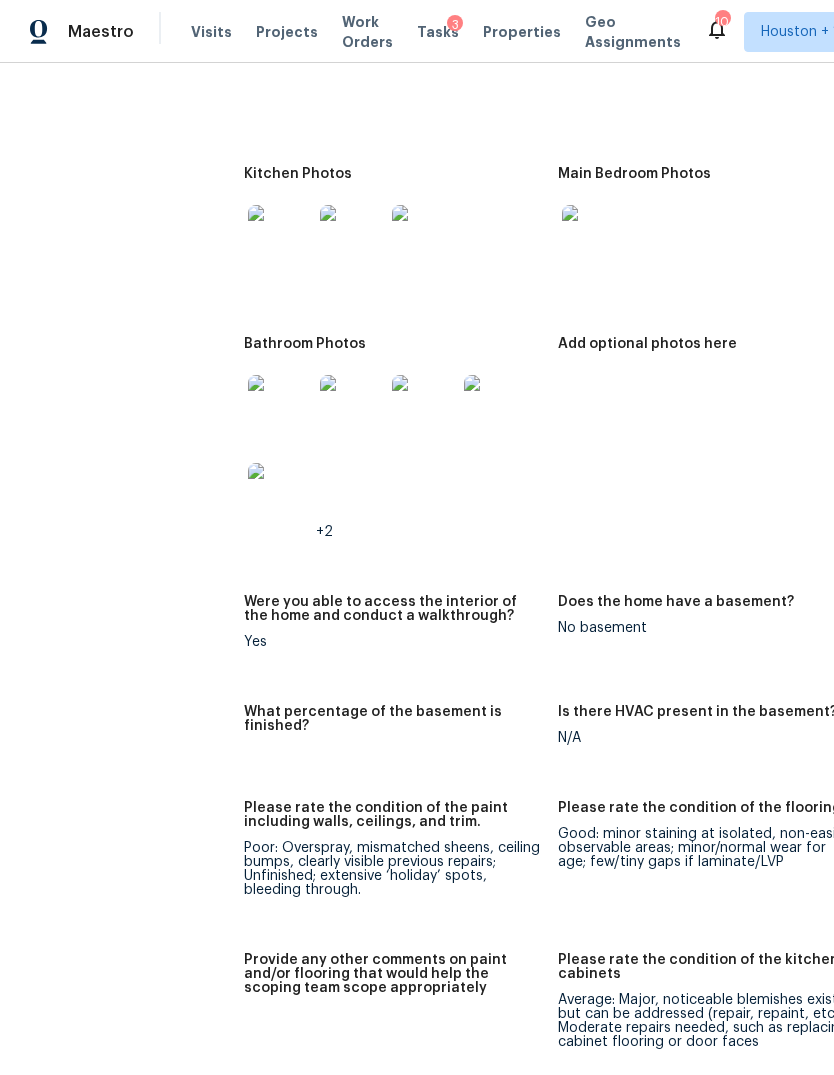 click at bounding box center [280, 407] 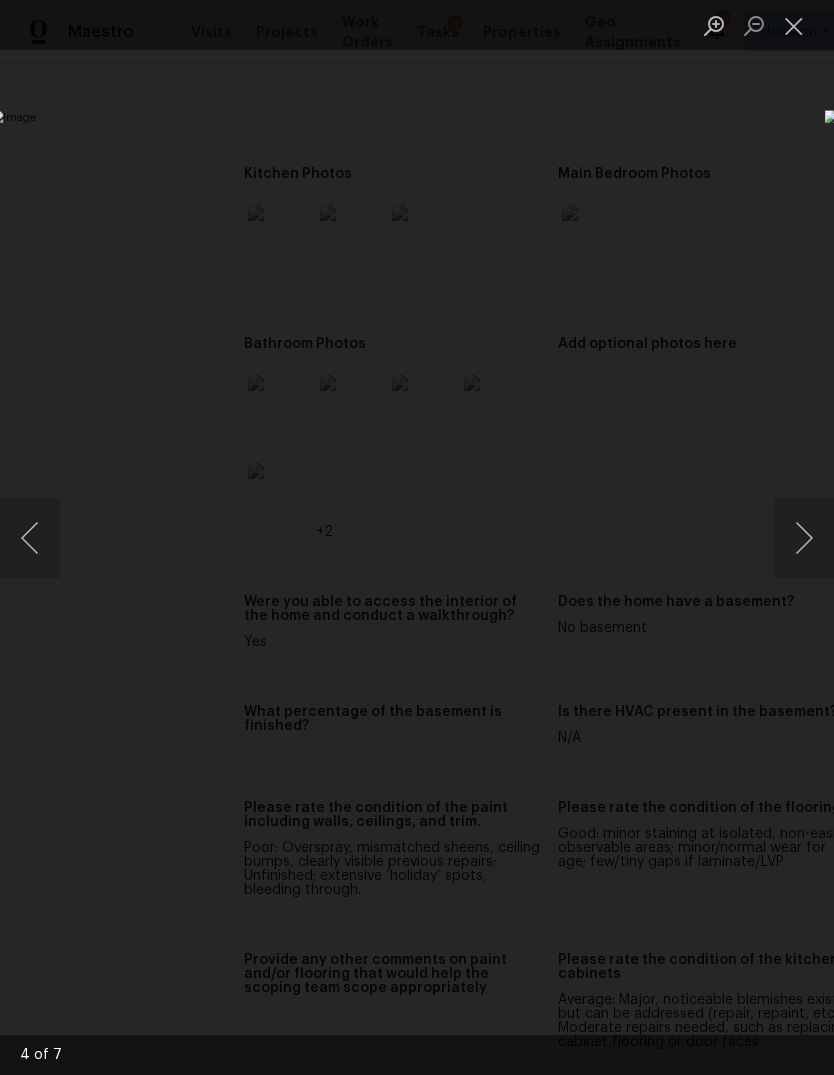 click at bounding box center [804, 538] 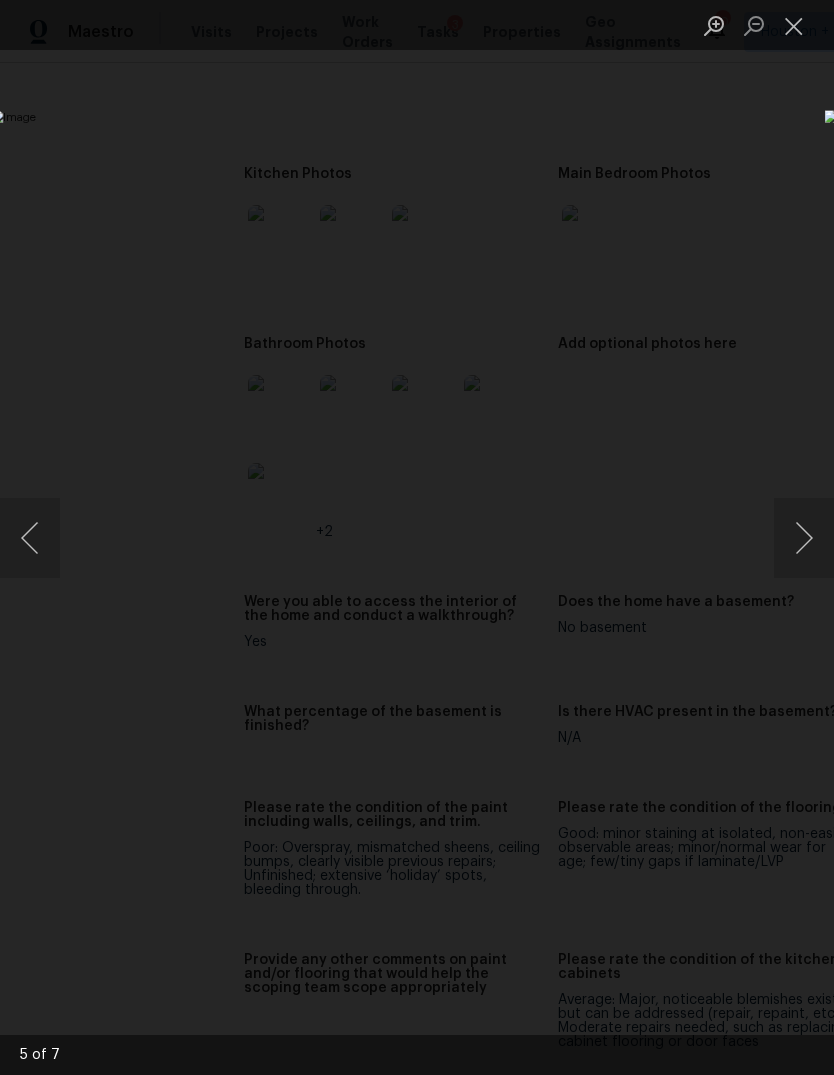 click at bounding box center [804, 538] 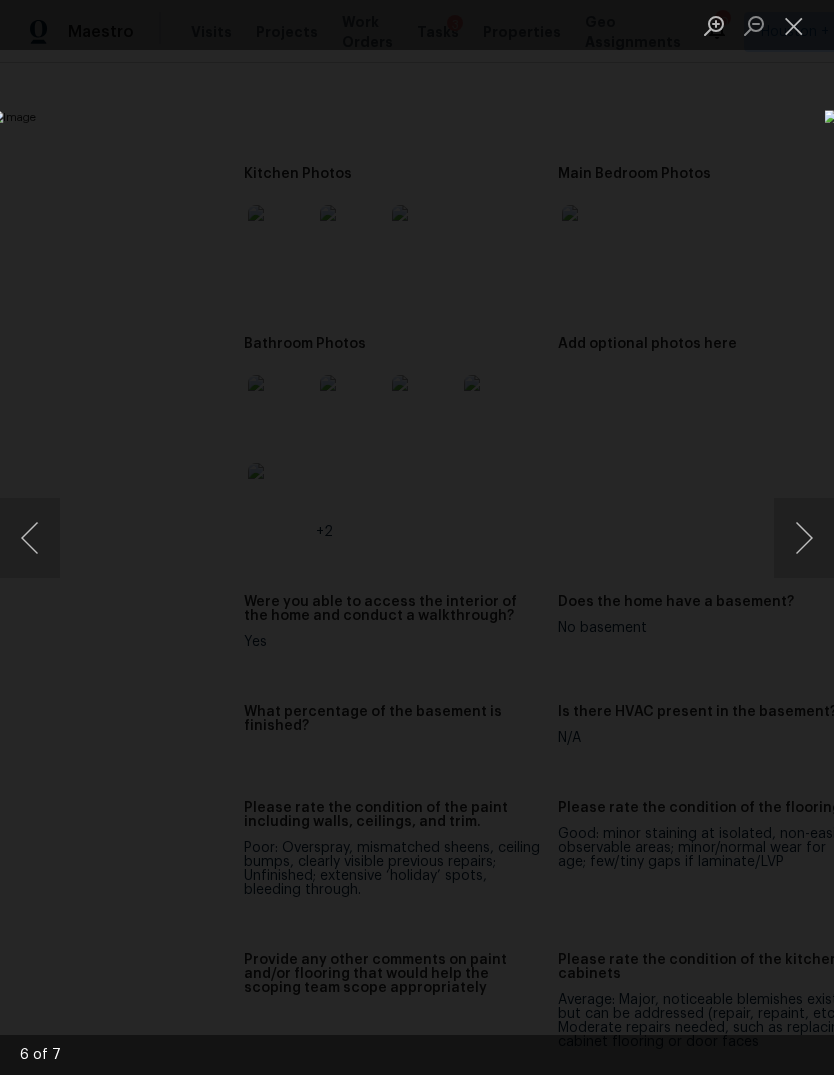 click at bounding box center [804, 538] 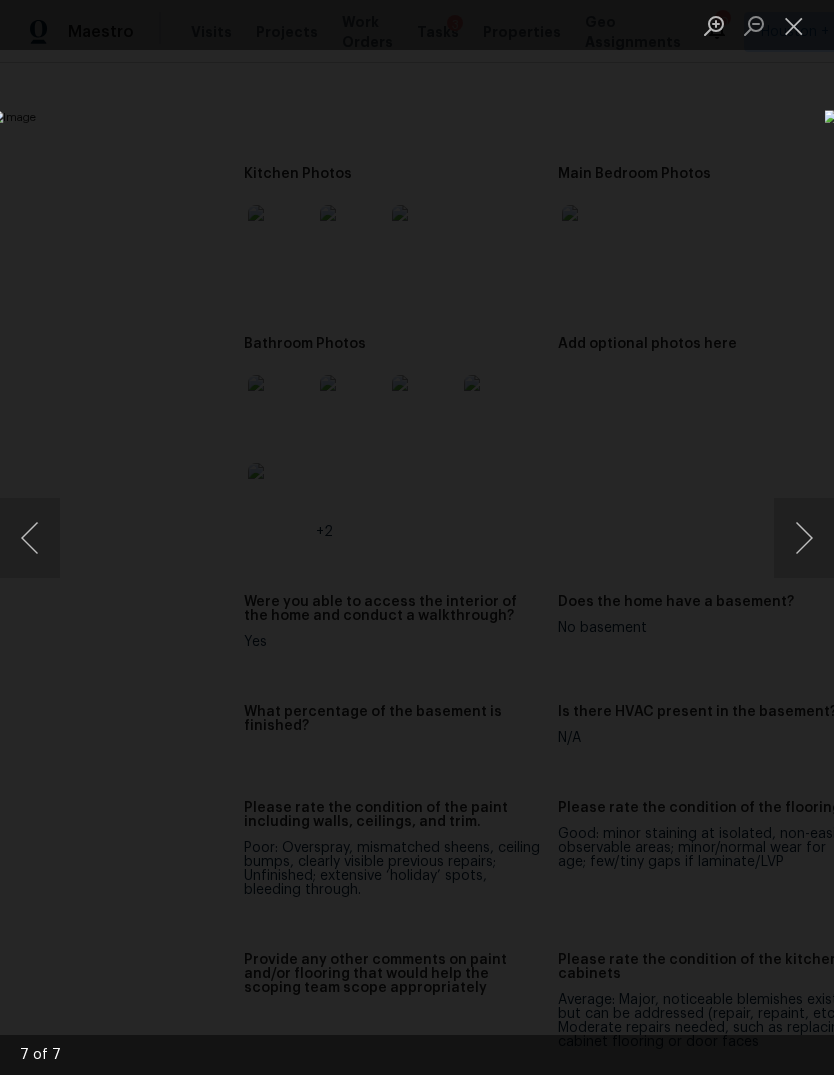 click at bounding box center (804, 538) 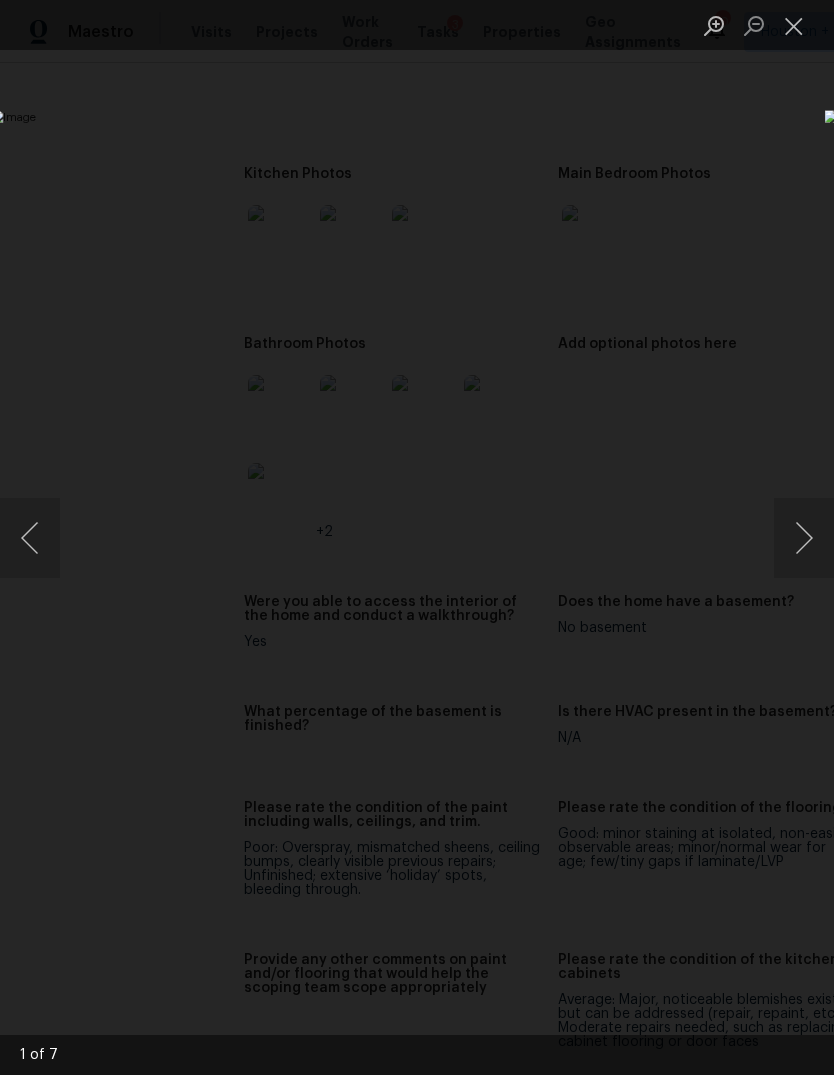 click at bounding box center [804, 538] 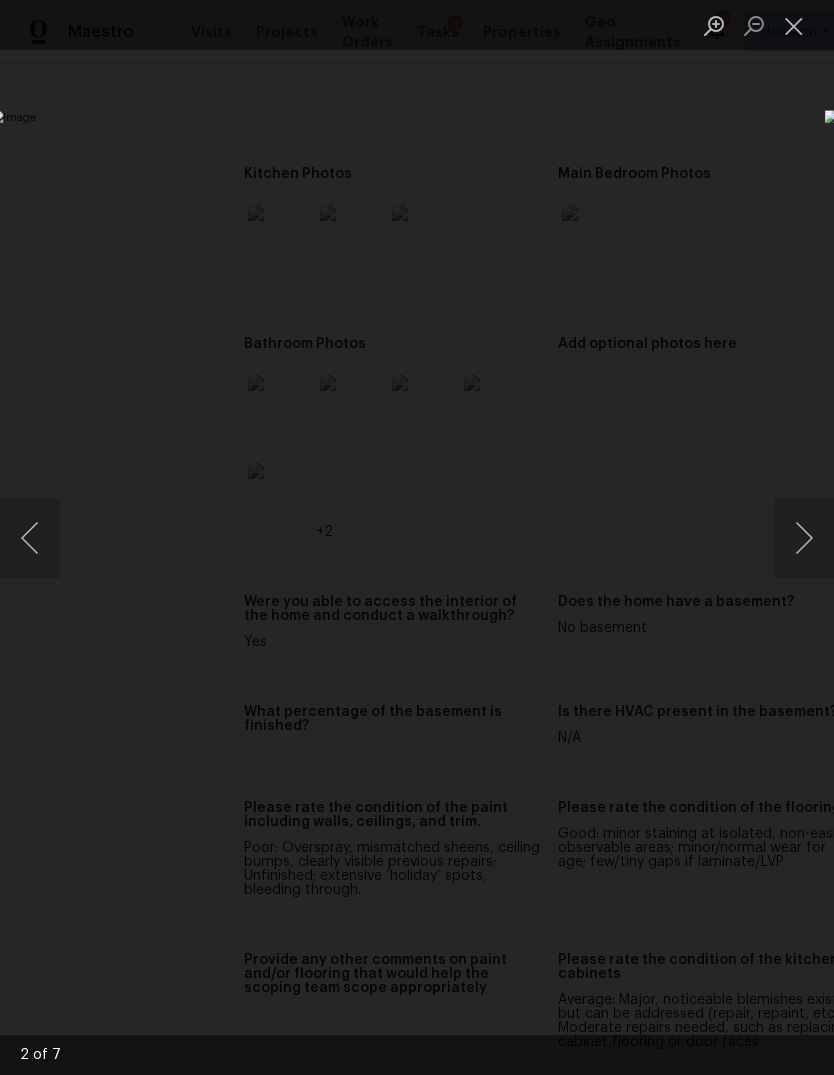 click at bounding box center (804, 538) 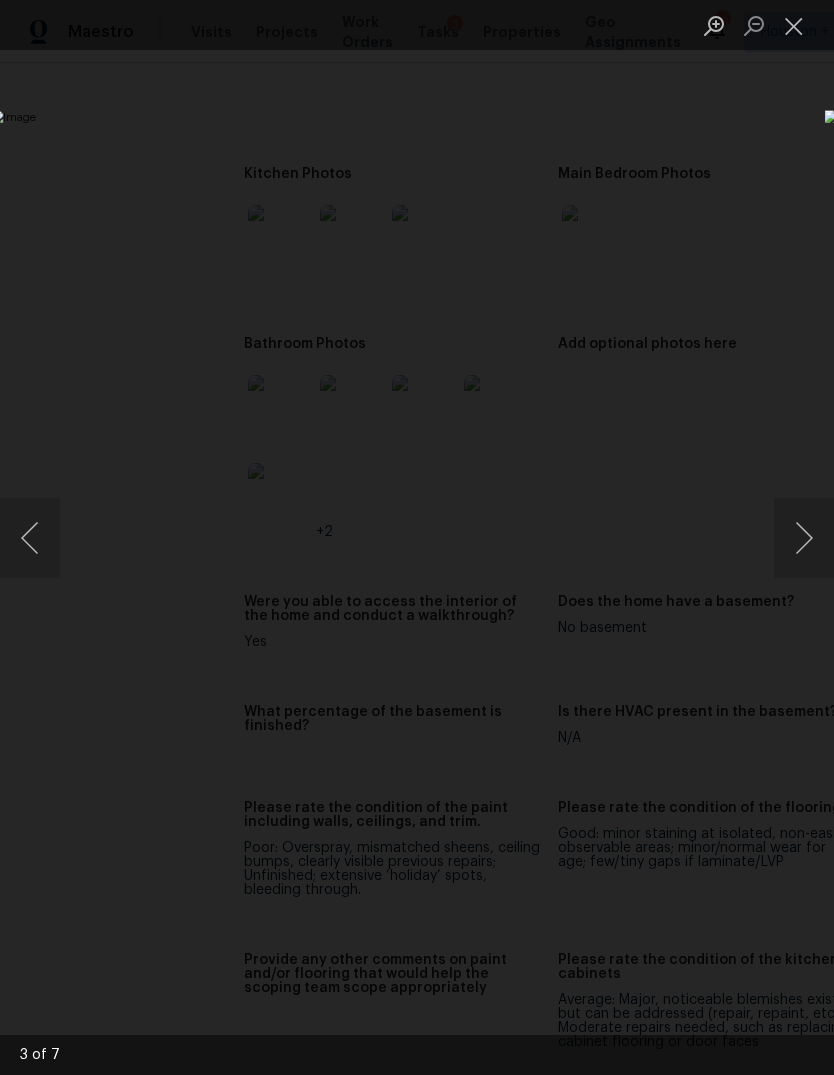 click at bounding box center (804, 538) 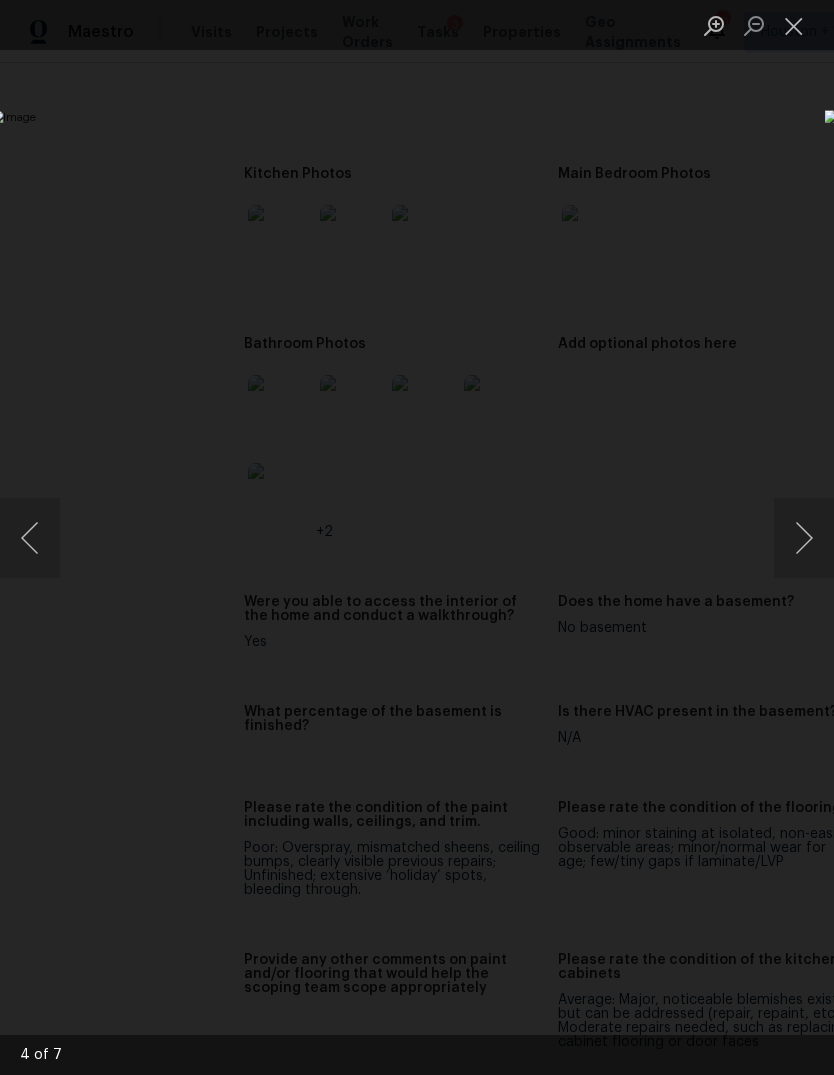 click at bounding box center (804, 538) 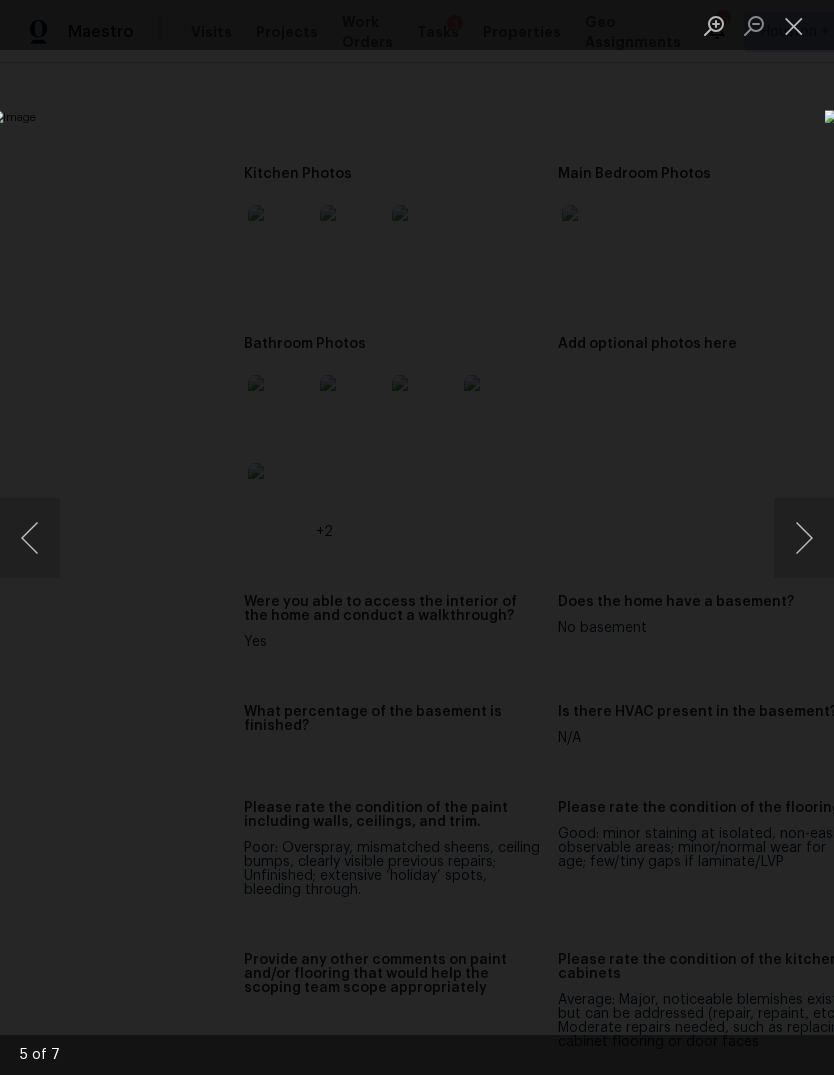 click at bounding box center (804, 538) 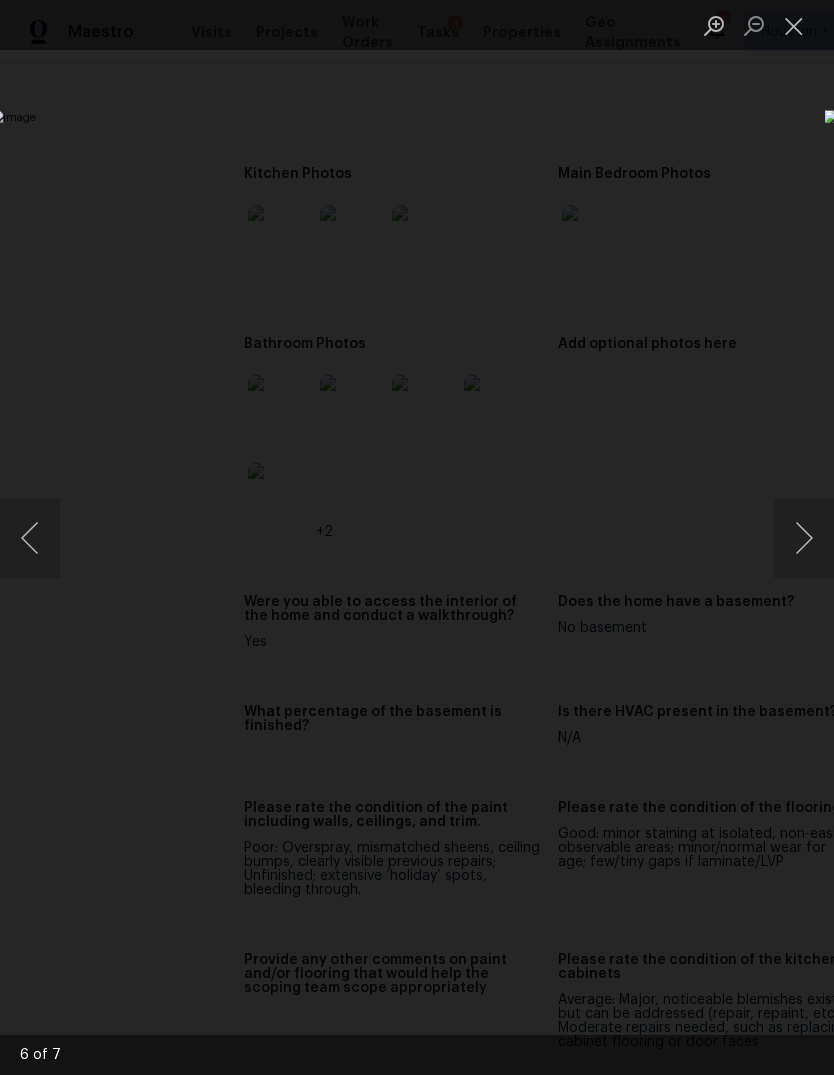 click at bounding box center (804, 538) 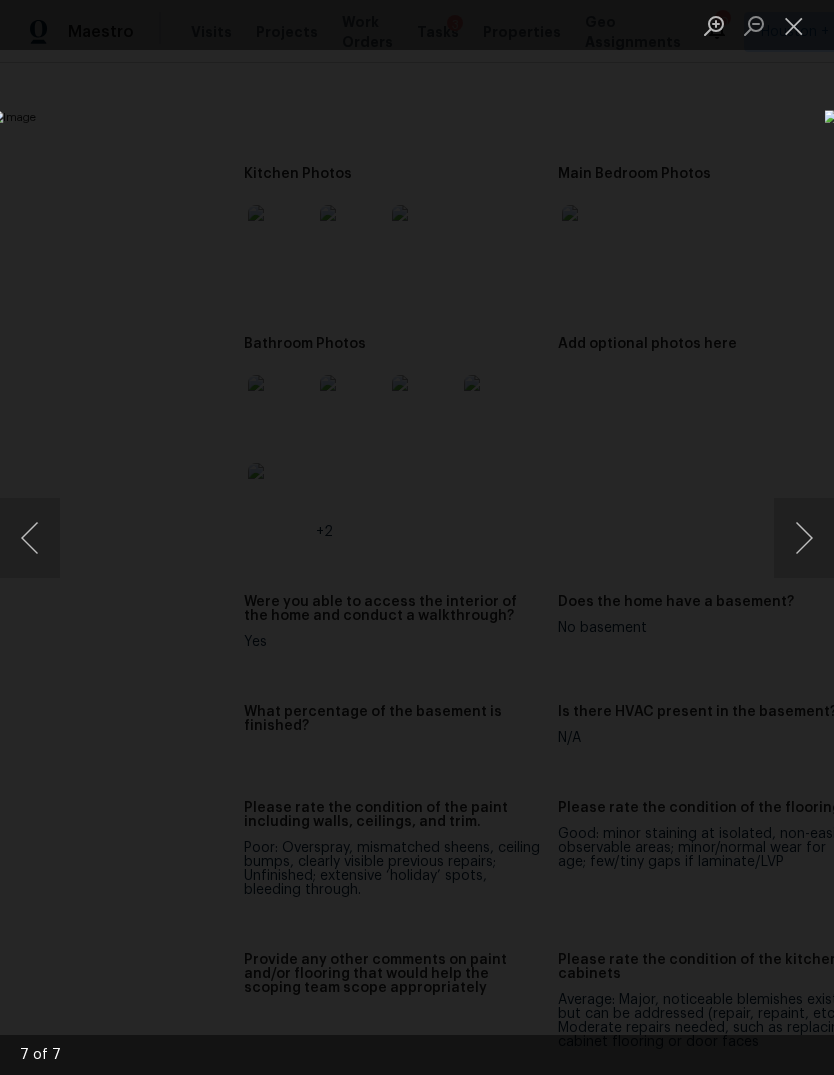 click at bounding box center (804, 538) 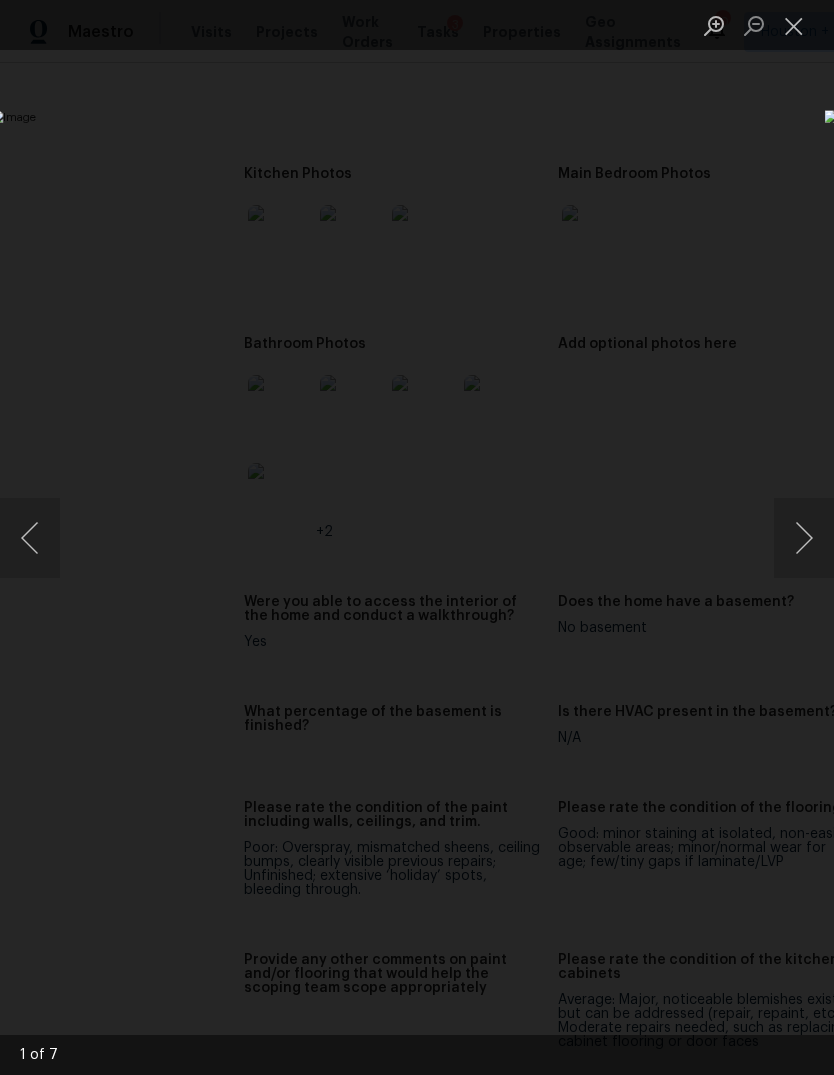 click at bounding box center [417, 537] 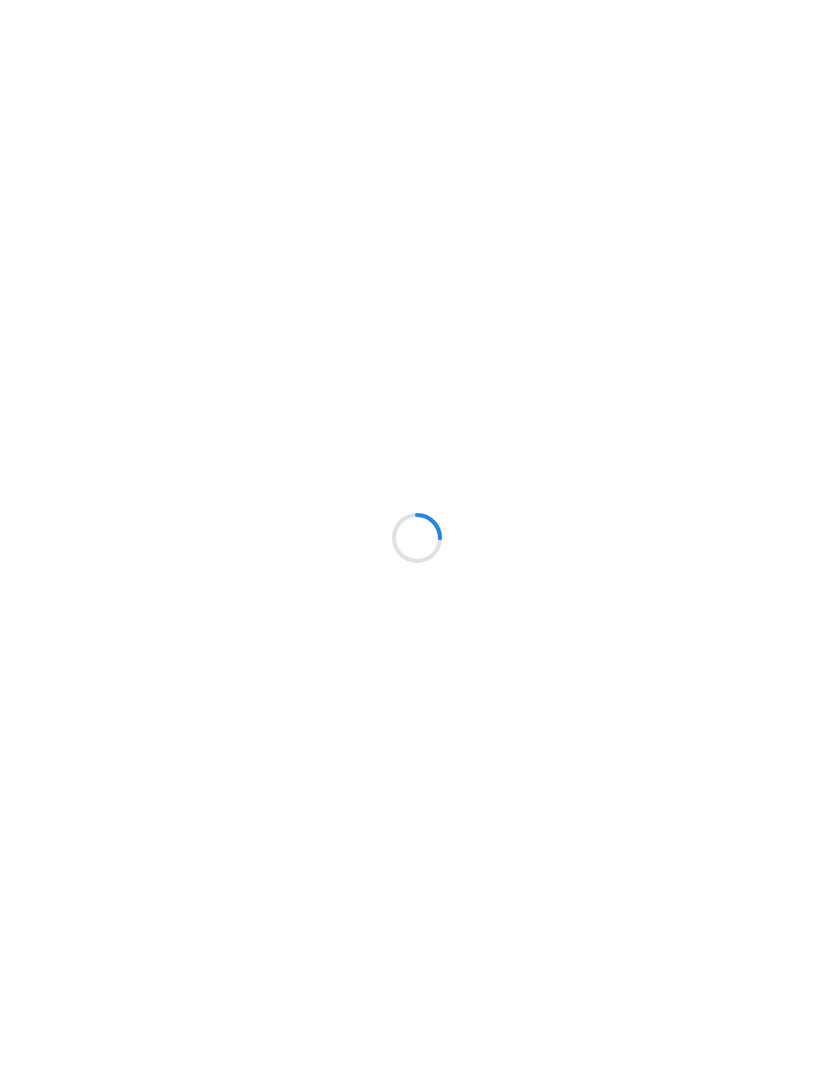 scroll, scrollTop: 0, scrollLeft: 0, axis: both 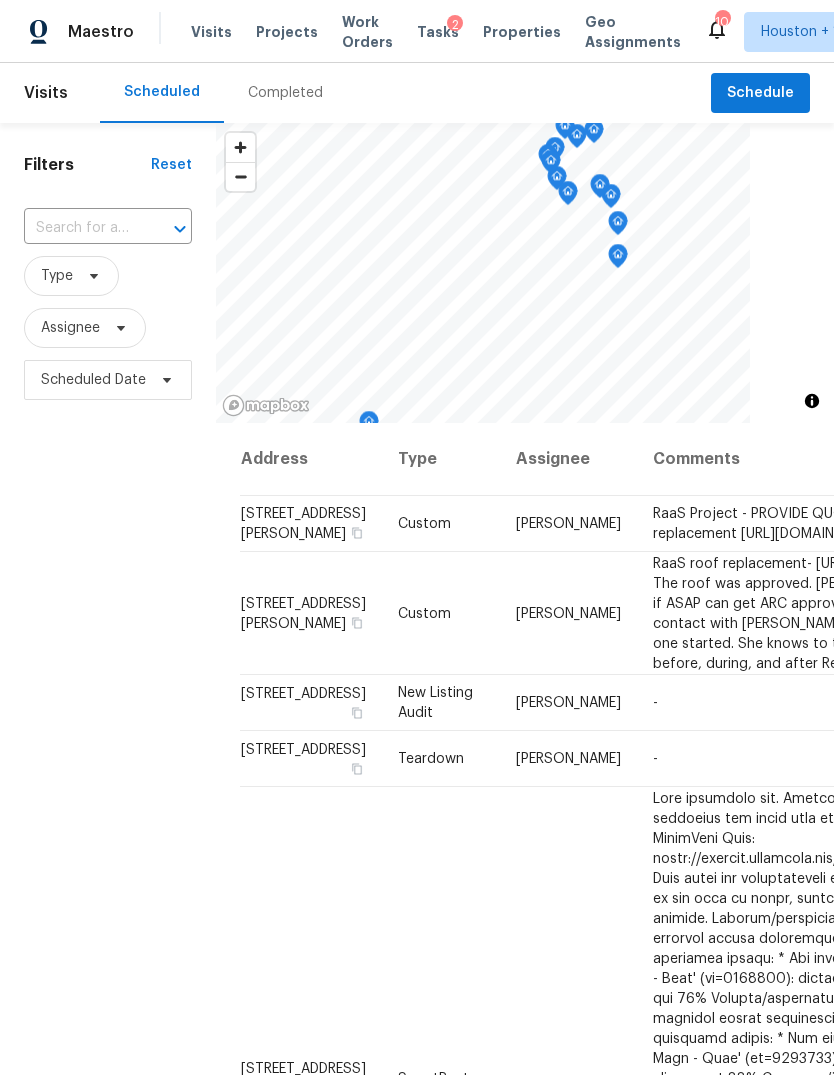 click on "Completed" at bounding box center [285, 93] 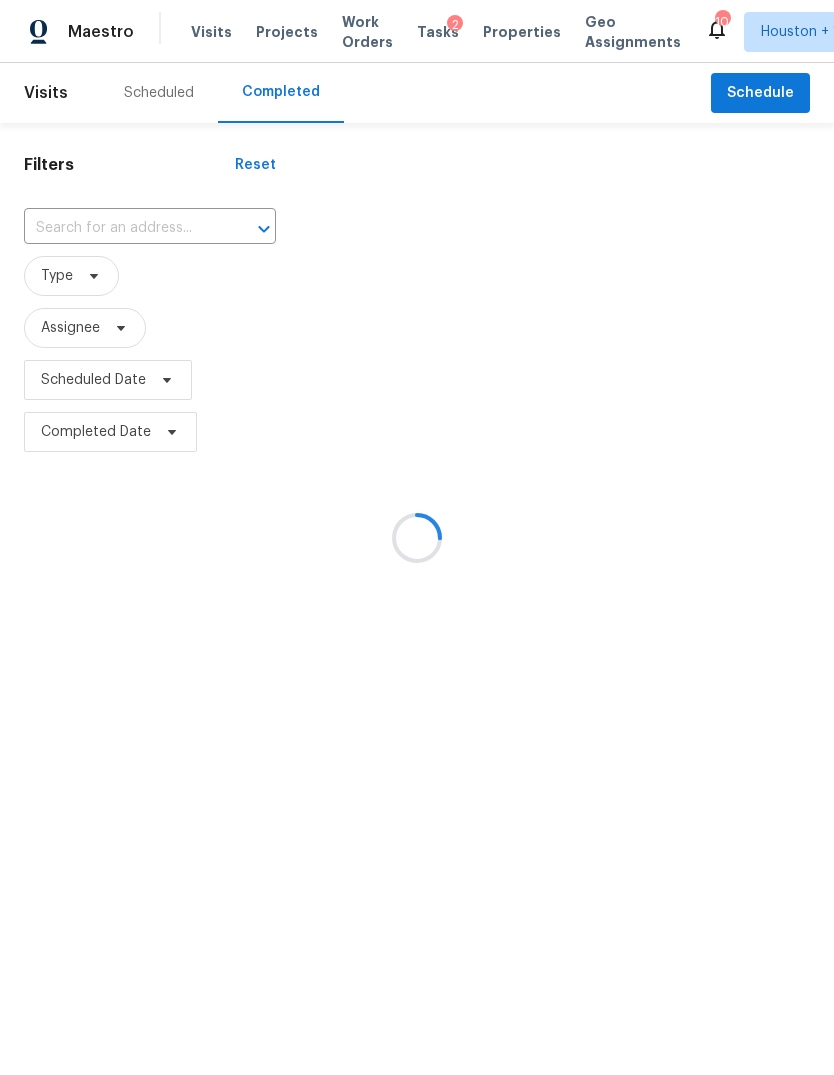 click at bounding box center [417, 537] 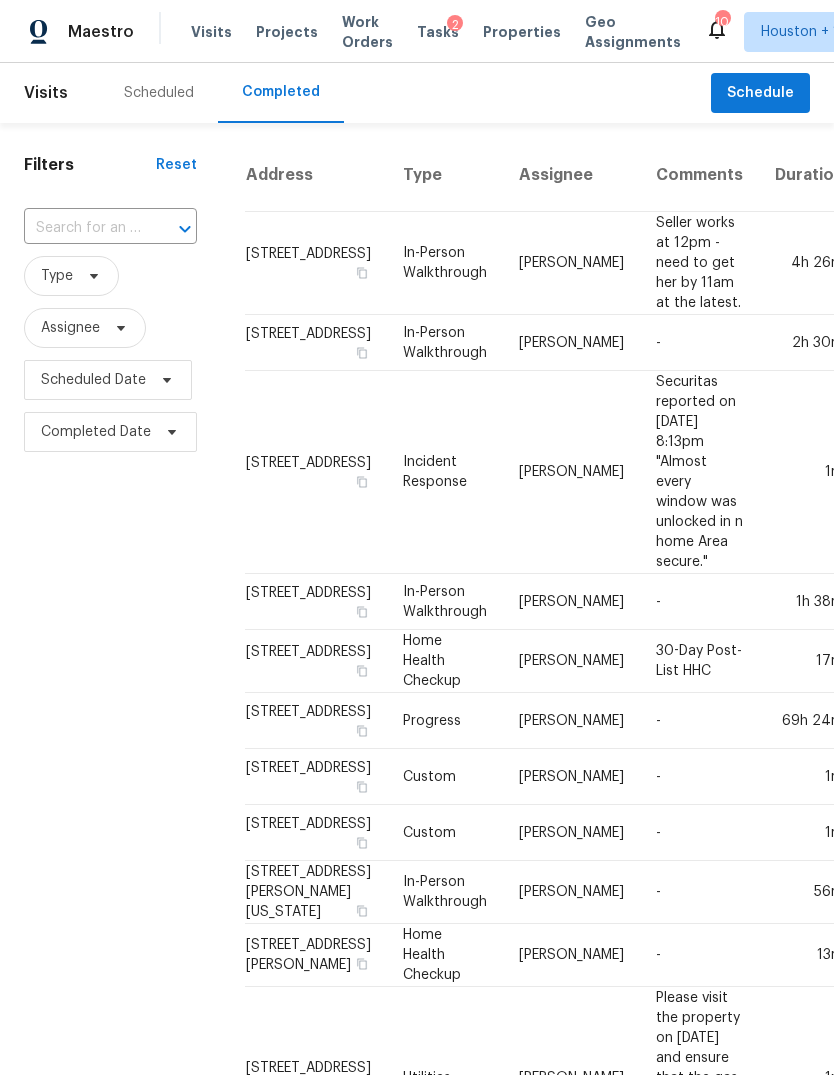 click at bounding box center (82, 228) 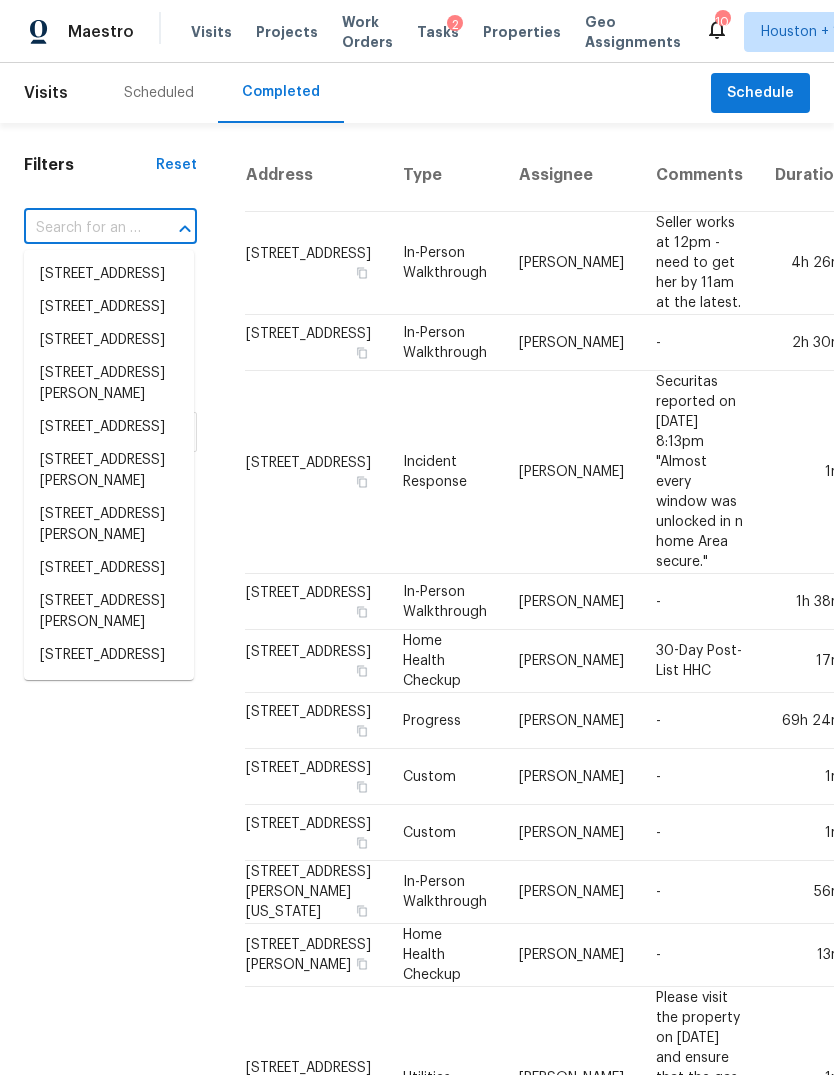 click at bounding box center (82, 228) 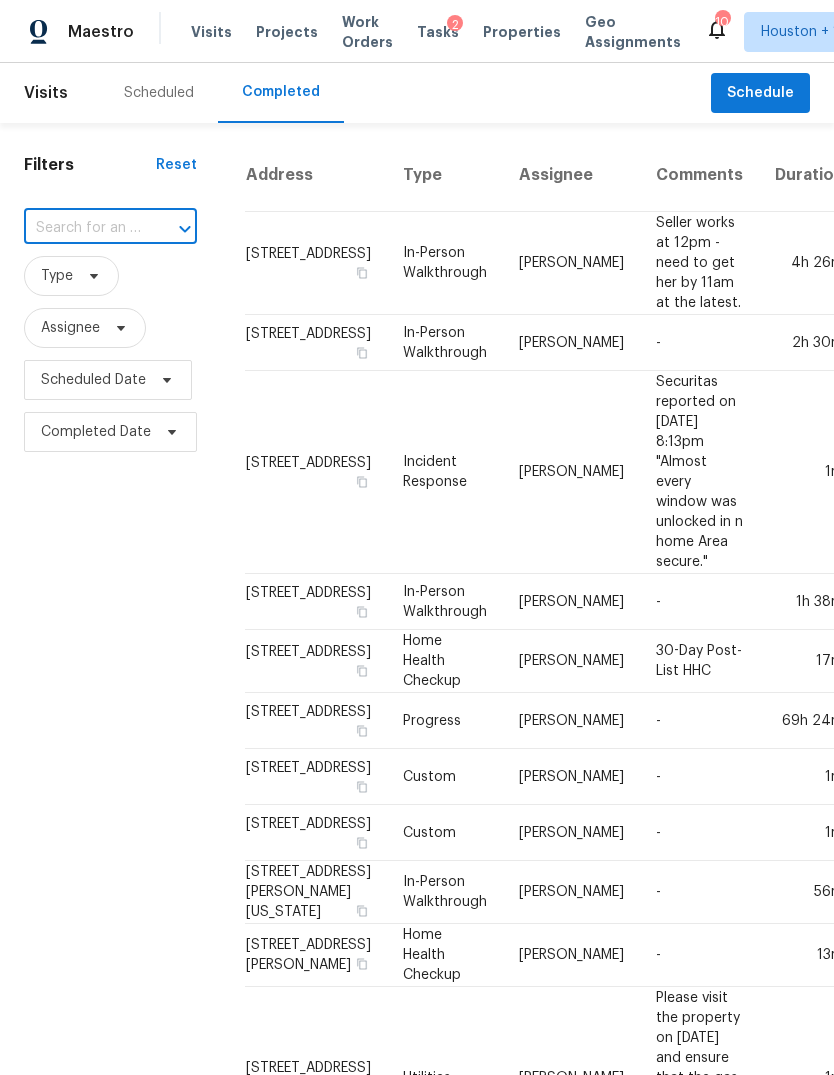 paste on "[STREET_ADDRESS]" 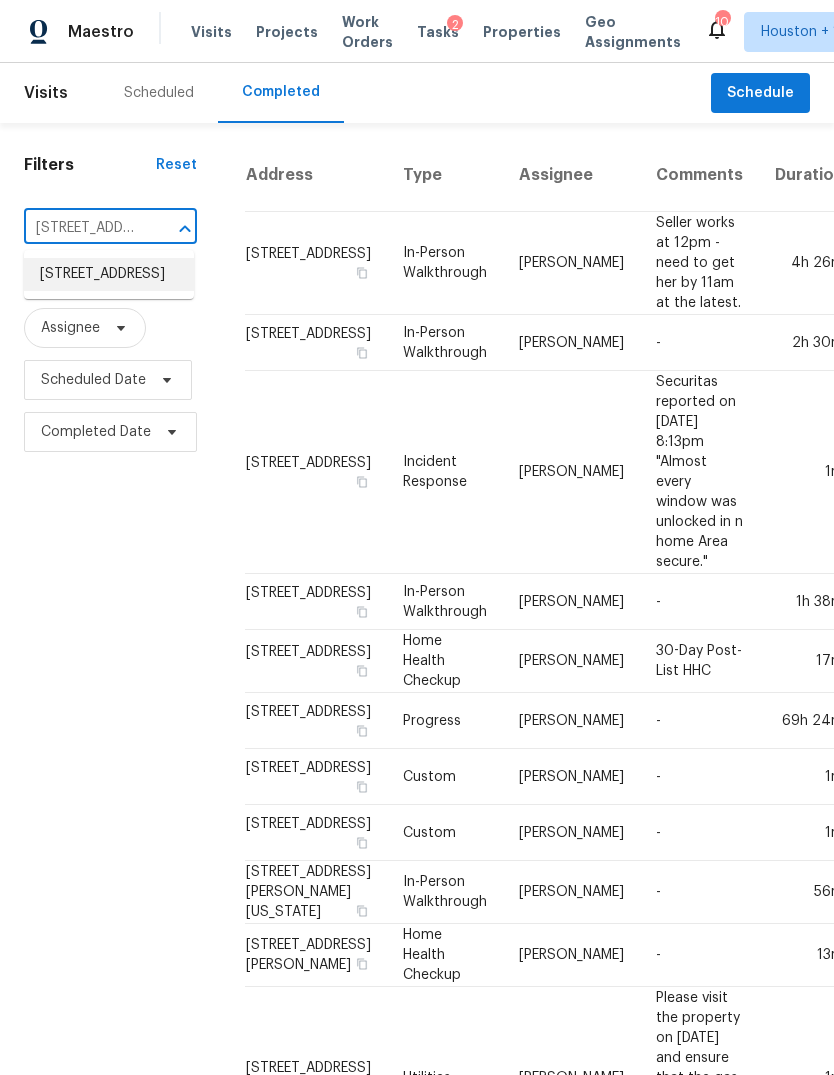 click on "[STREET_ADDRESS]" at bounding box center (109, 274) 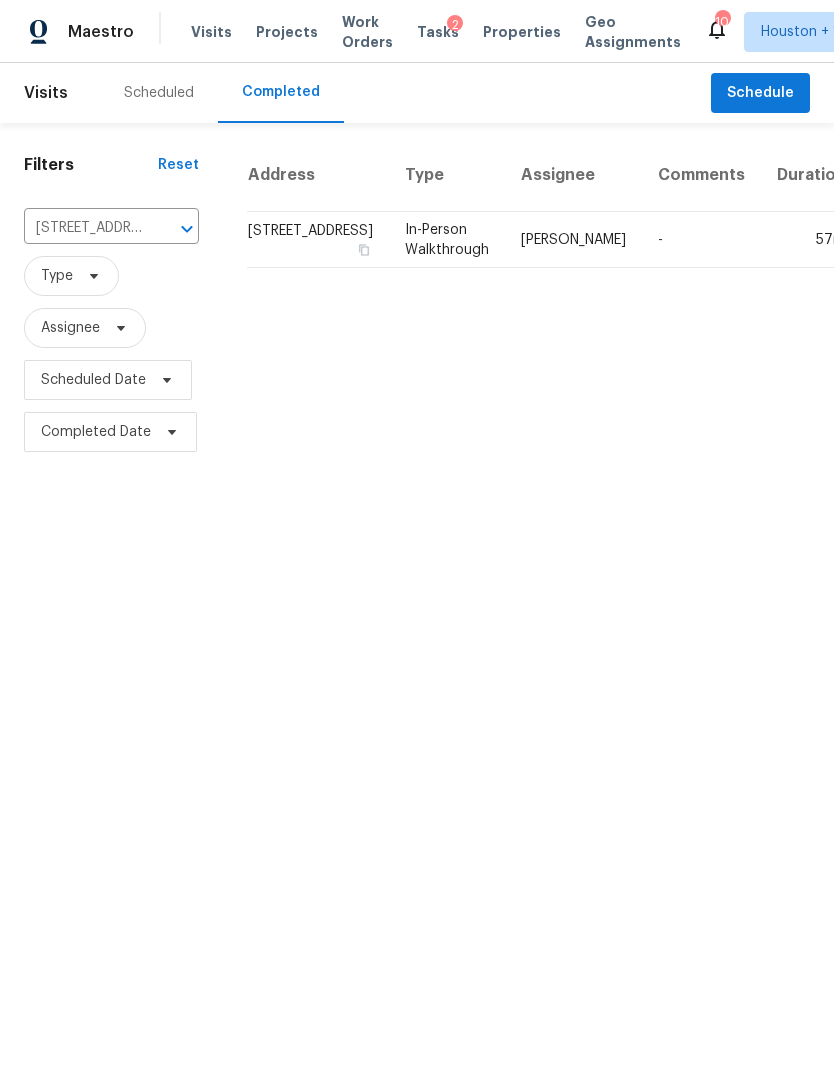 click on "-" at bounding box center (701, 240) 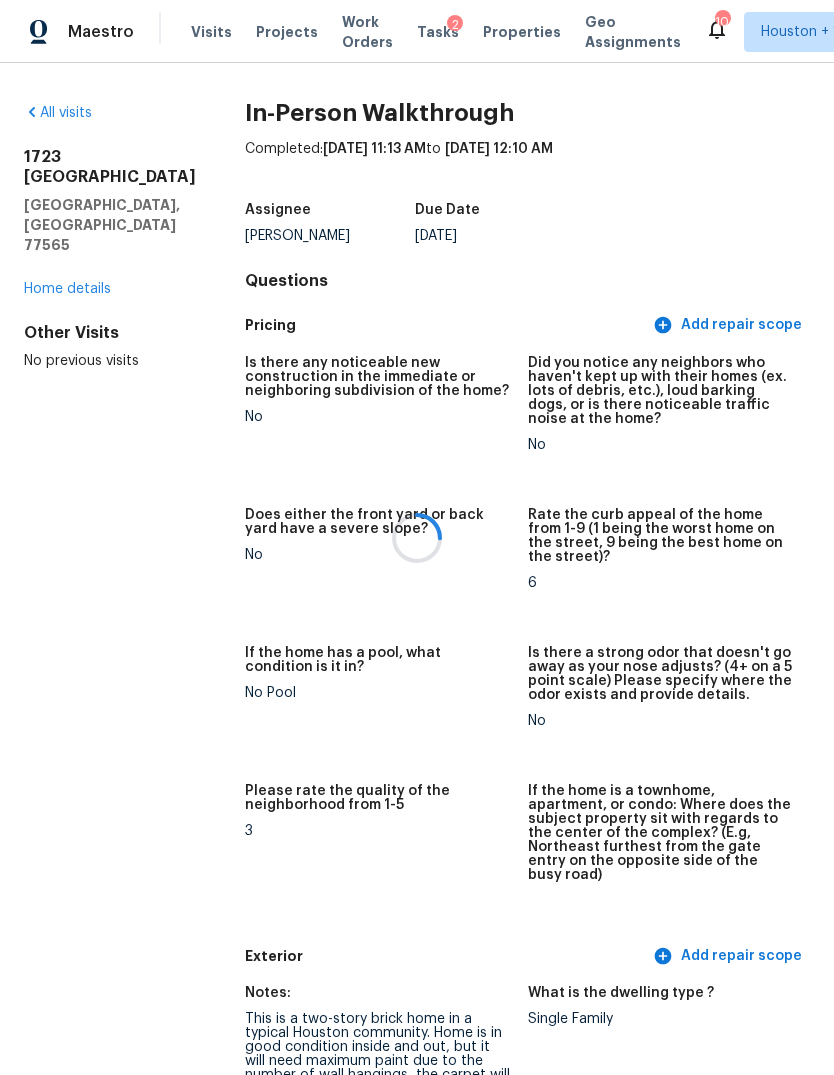 scroll, scrollTop: 75, scrollLeft: 0, axis: vertical 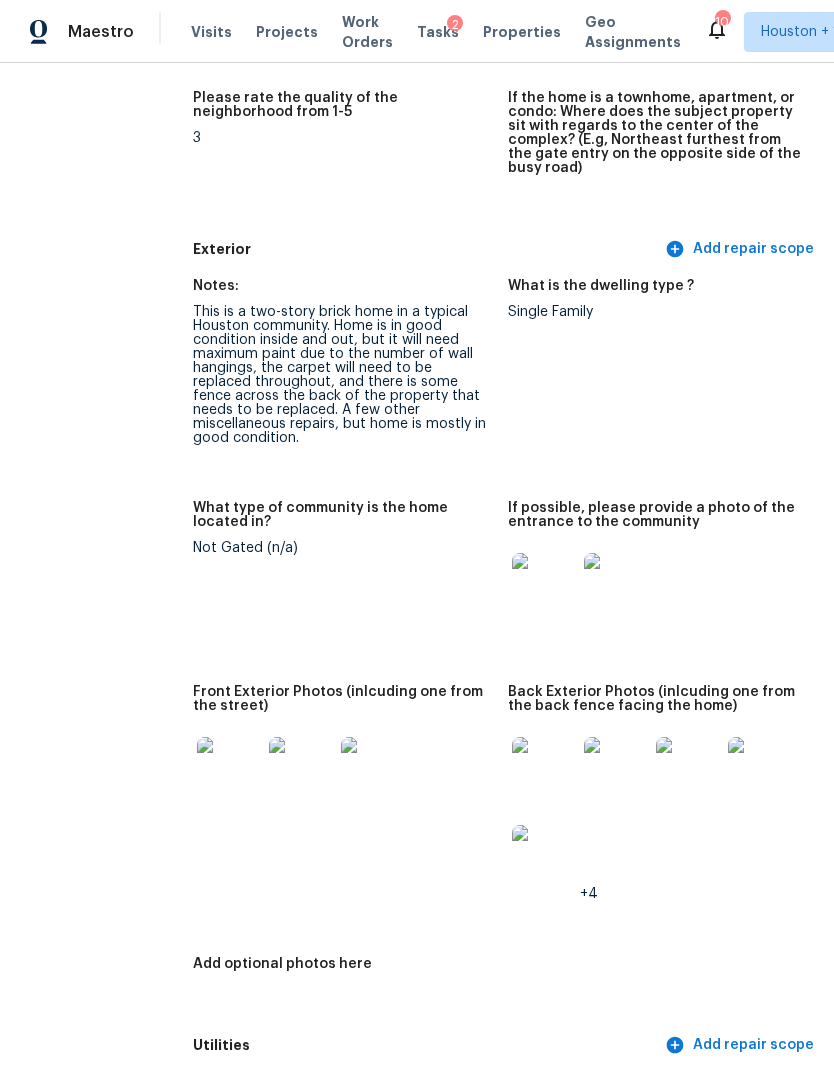 click at bounding box center [229, 769] 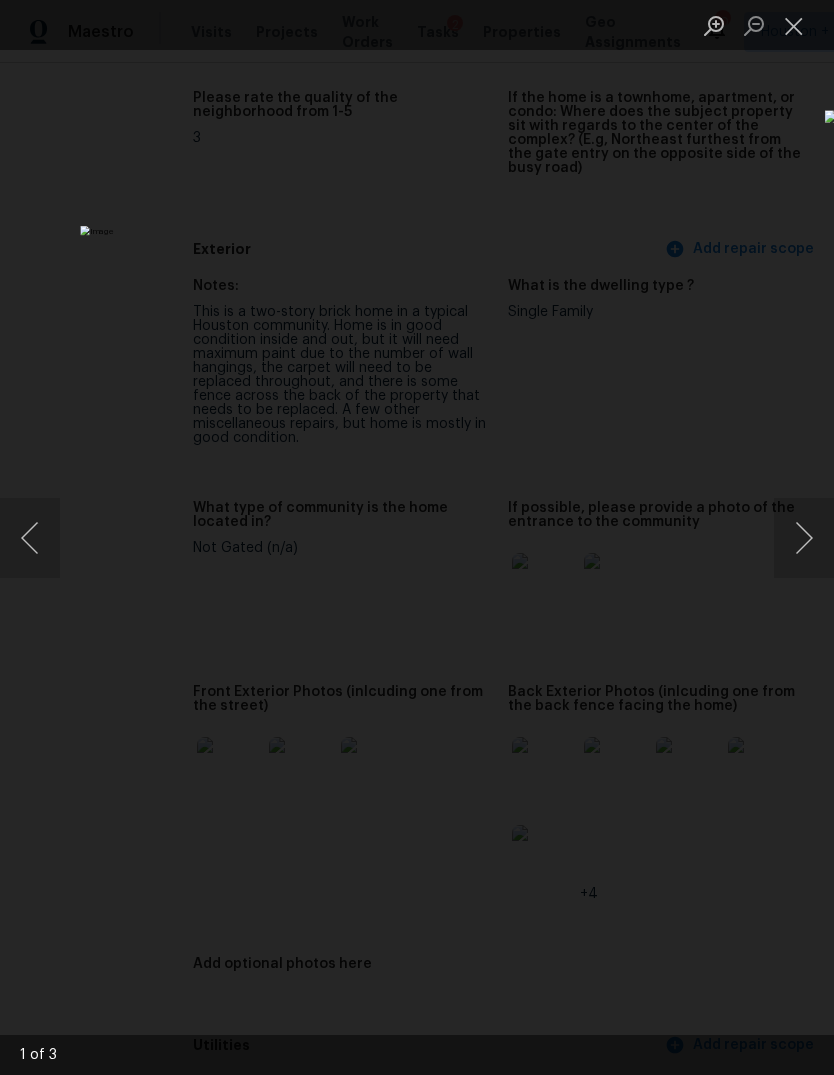 click at bounding box center (804, 538) 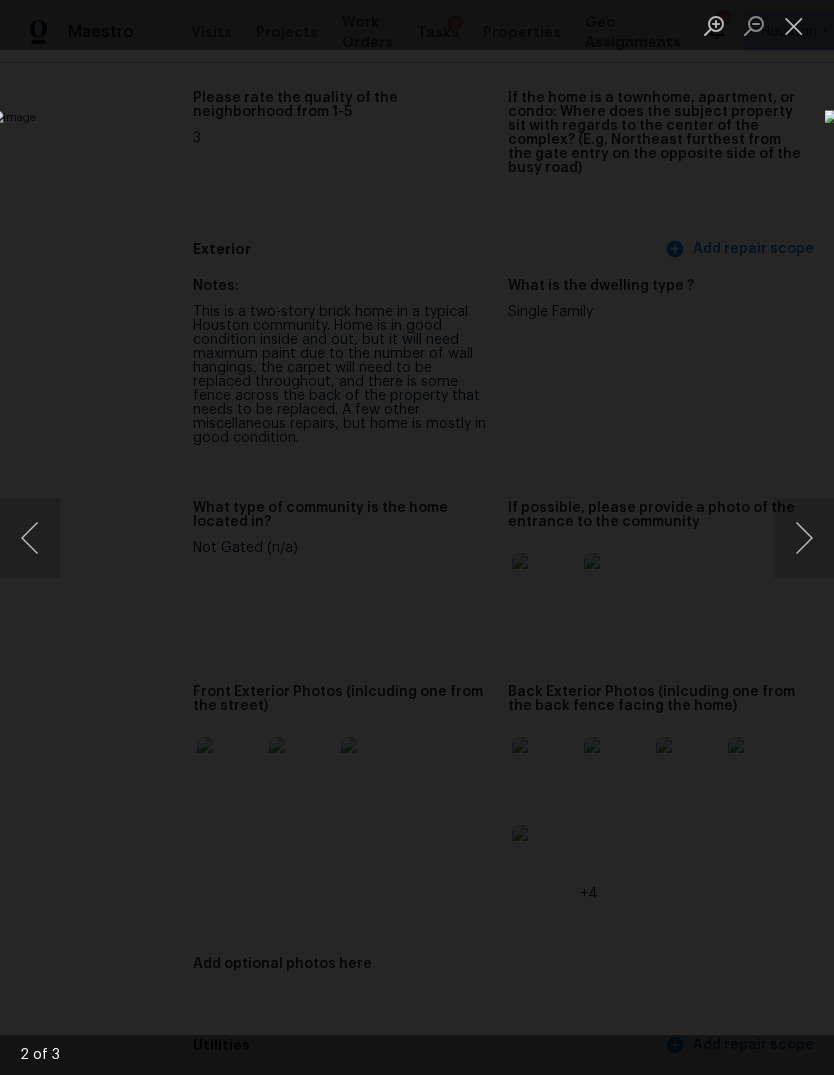click at bounding box center (804, 538) 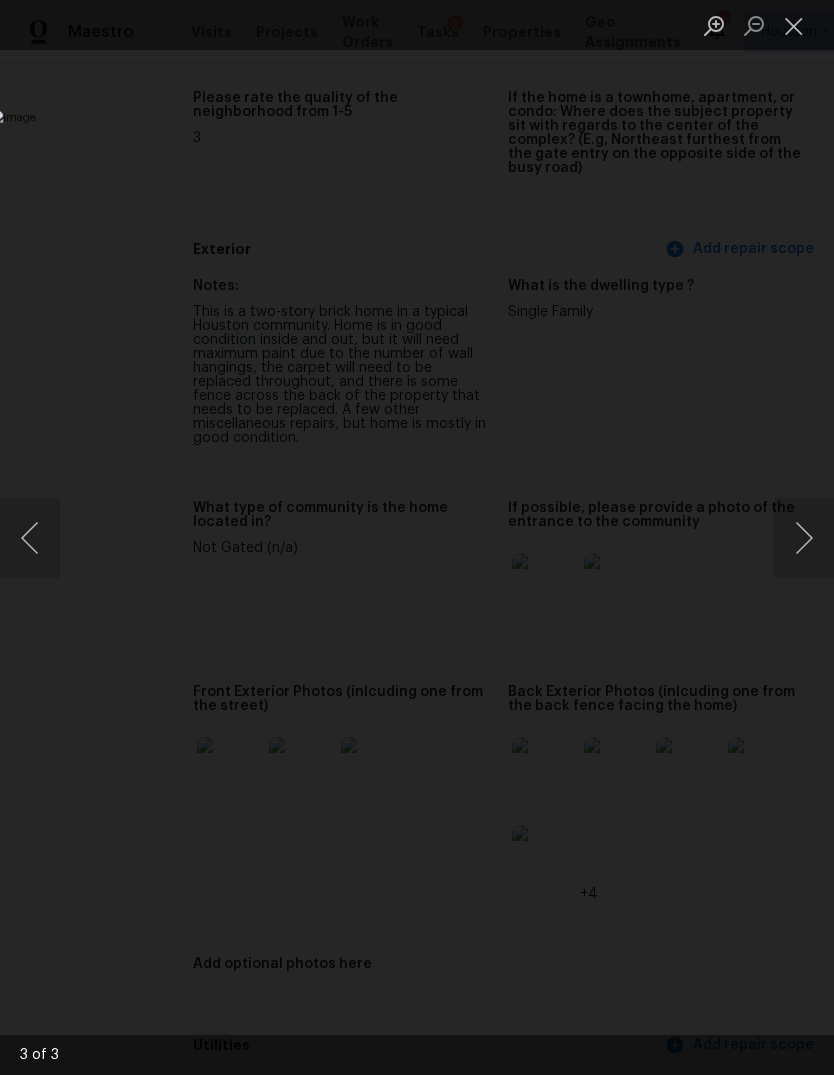 click at bounding box center (417, 537) 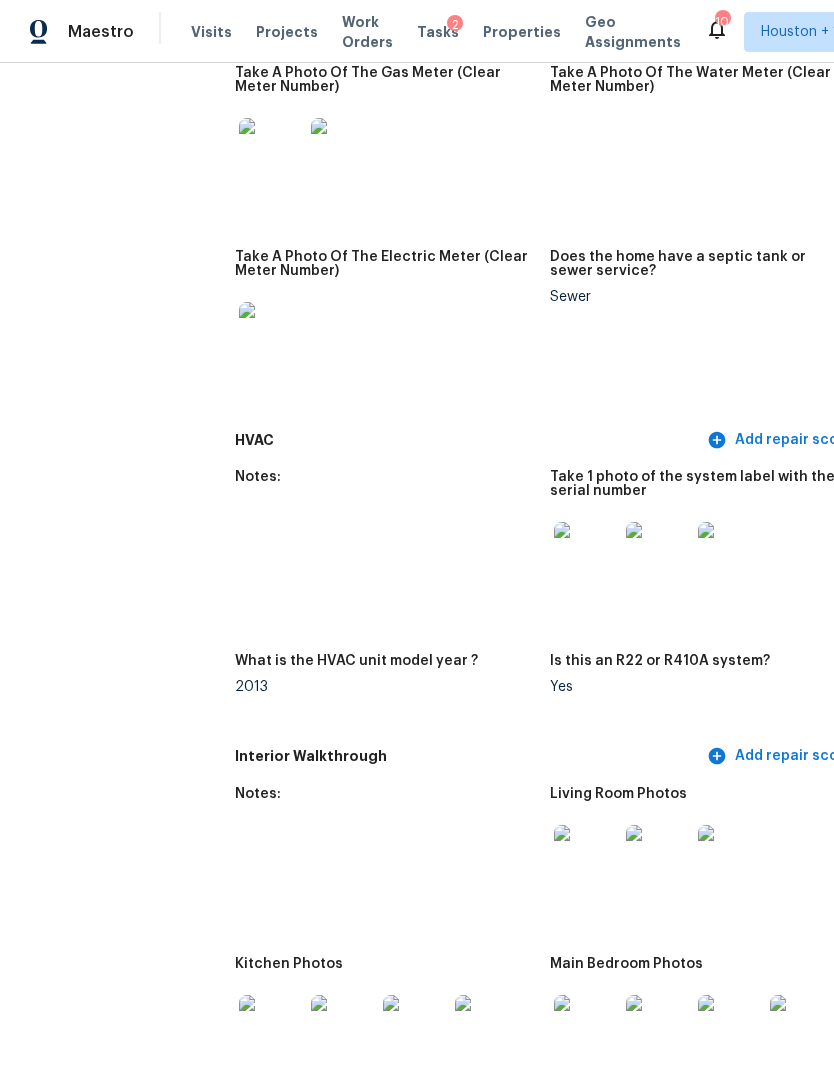 scroll, scrollTop: 1869, scrollLeft: 12, axis: both 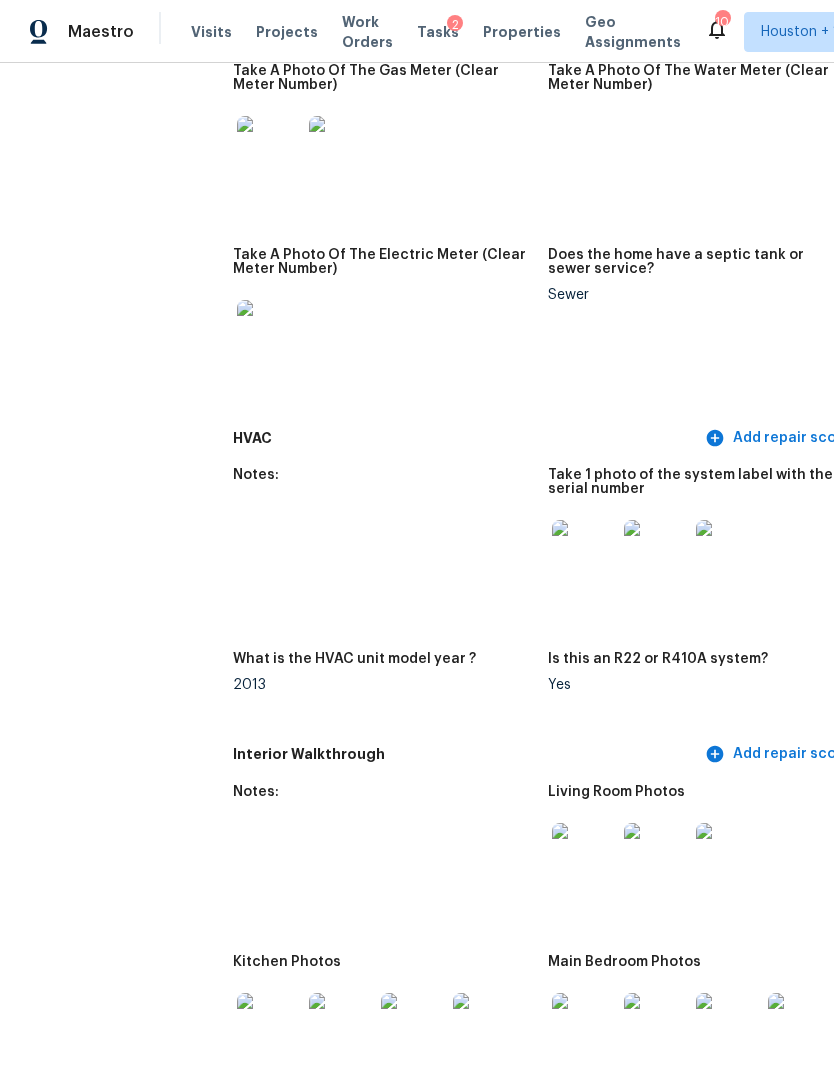 click at bounding box center (584, 855) 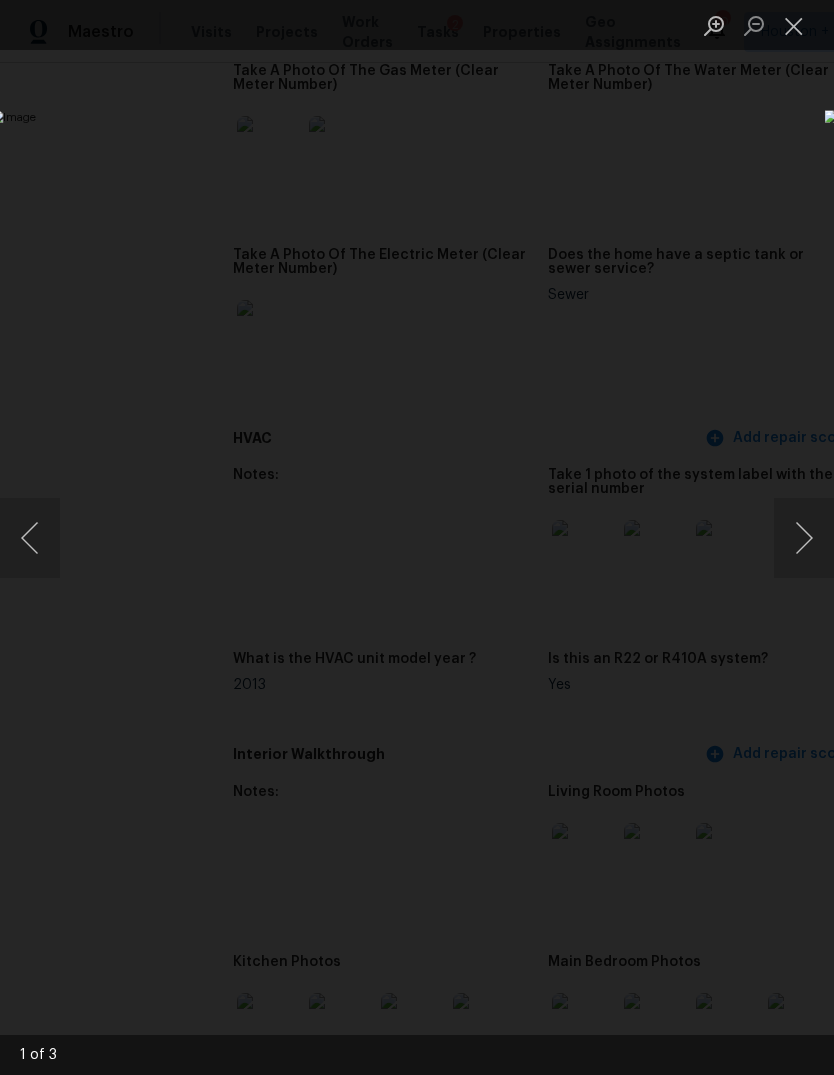 click at bounding box center [804, 538] 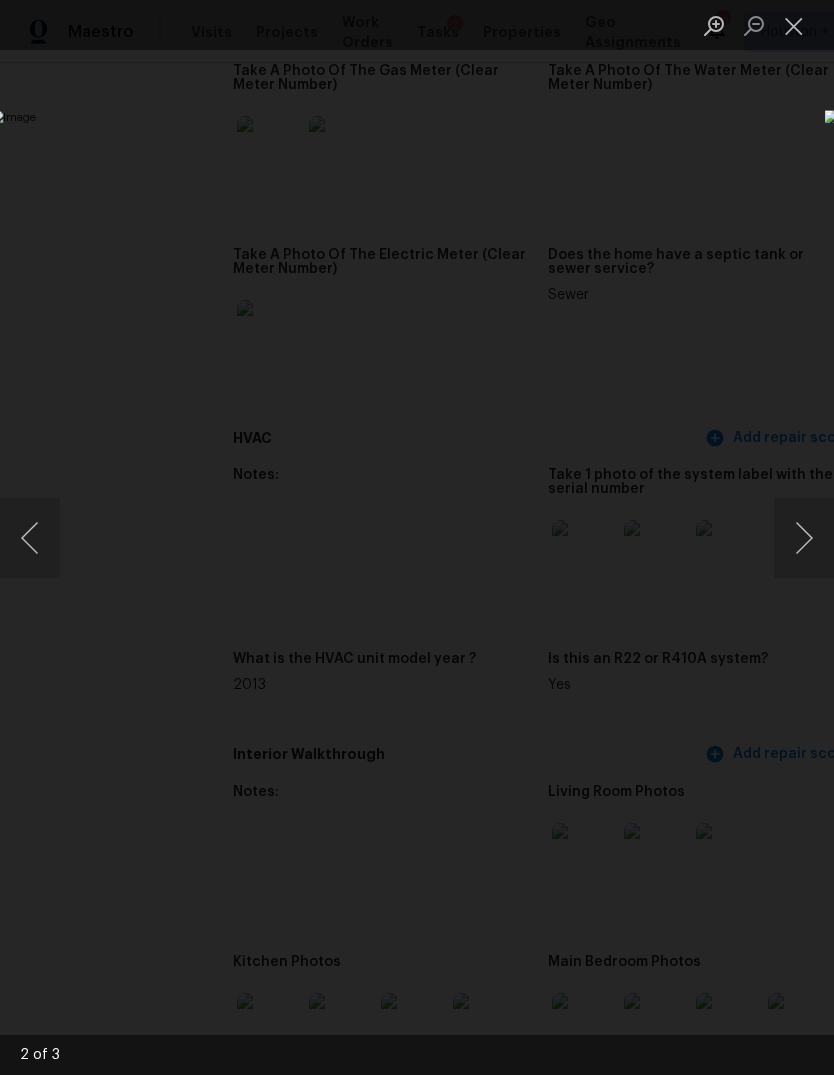click at bounding box center (804, 538) 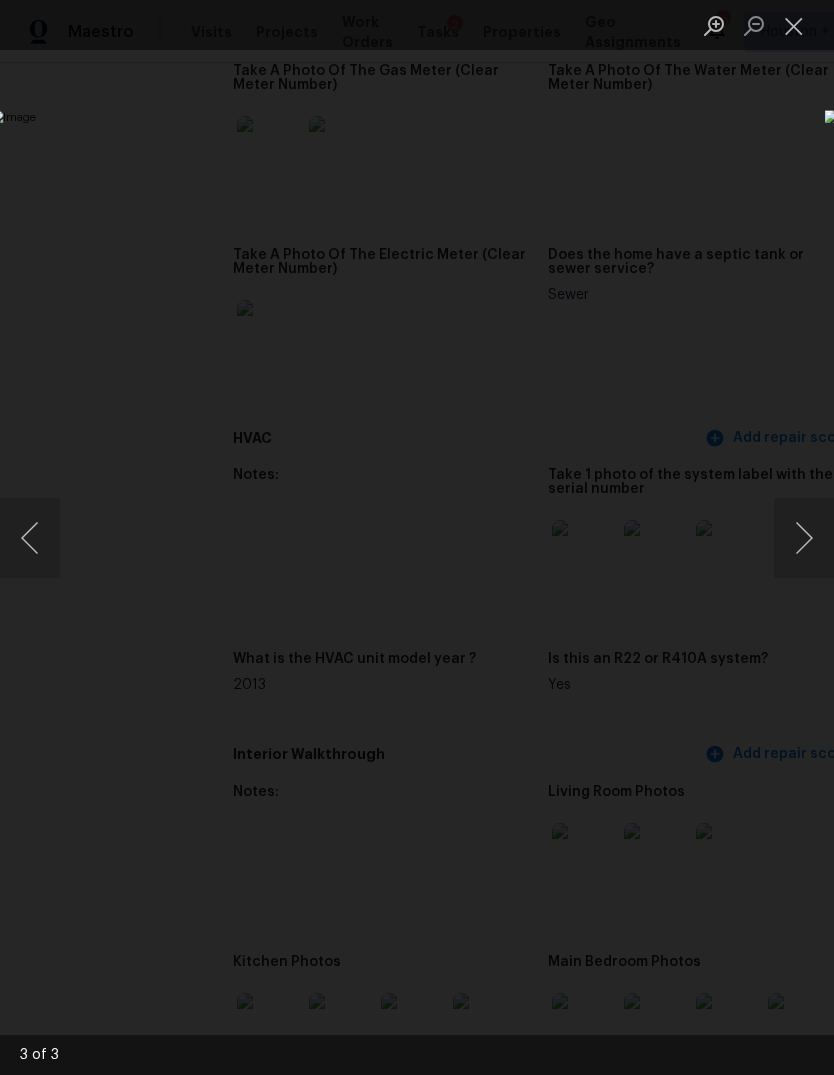click at bounding box center (417, 537) 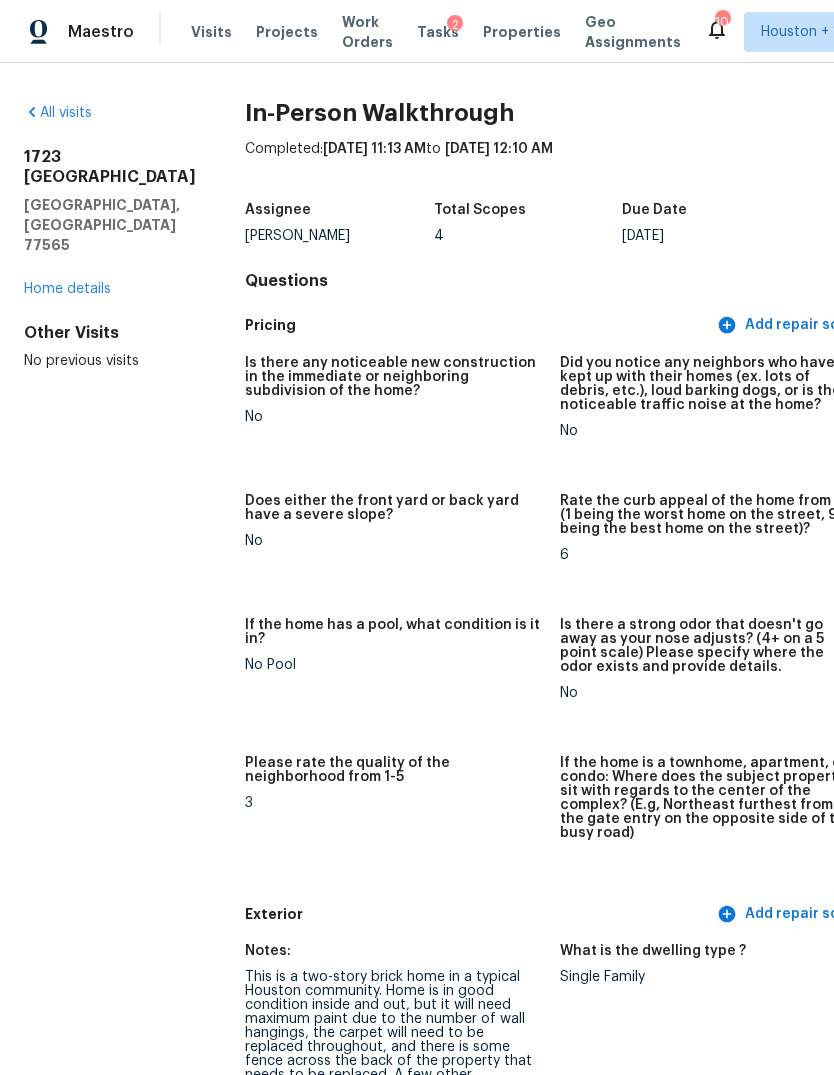 scroll, scrollTop: 0, scrollLeft: 0, axis: both 